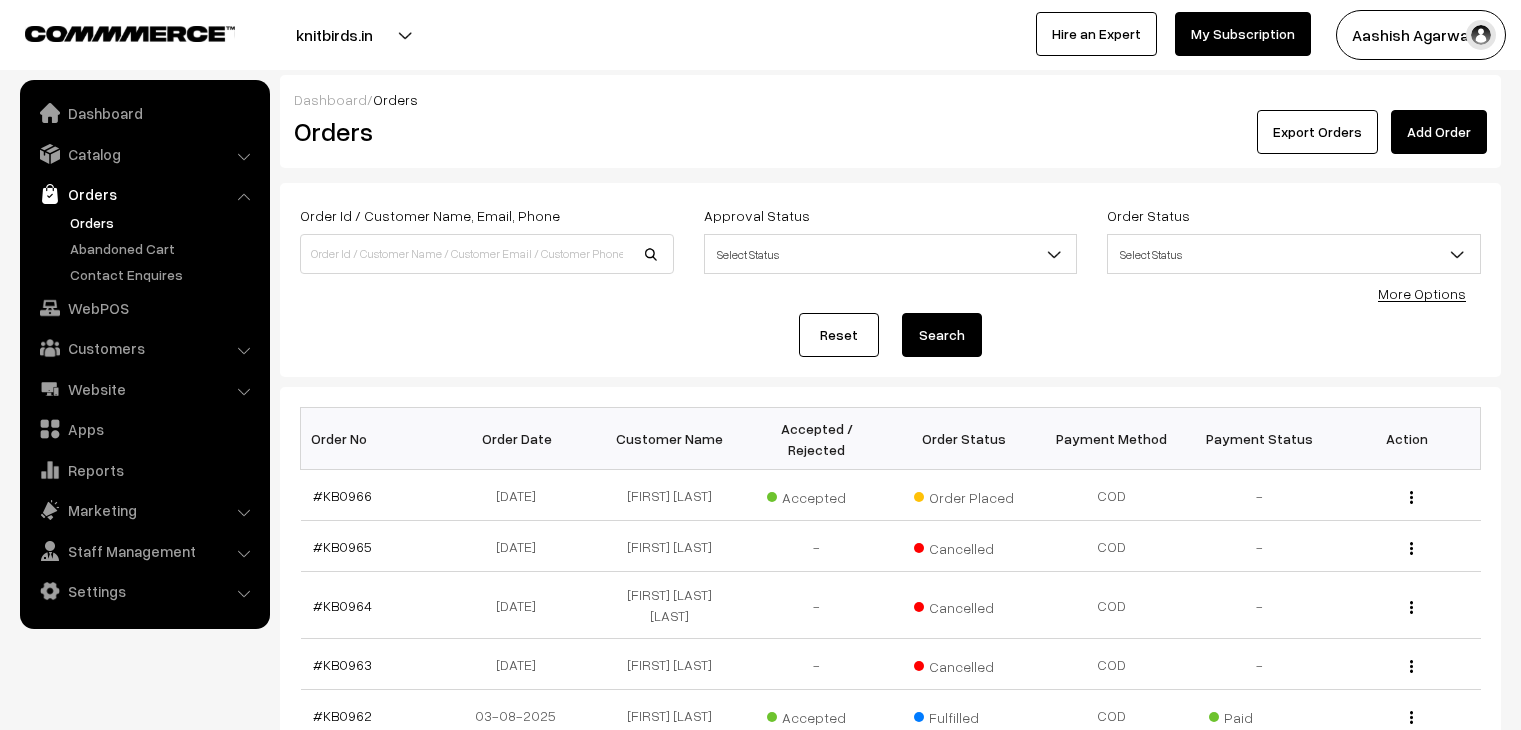 scroll, scrollTop: 0, scrollLeft: 0, axis: both 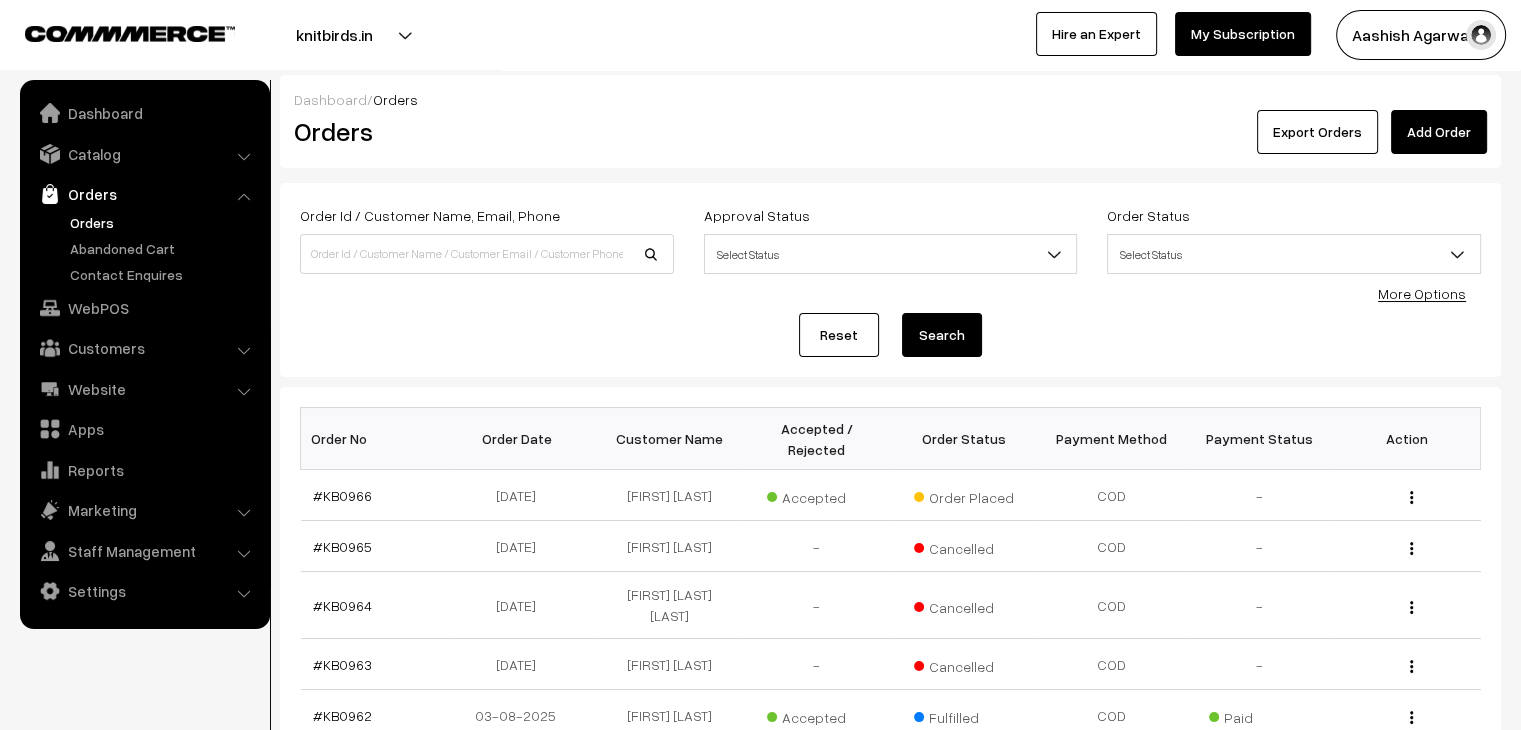 click on "Abandoned Cart" at bounding box center [164, 248] 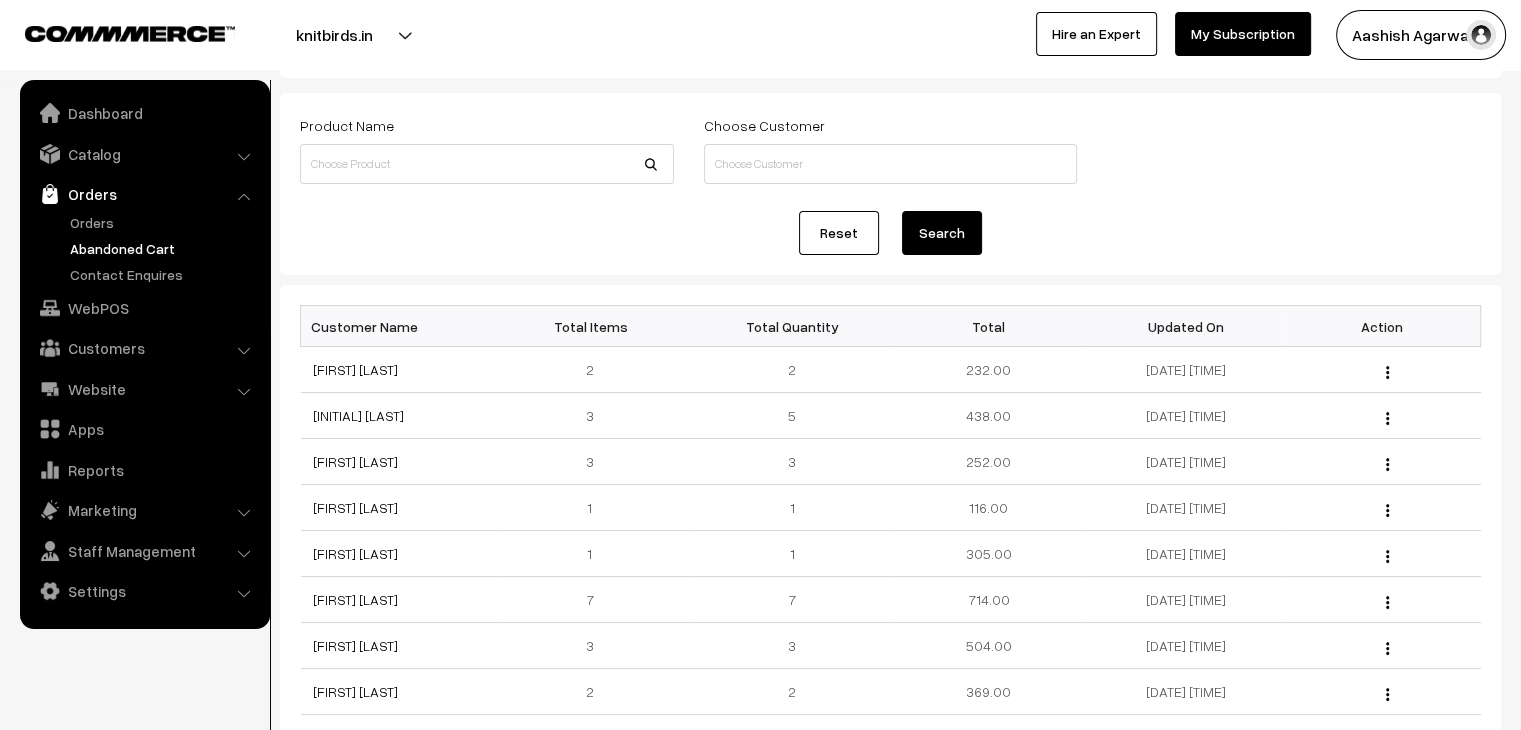 scroll, scrollTop: 96, scrollLeft: 0, axis: vertical 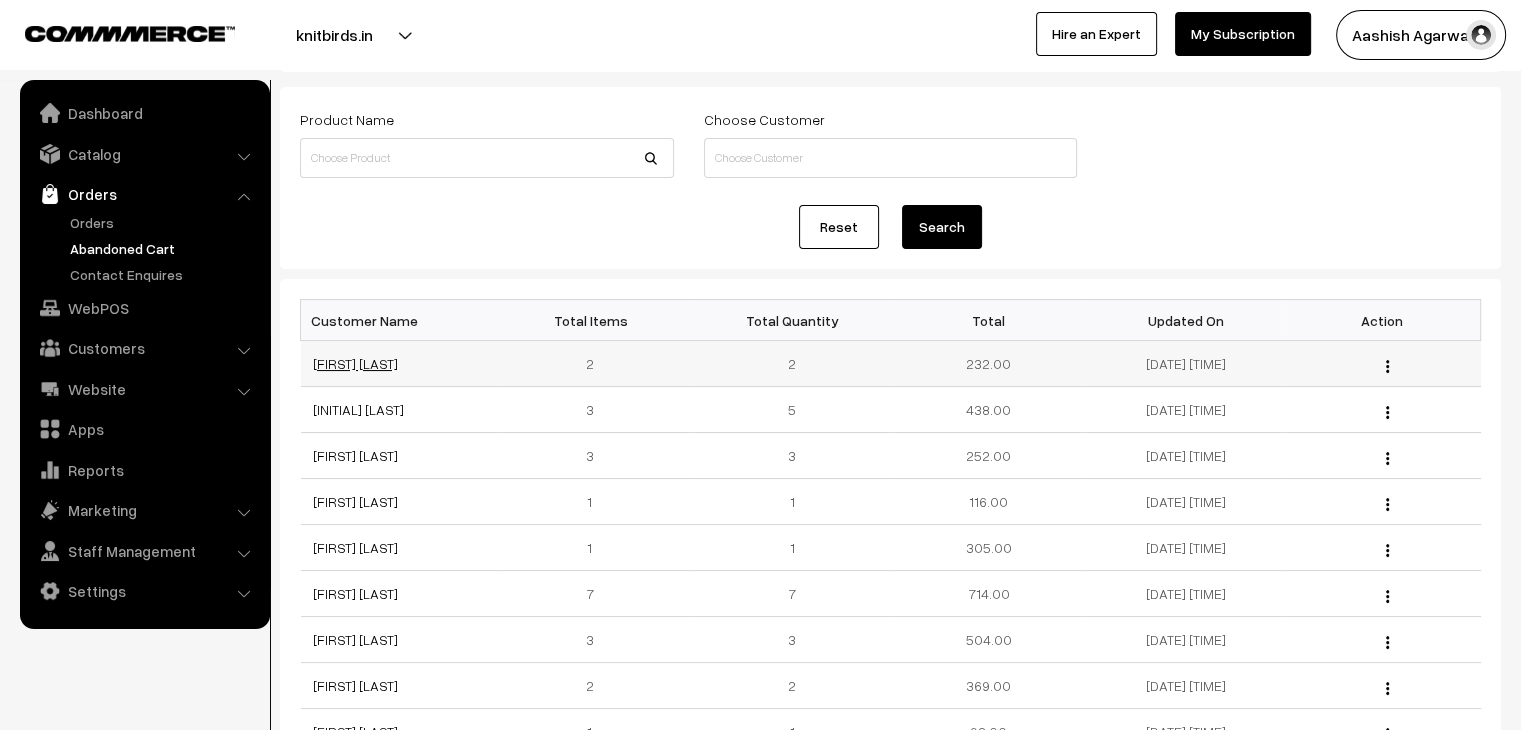 click on "Sindhura Dandu" at bounding box center [355, 363] 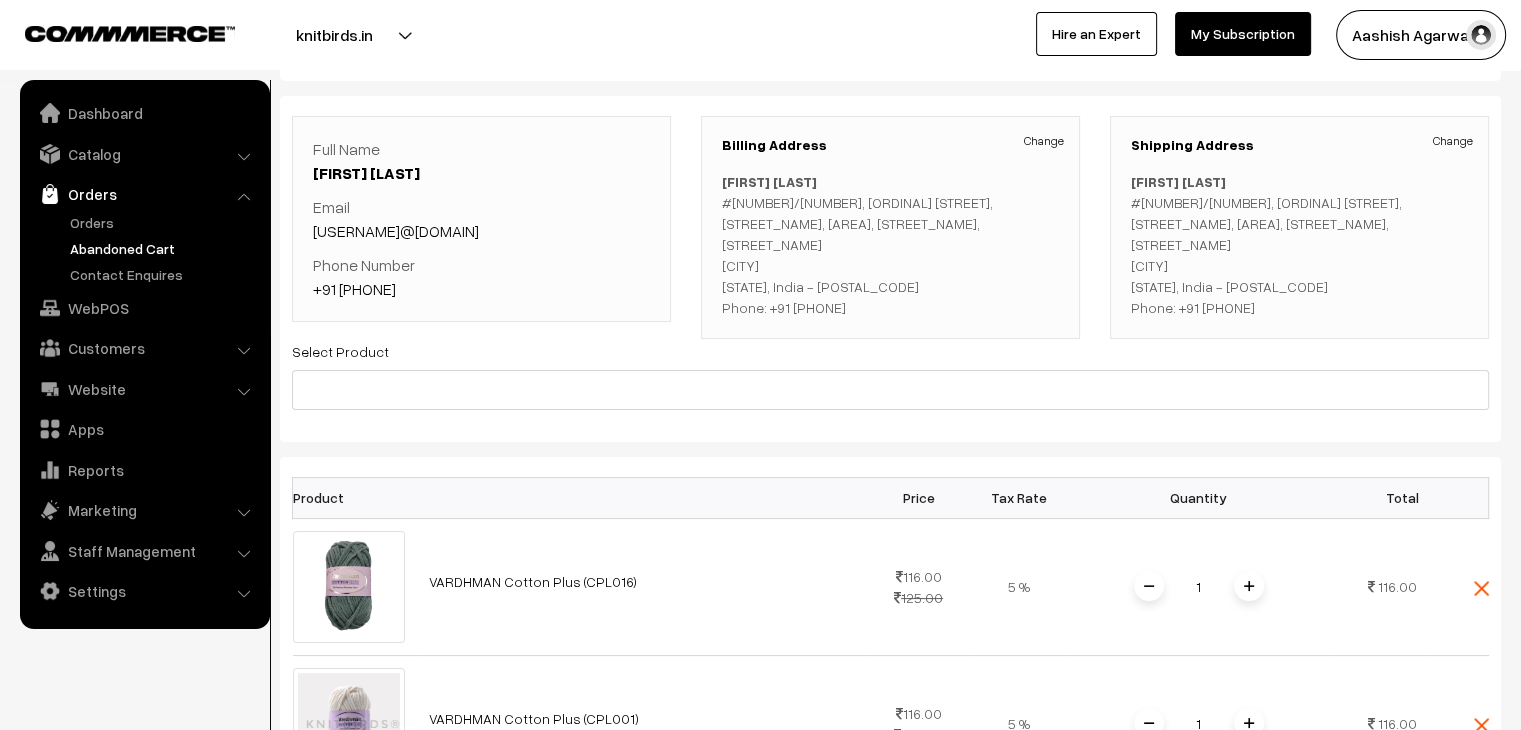 scroll, scrollTop: 0, scrollLeft: 0, axis: both 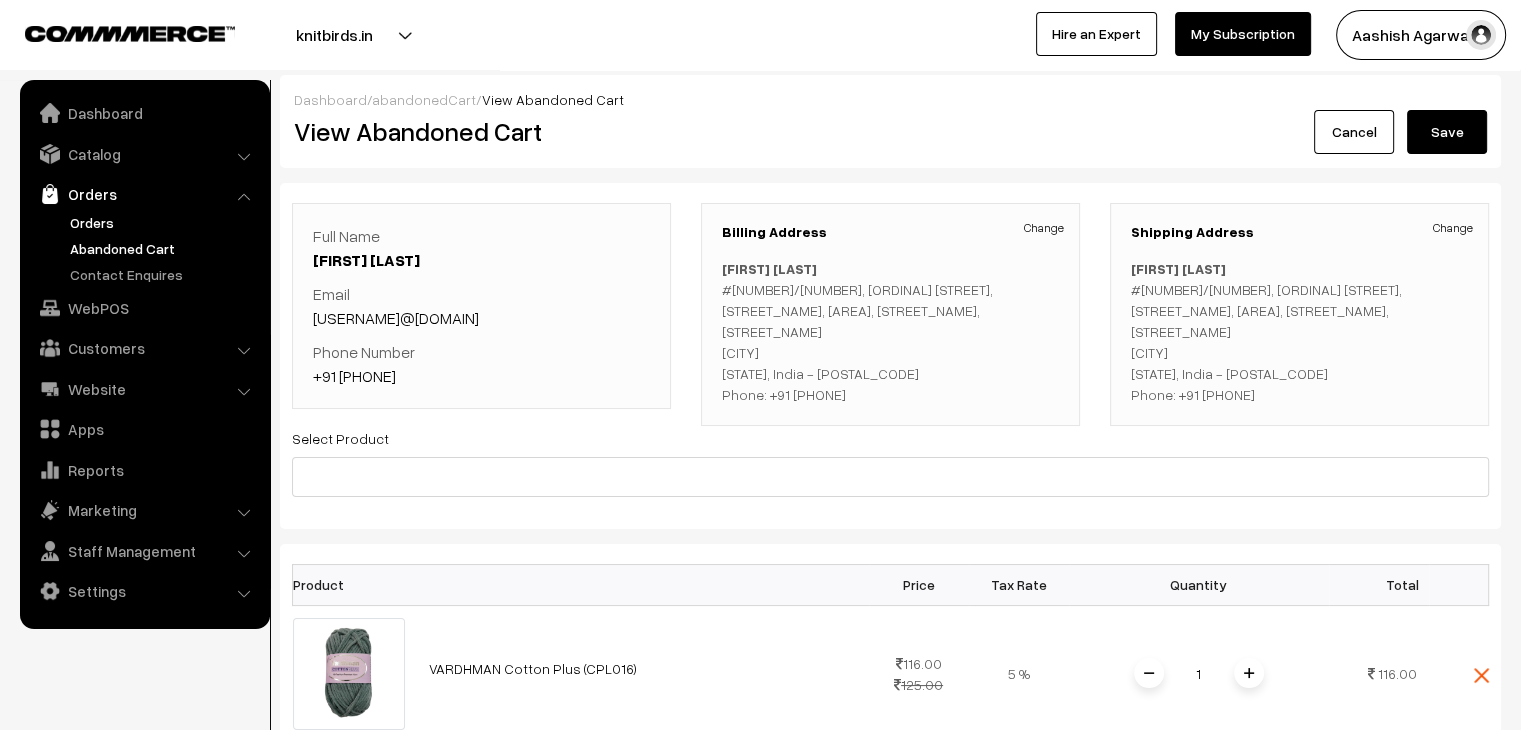 click on "Orders" at bounding box center (164, 222) 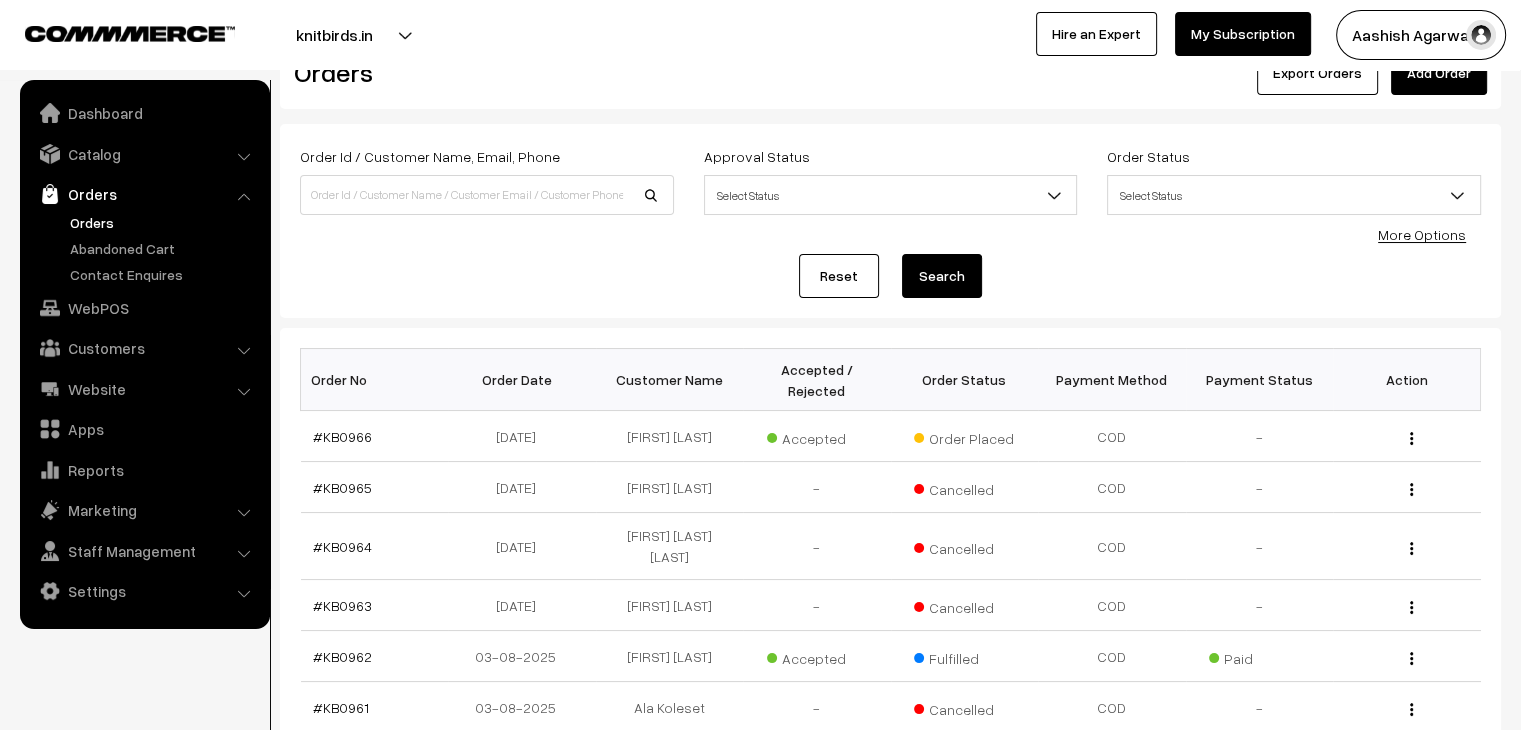 scroll, scrollTop: 0, scrollLeft: 0, axis: both 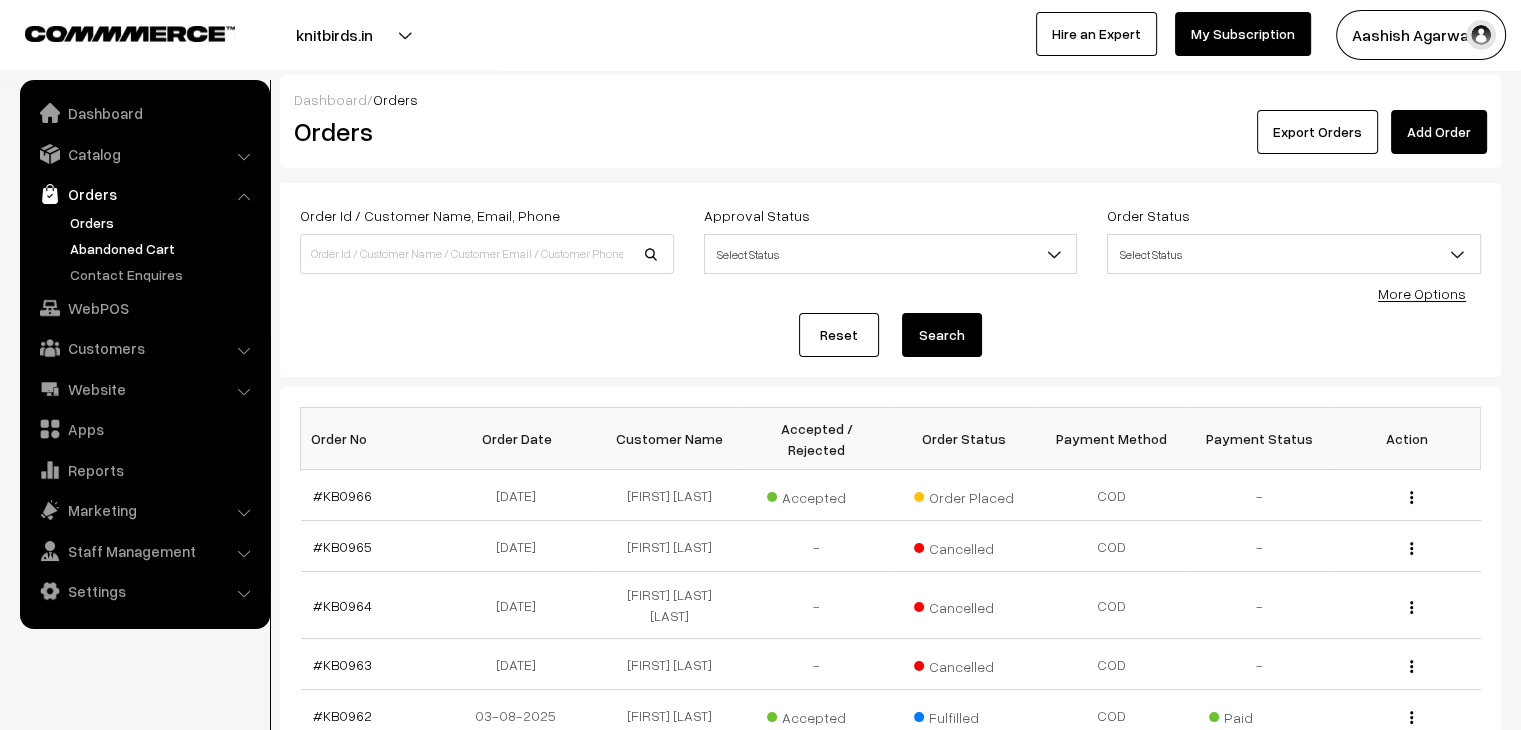 click on "Abandoned Cart" at bounding box center [164, 248] 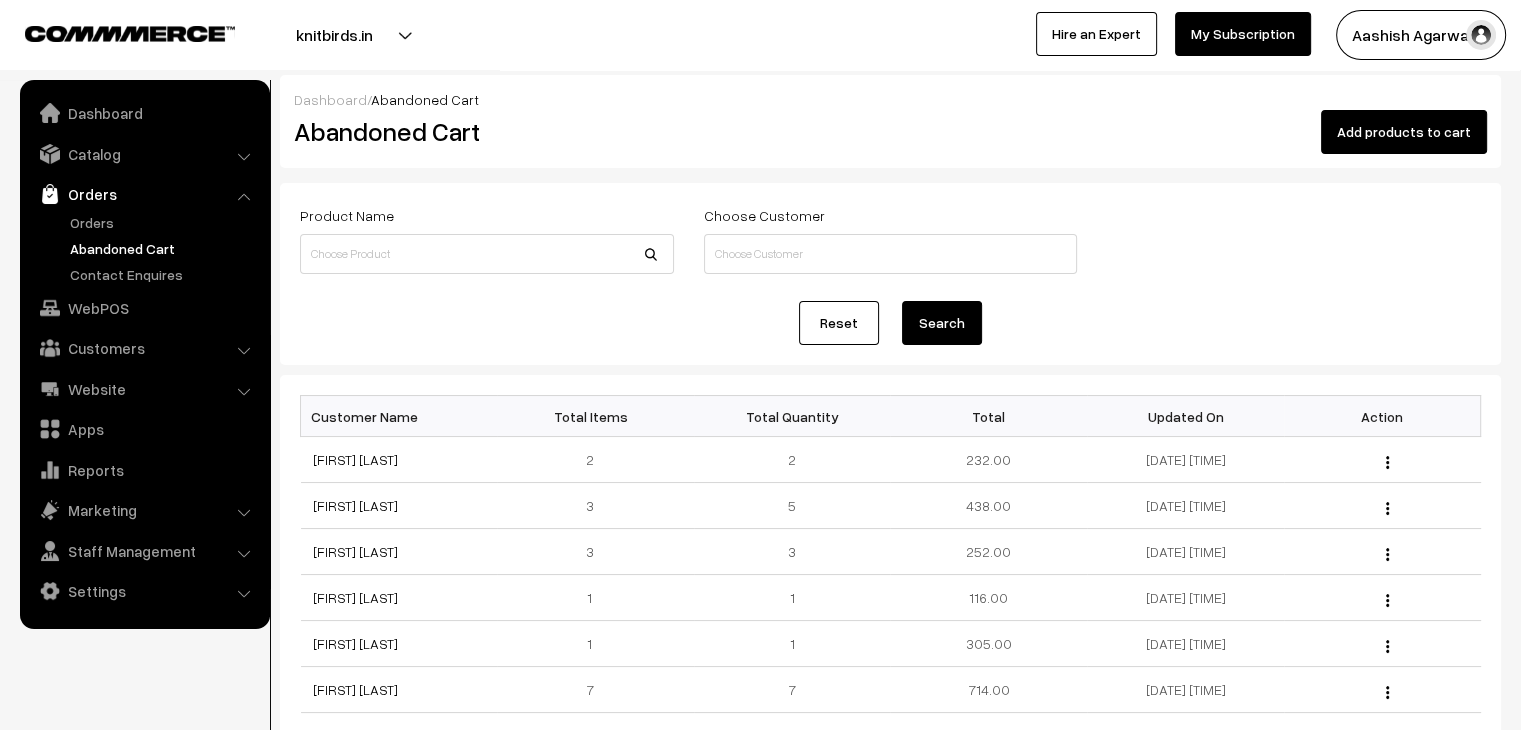 scroll, scrollTop: 0, scrollLeft: 0, axis: both 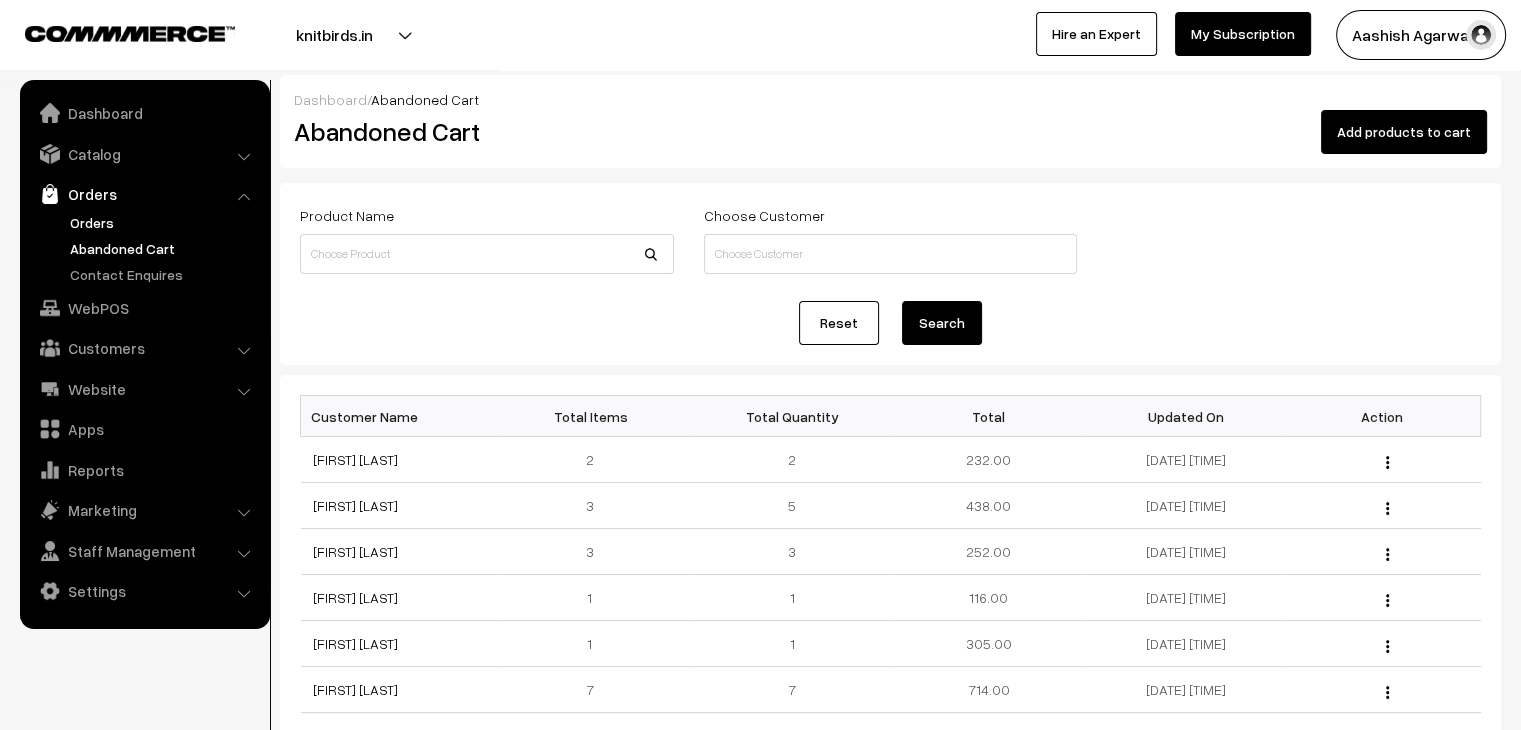 click on "Orders" at bounding box center [164, 222] 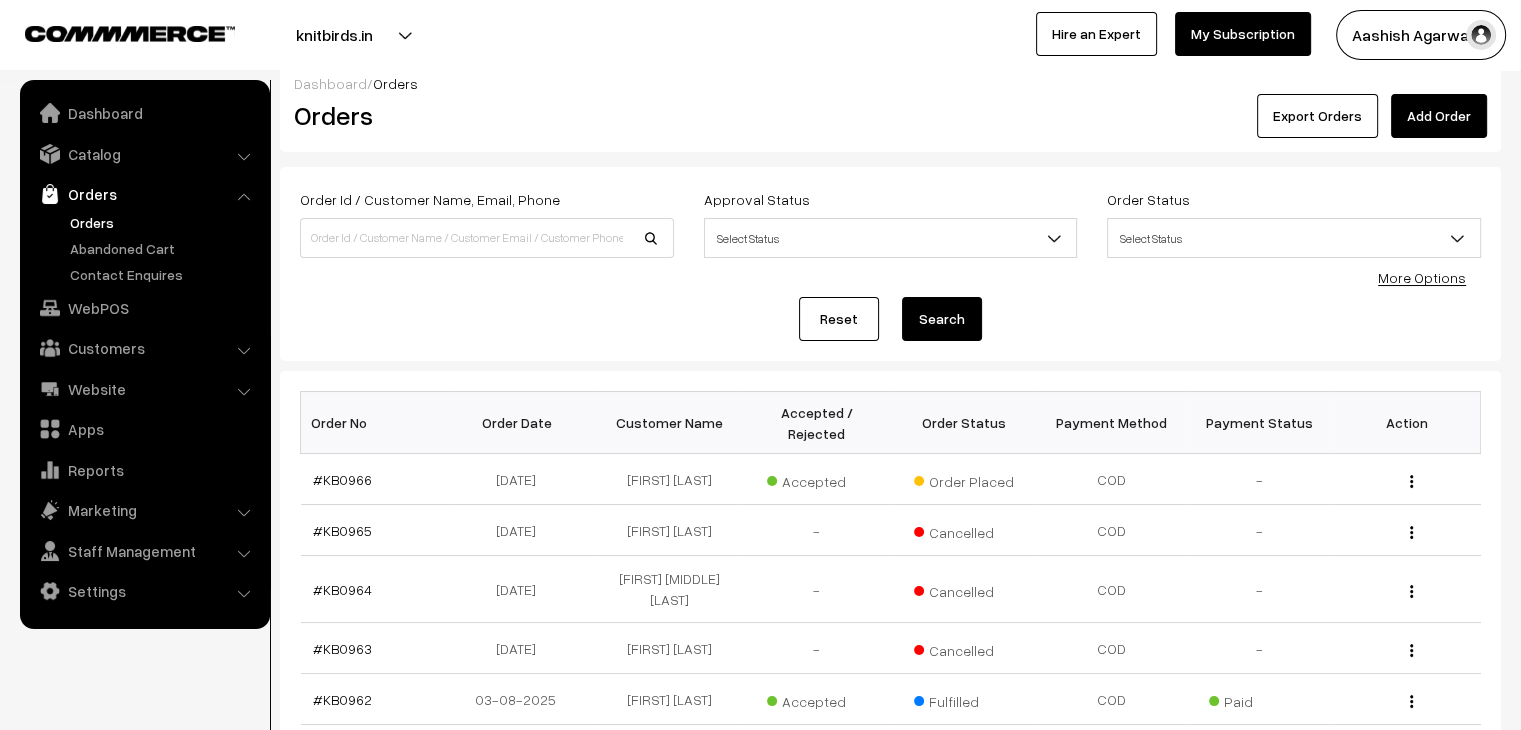 scroll, scrollTop: 0, scrollLeft: 0, axis: both 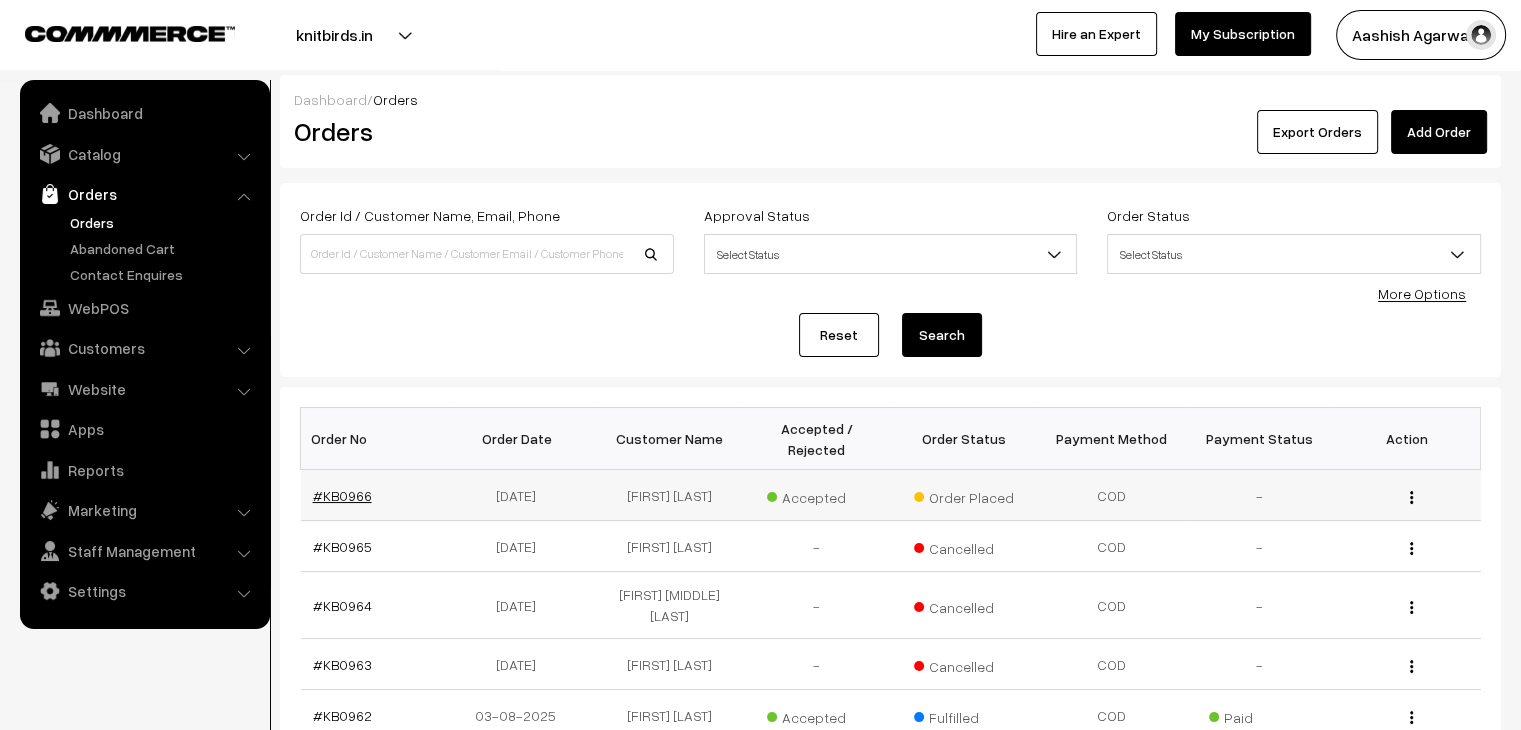 click on "#KB0966" at bounding box center (342, 495) 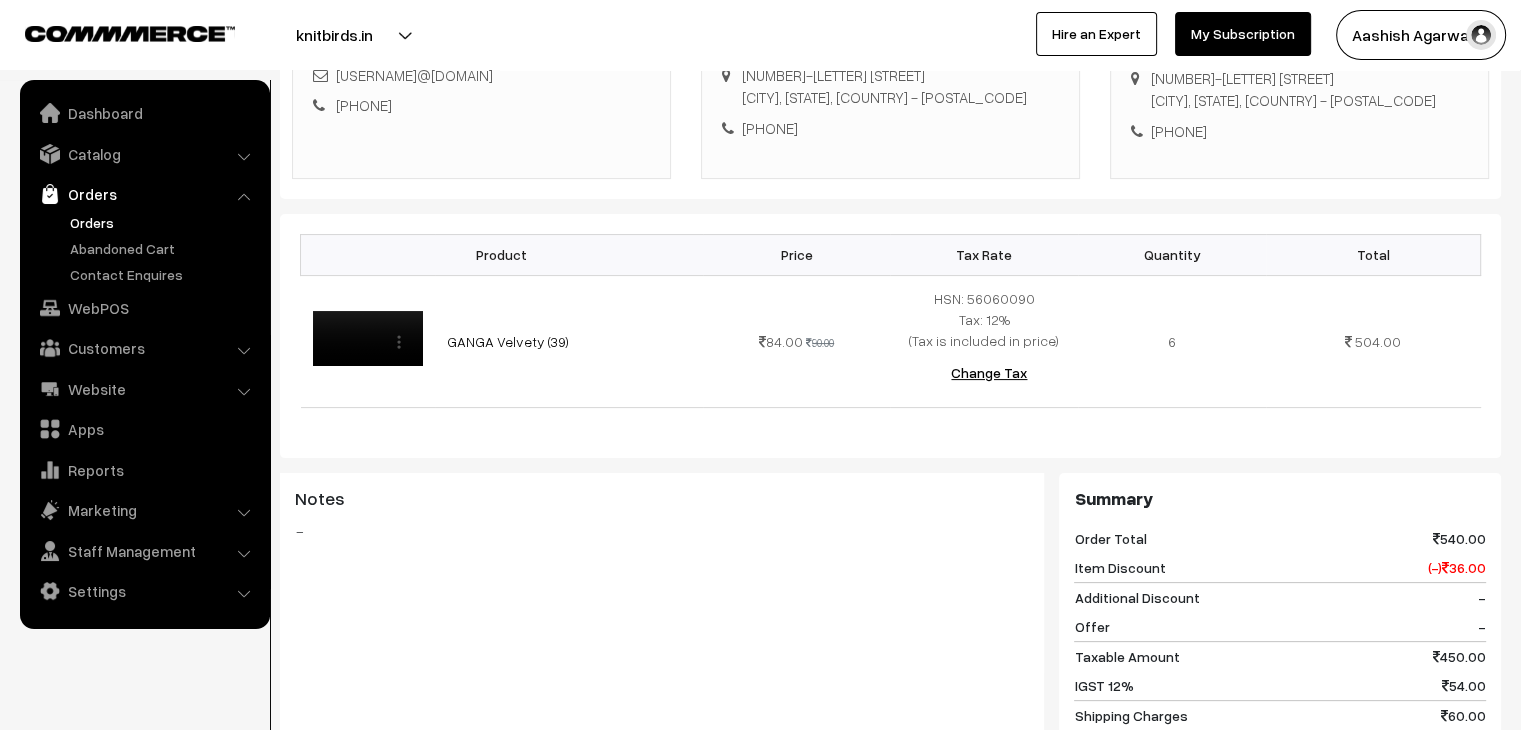 scroll, scrollTop: 0, scrollLeft: 0, axis: both 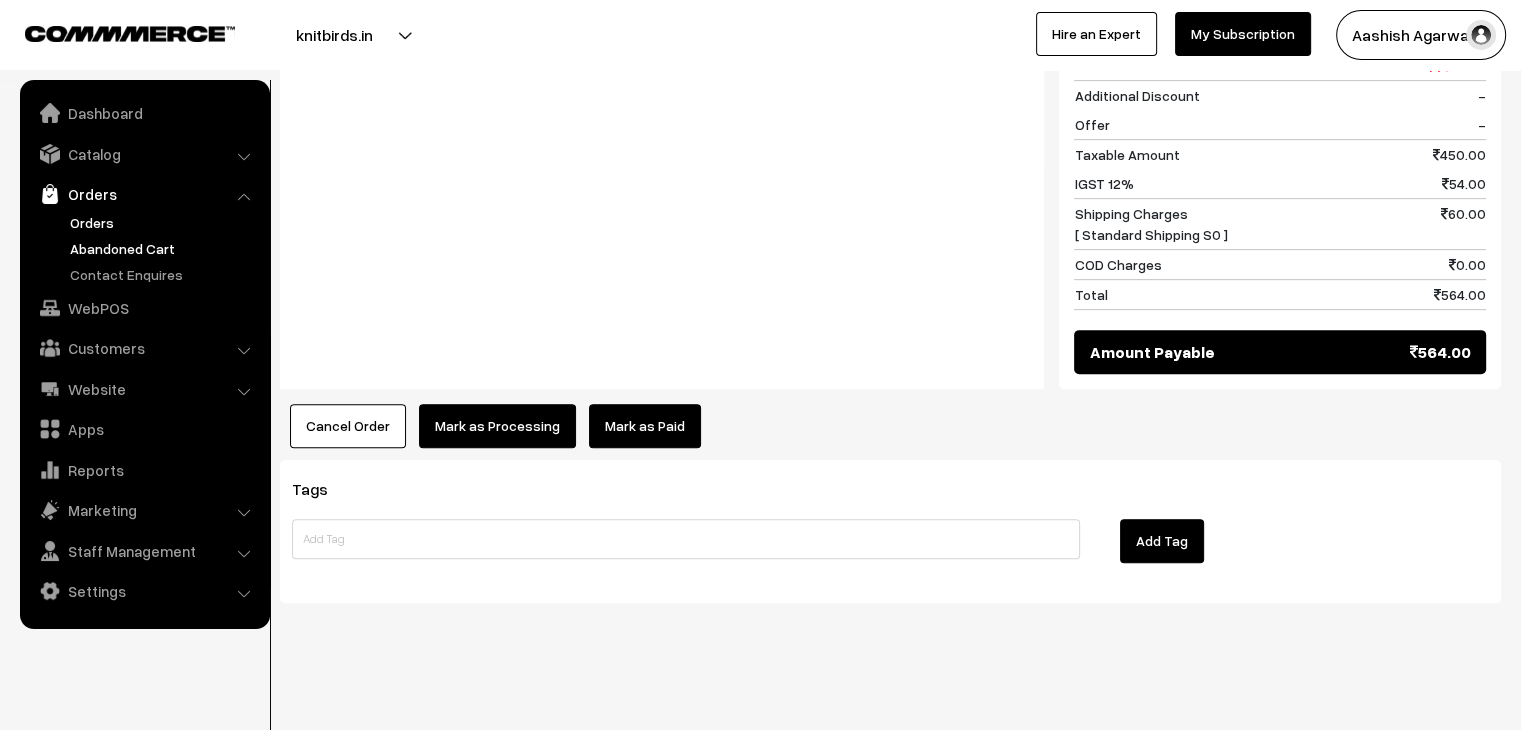 click on "Abandoned Cart" at bounding box center (164, 248) 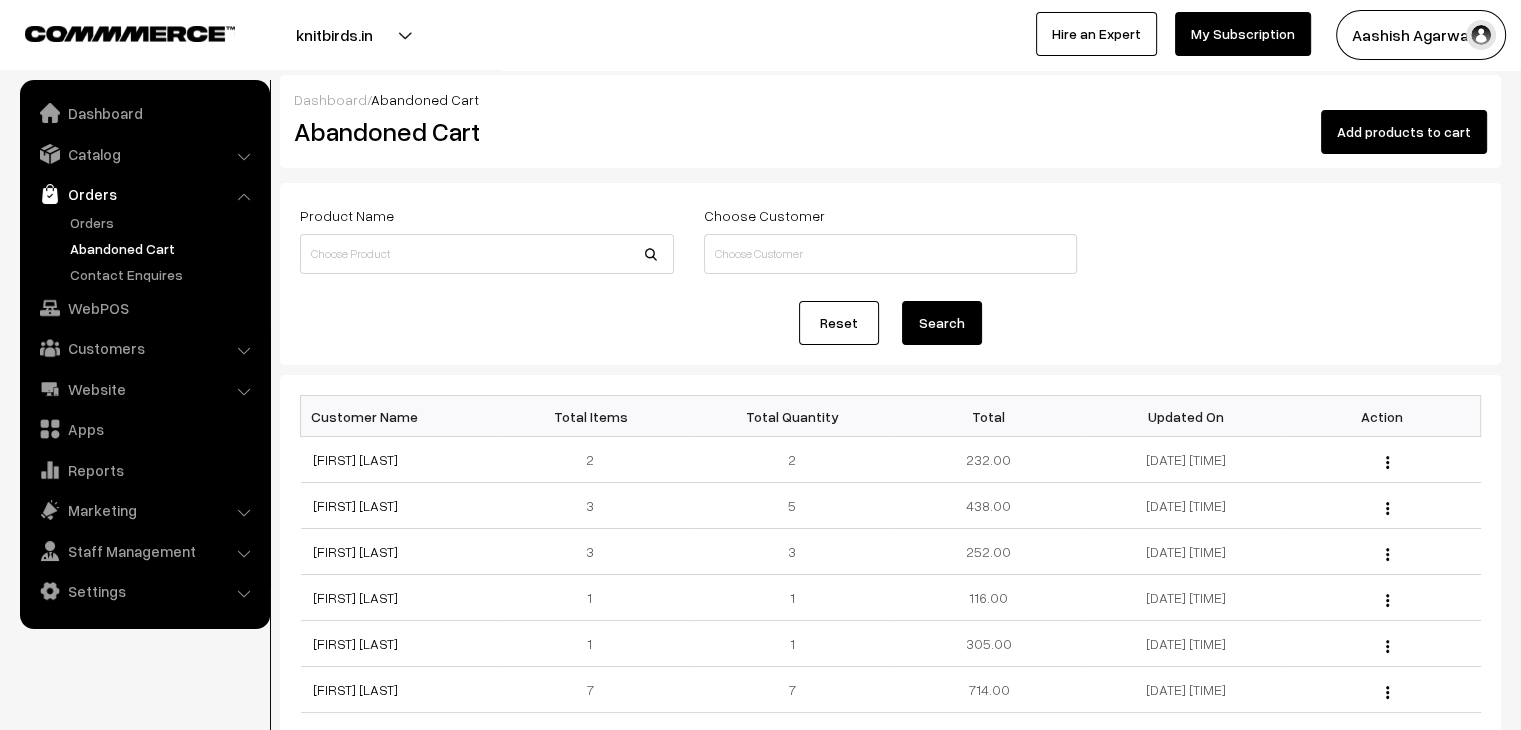 scroll, scrollTop: 0, scrollLeft: 0, axis: both 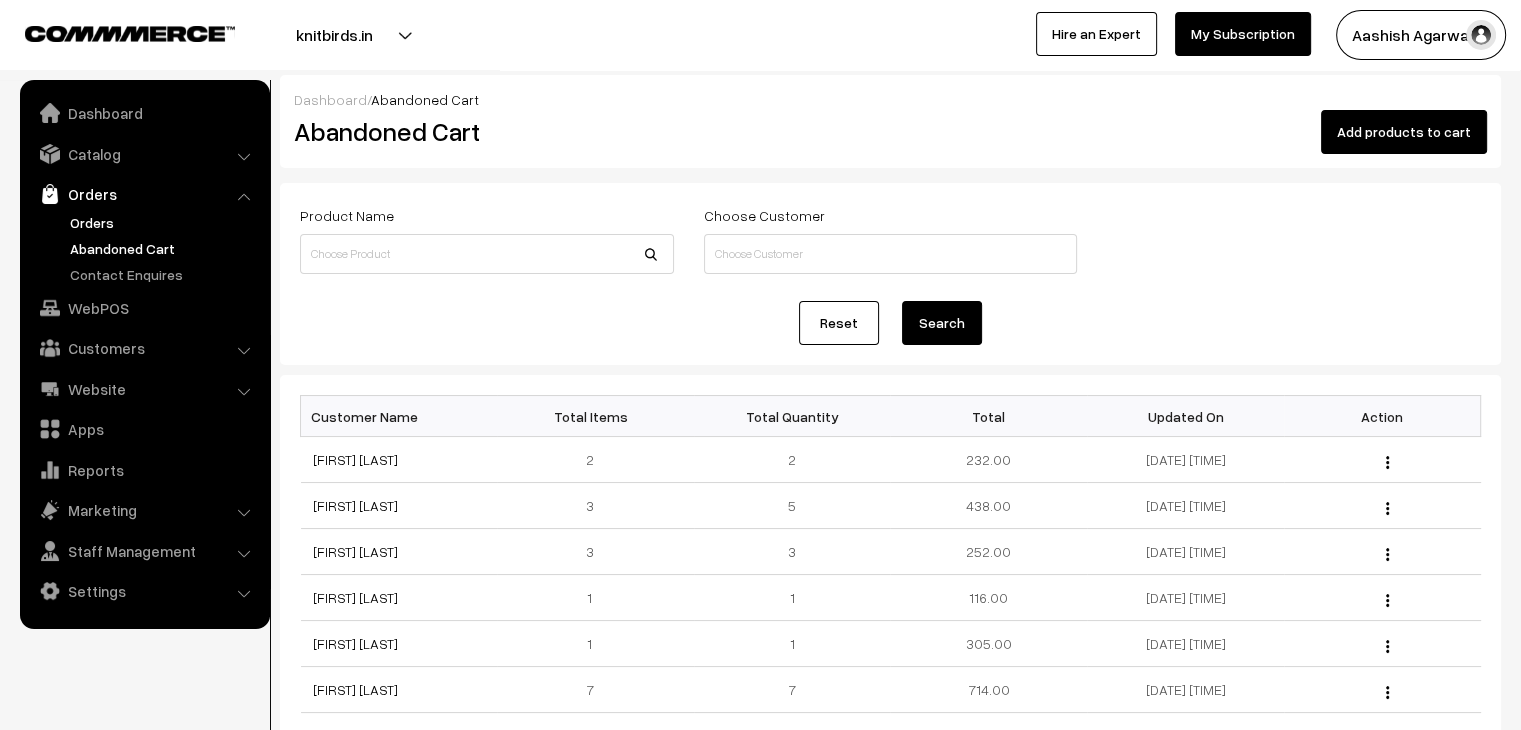 click on "Orders" at bounding box center (164, 222) 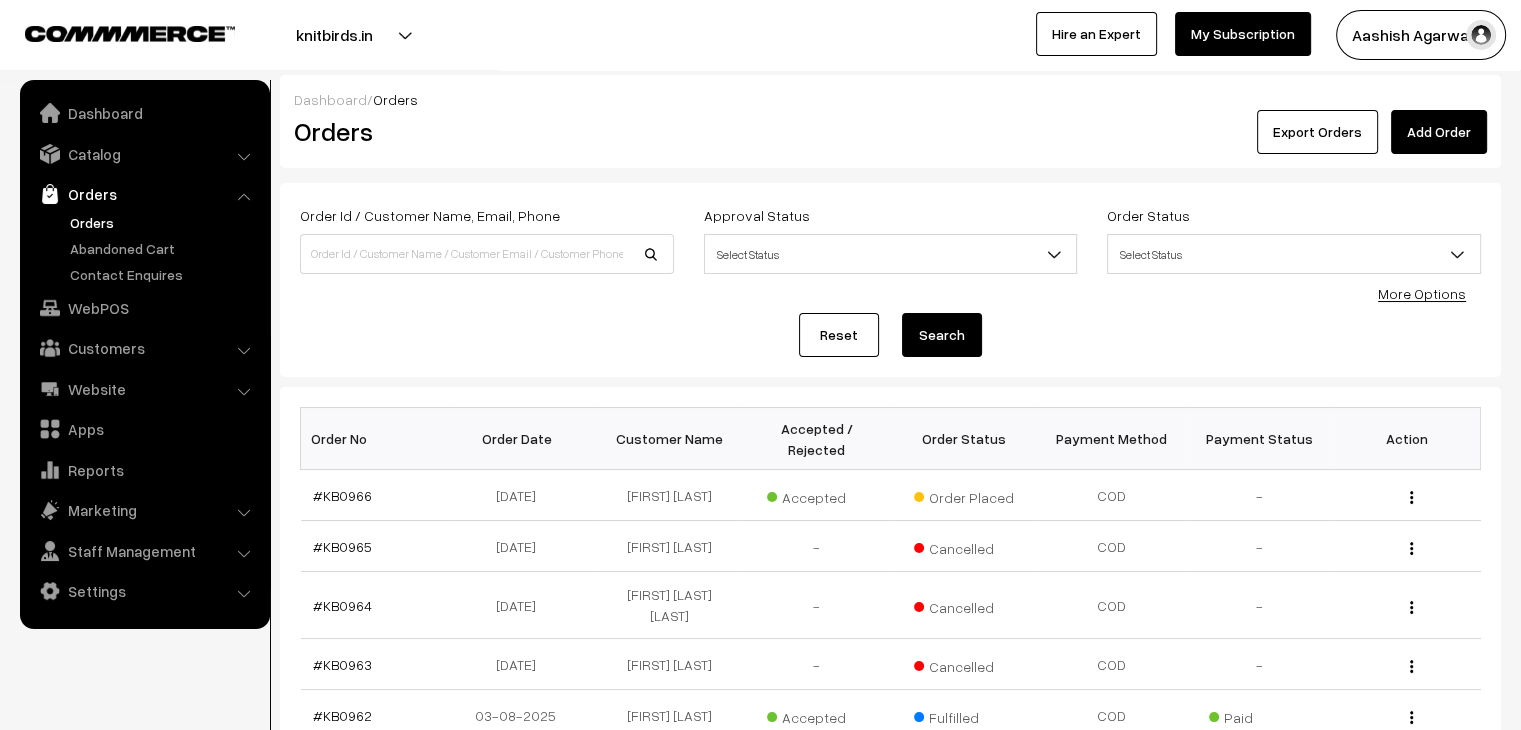 scroll, scrollTop: 0, scrollLeft: 0, axis: both 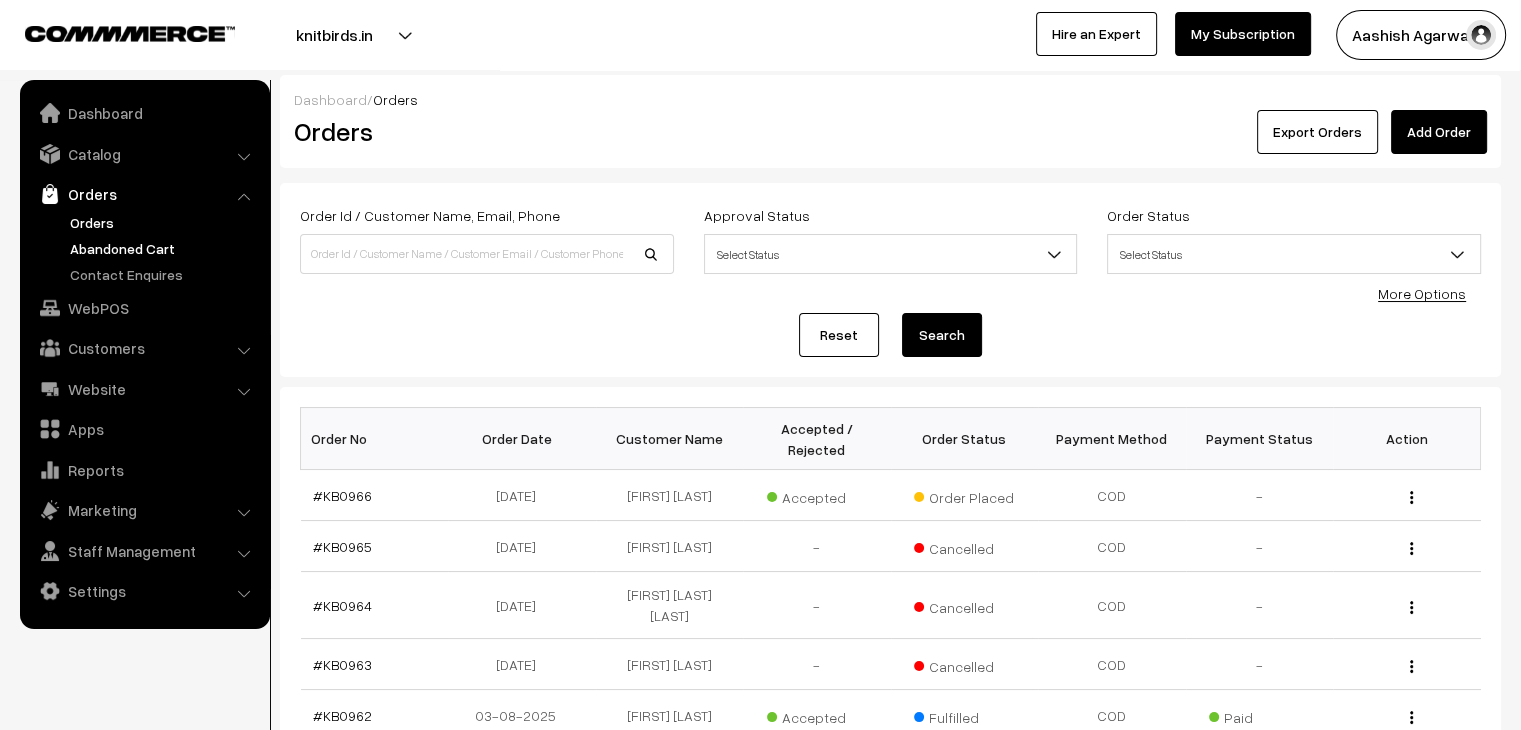click on "Abandoned Cart" at bounding box center (164, 248) 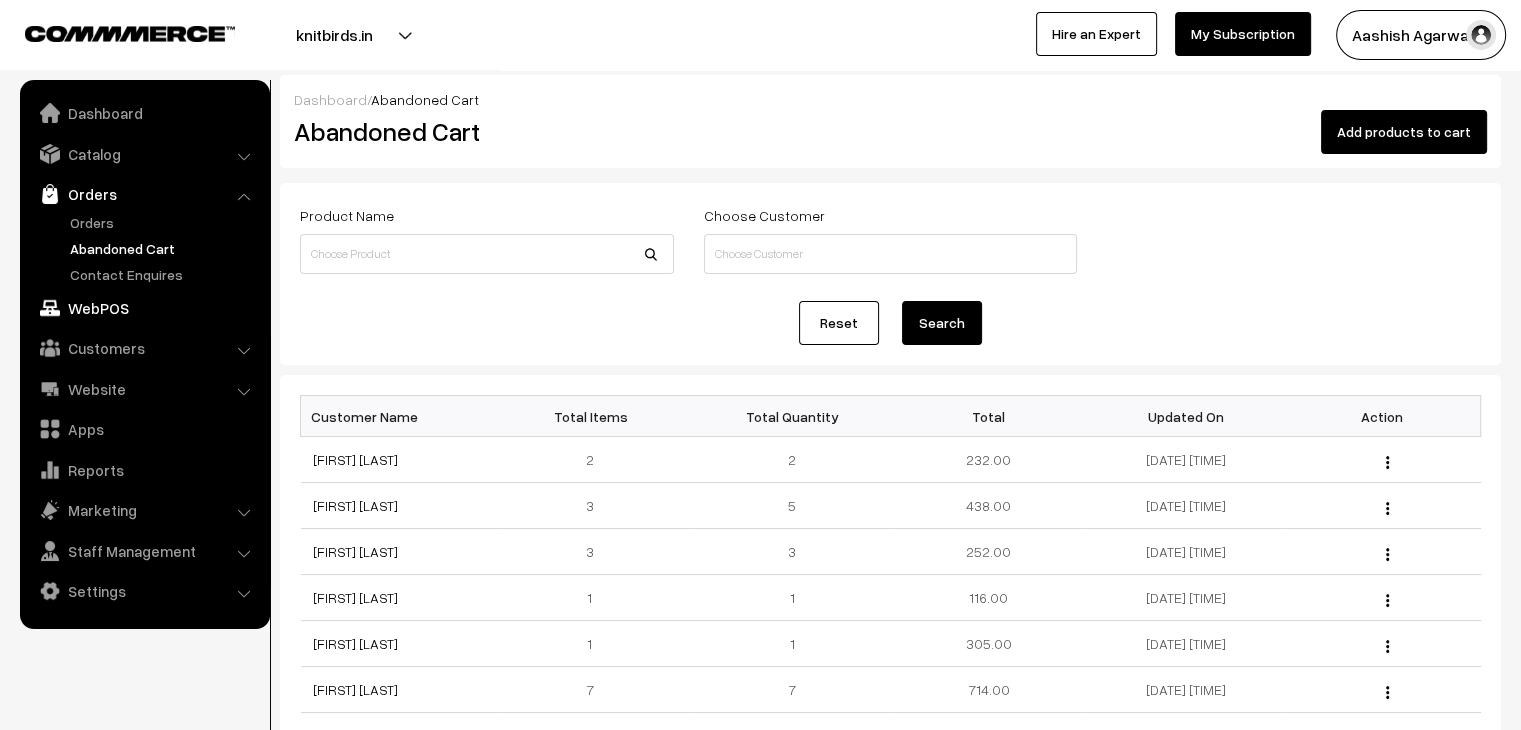 scroll, scrollTop: 0, scrollLeft: 0, axis: both 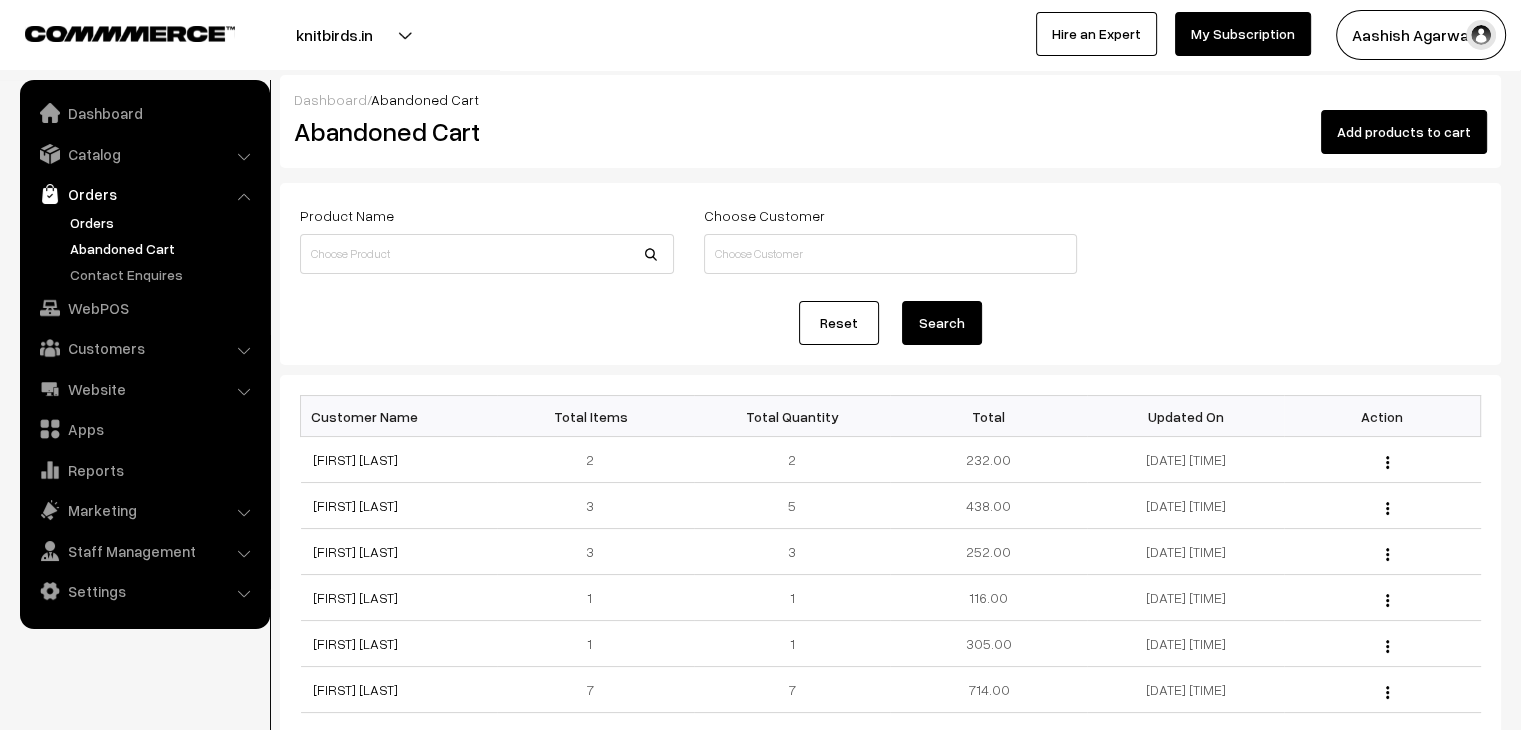 click on "Orders" at bounding box center (164, 222) 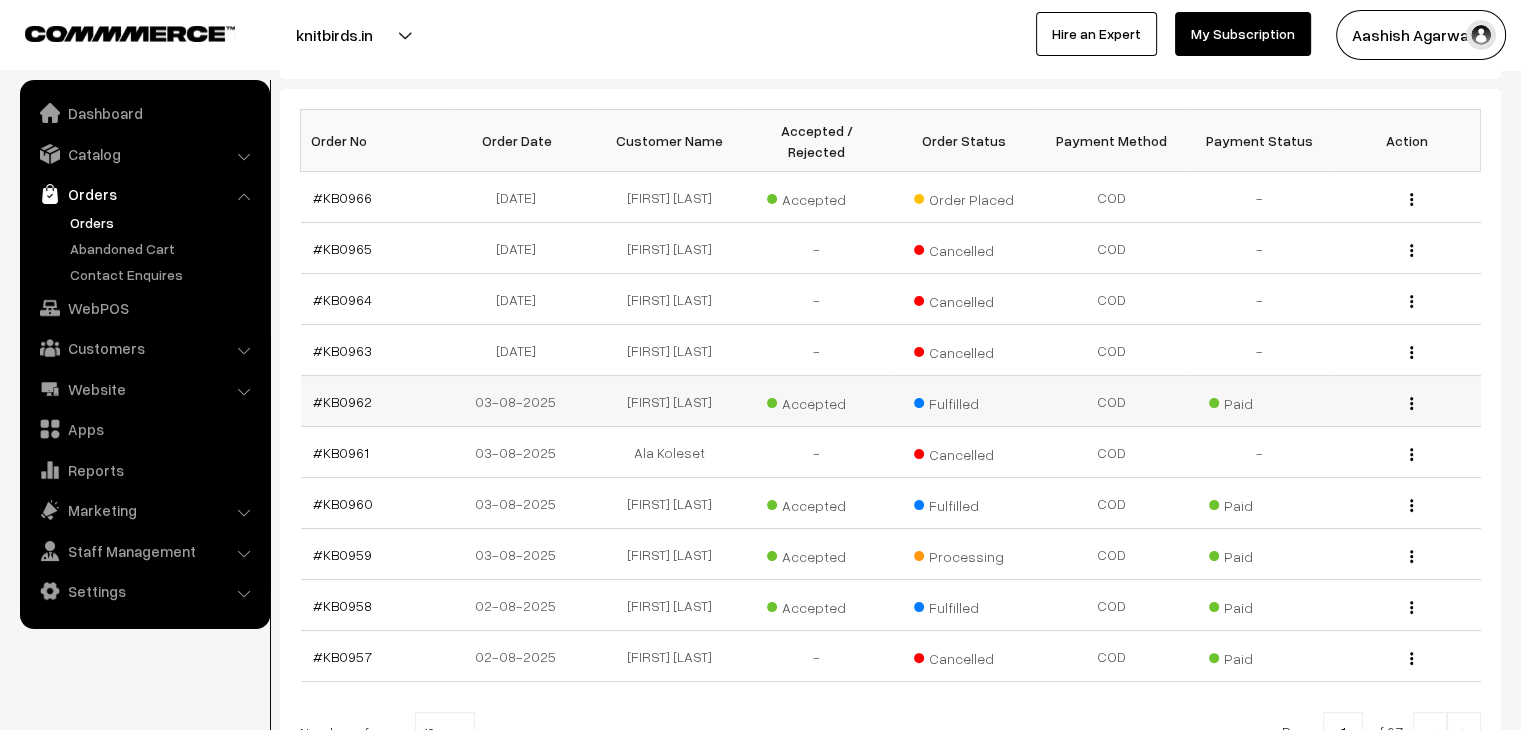 scroll, scrollTop: 300, scrollLeft: 0, axis: vertical 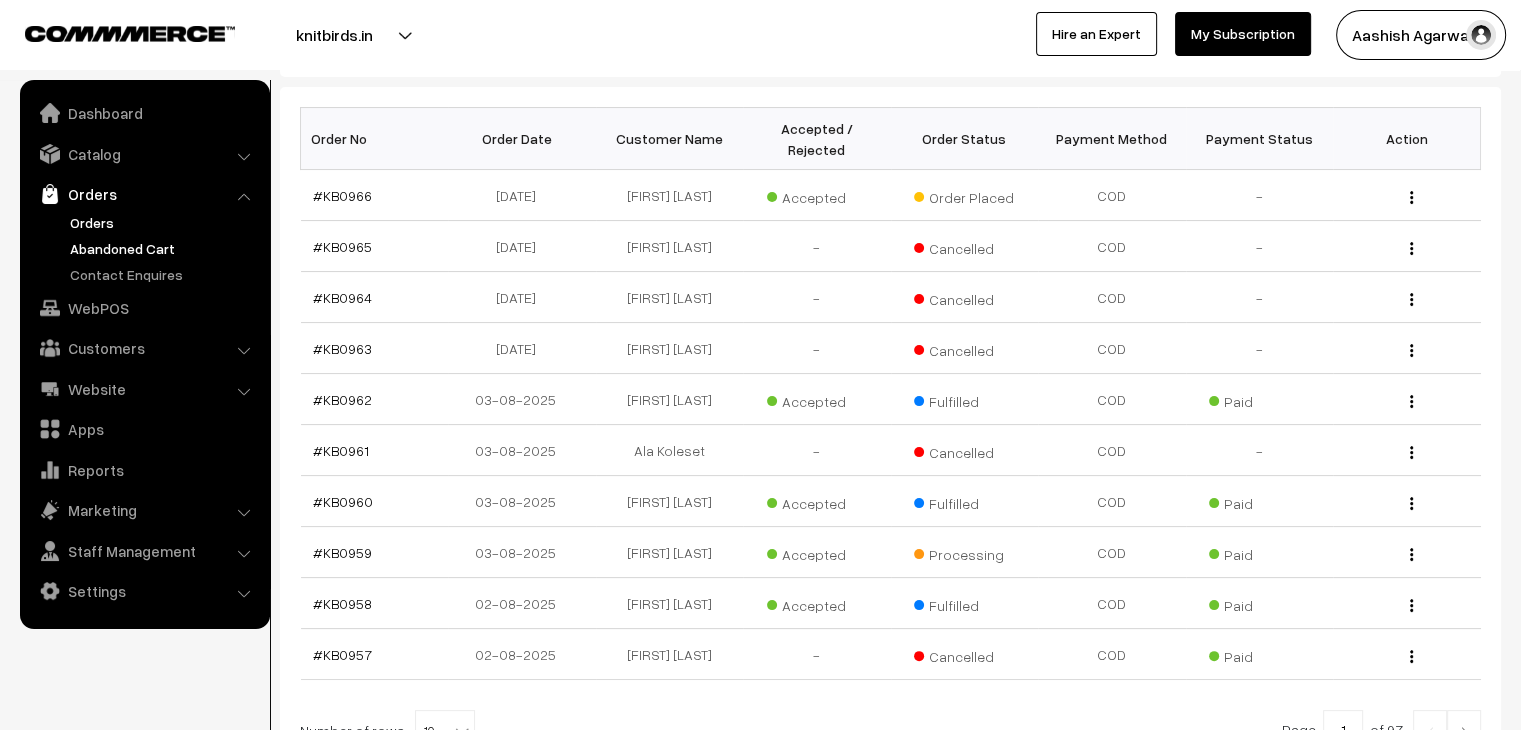 click on "Abandoned Cart" at bounding box center (164, 248) 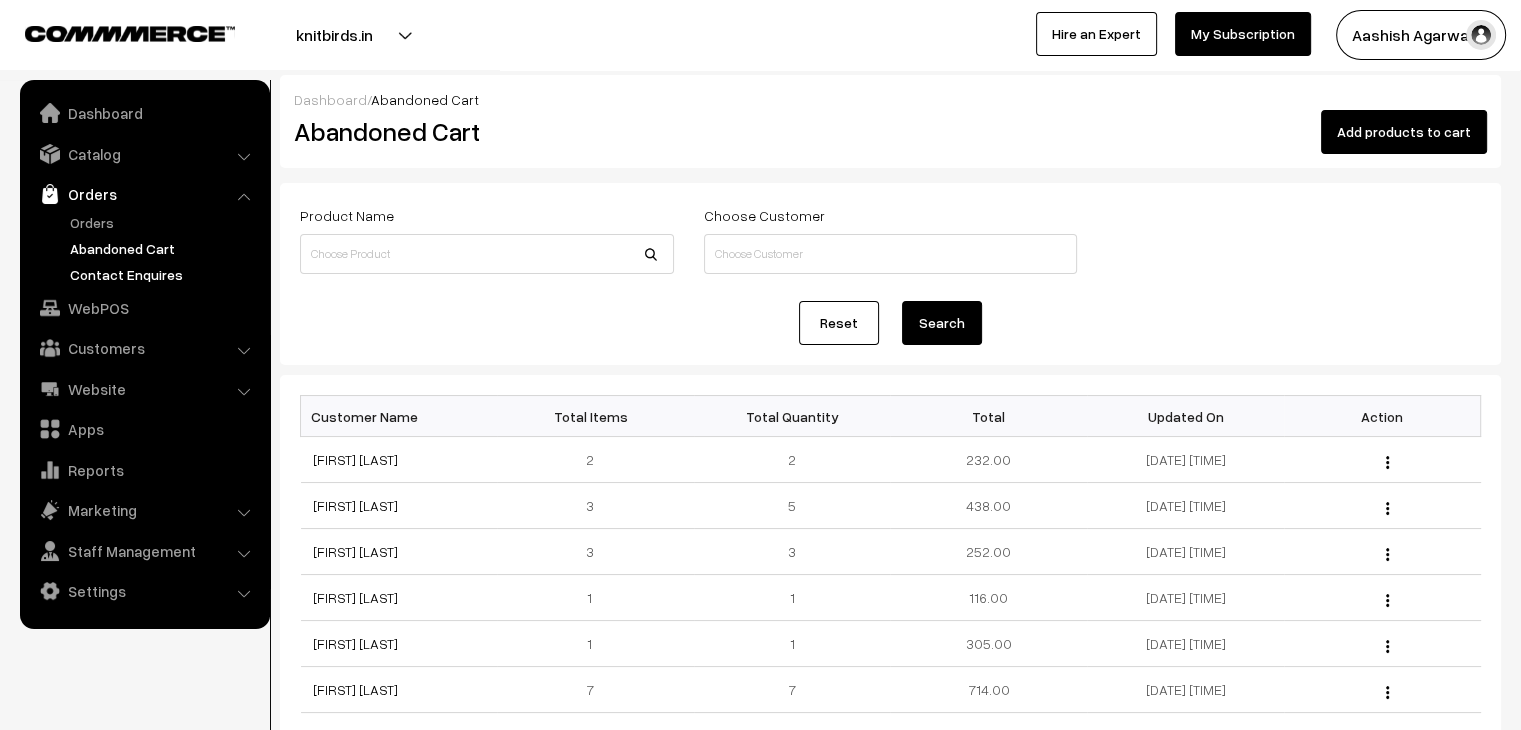 scroll, scrollTop: 0, scrollLeft: 0, axis: both 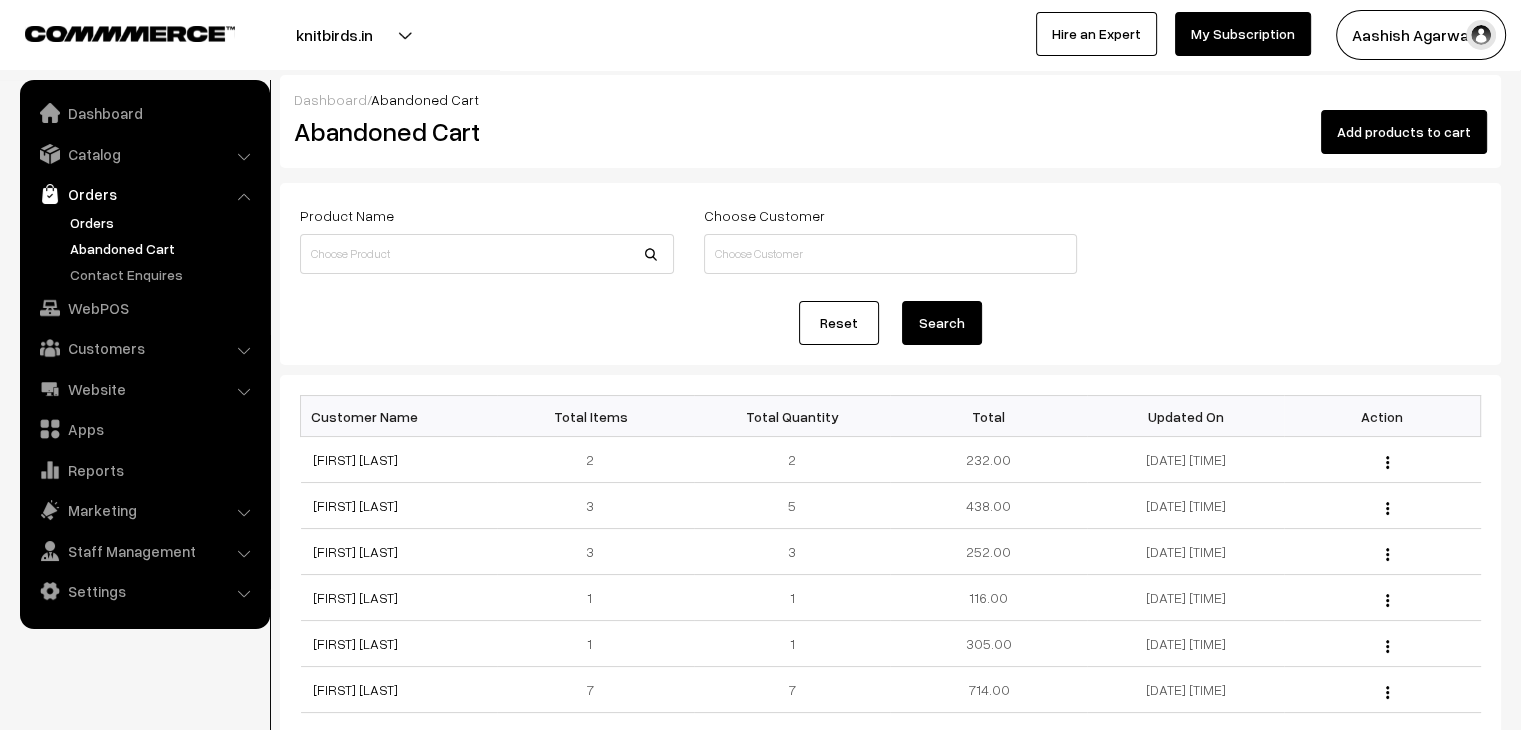 click on "Orders" at bounding box center (164, 222) 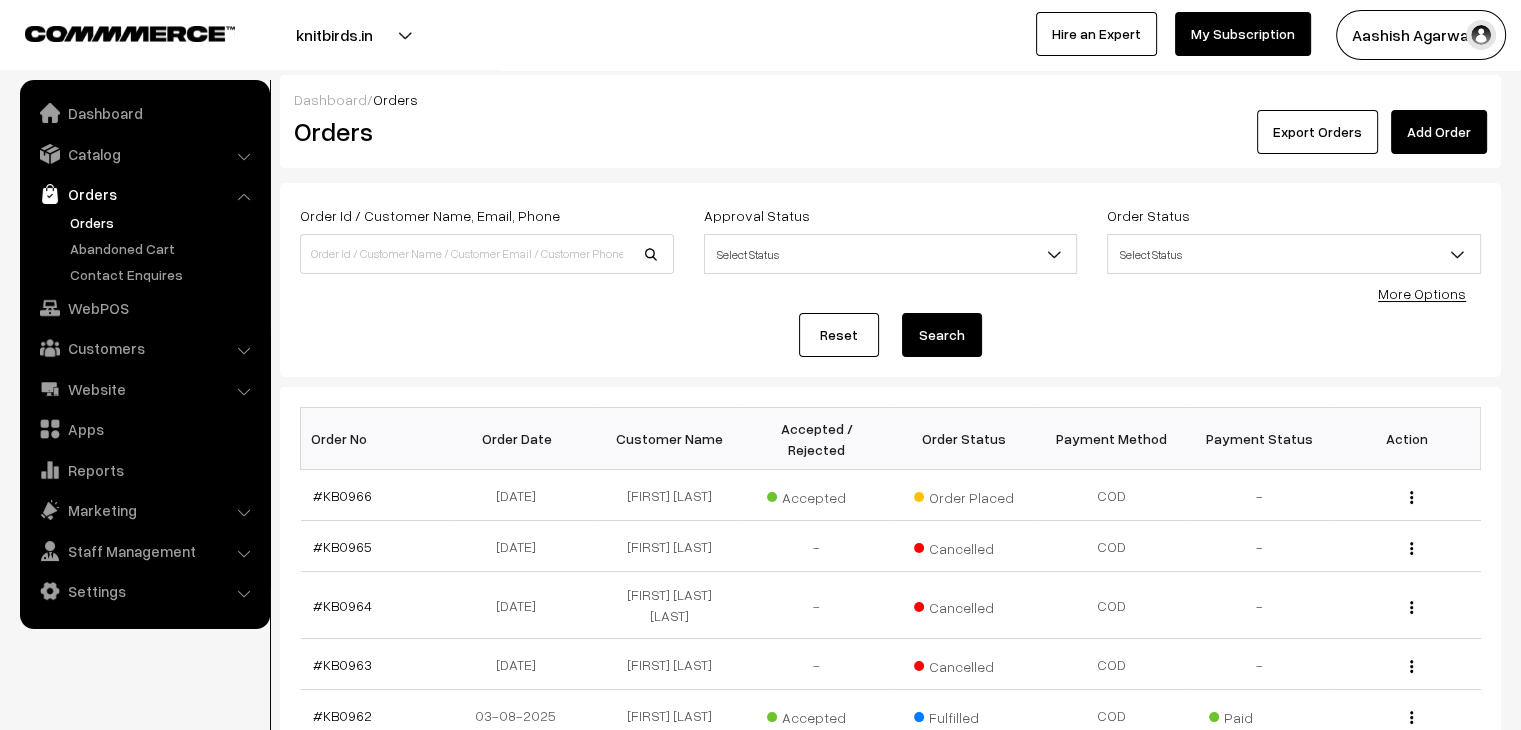 scroll, scrollTop: 0, scrollLeft: 0, axis: both 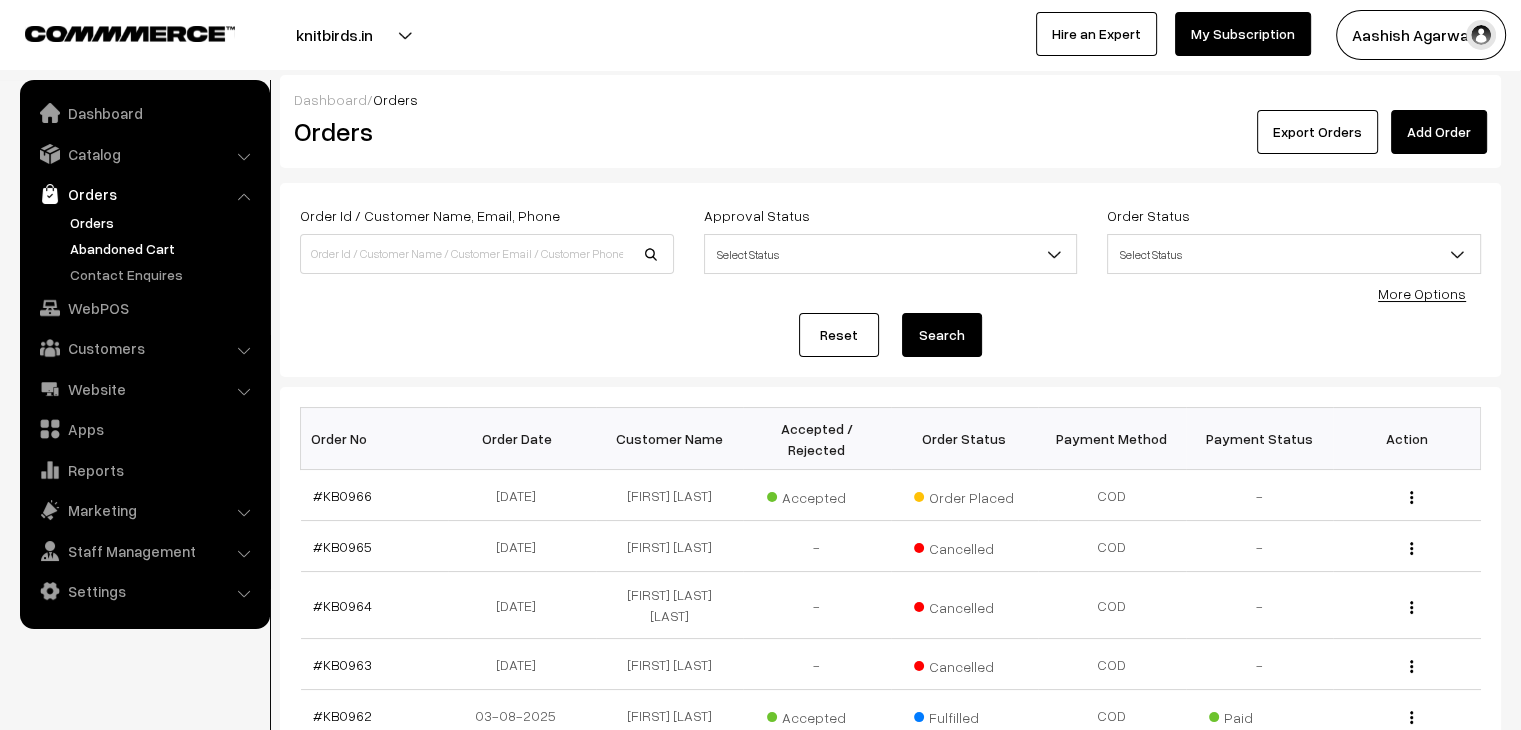 click on "Abandoned Cart" at bounding box center [164, 248] 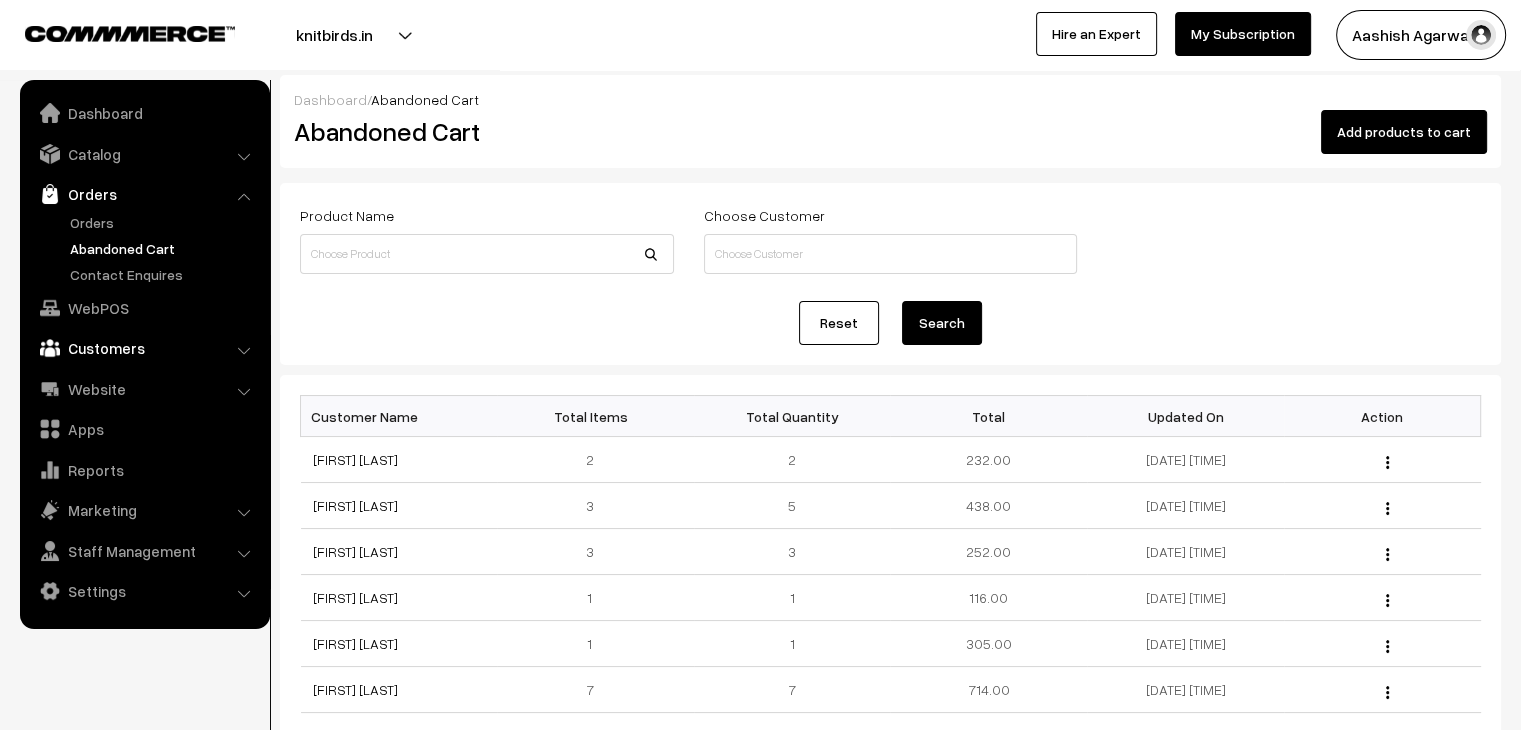 scroll, scrollTop: 0, scrollLeft: 0, axis: both 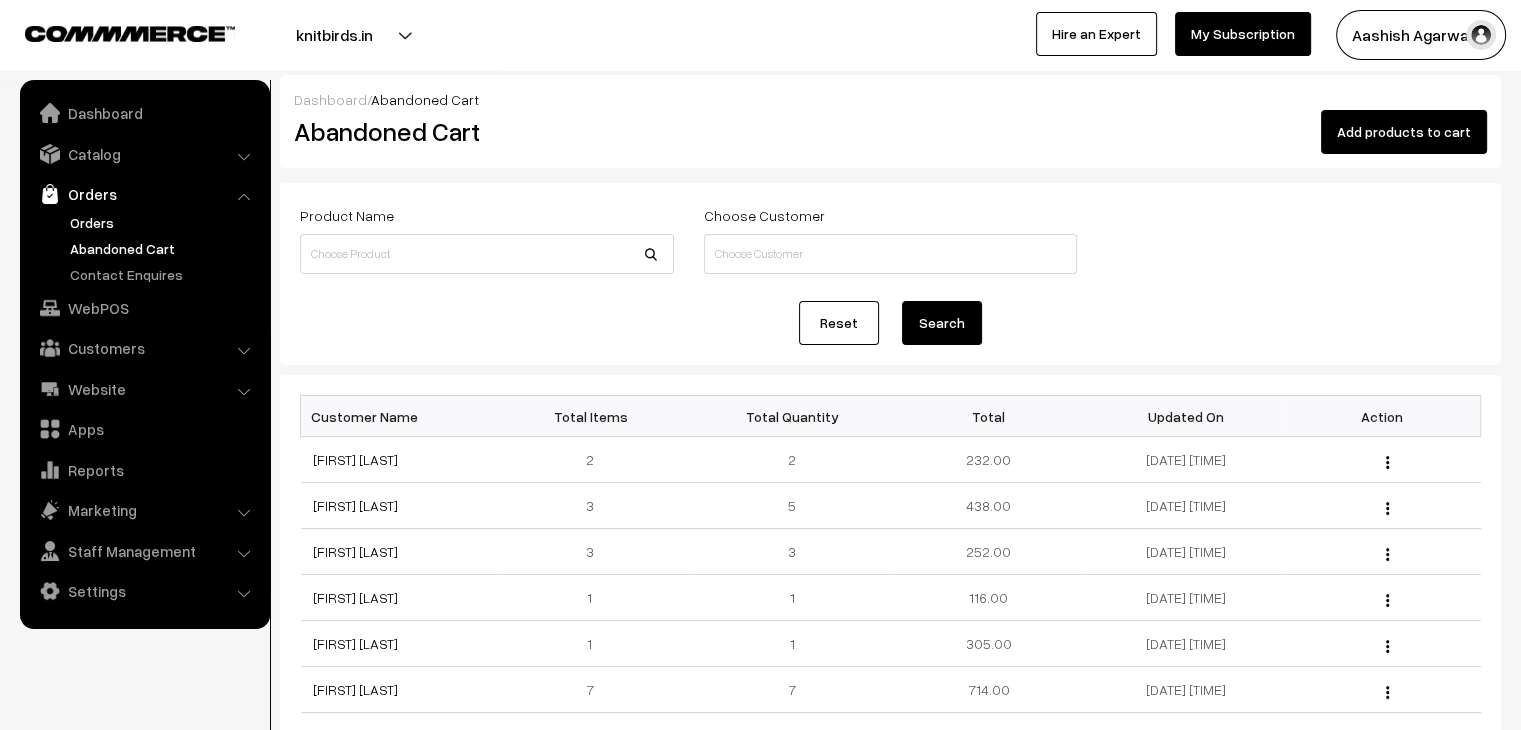 click on "Orders" at bounding box center (164, 222) 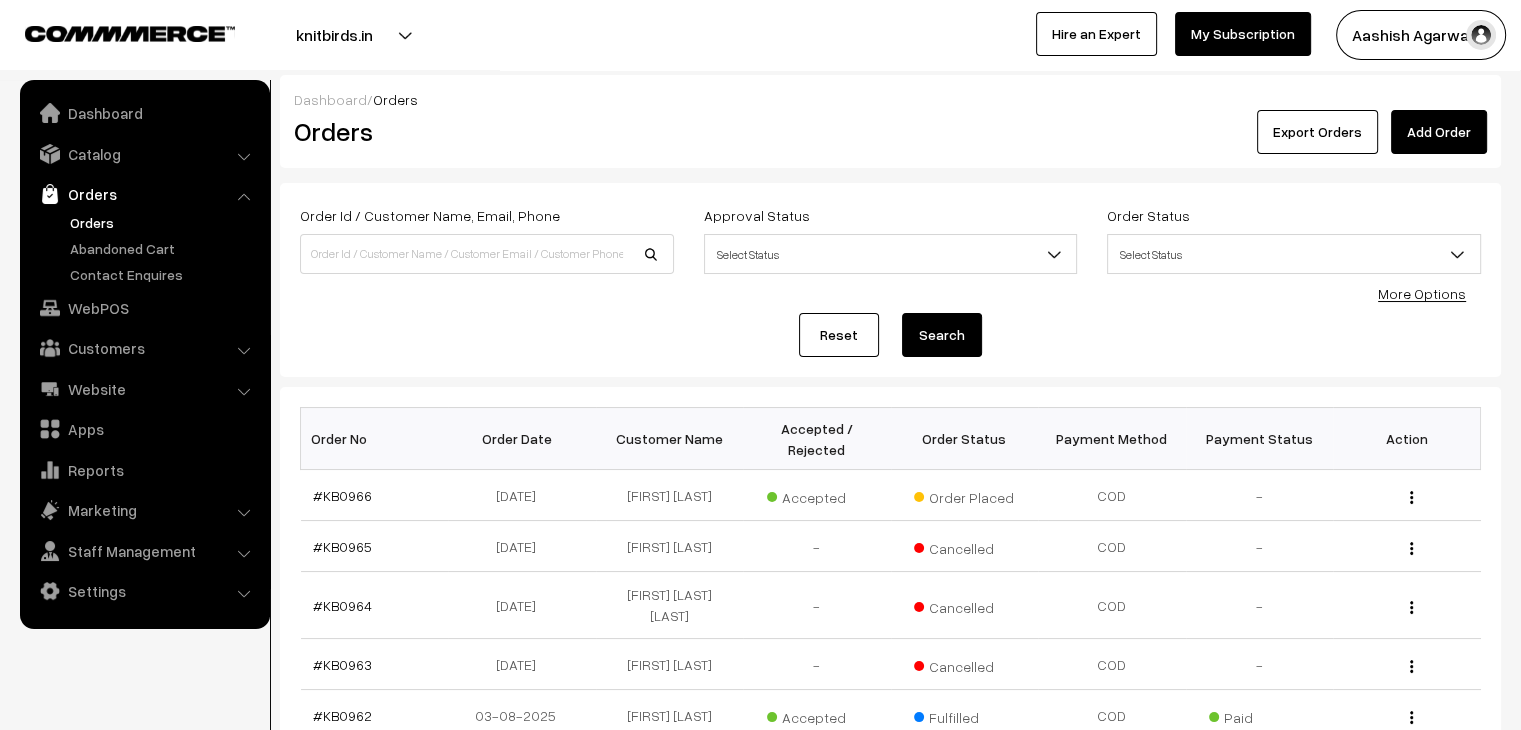 scroll, scrollTop: 0, scrollLeft: 0, axis: both 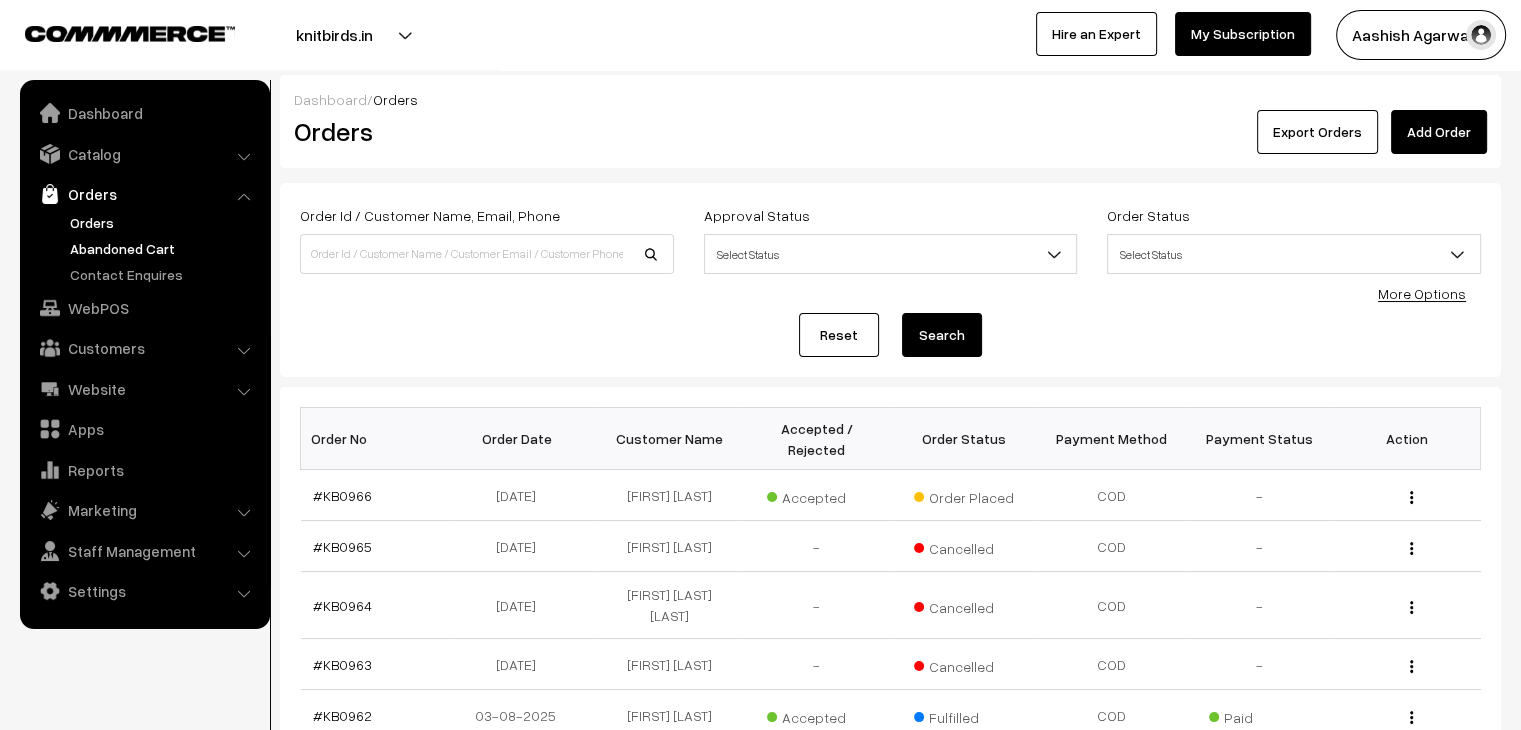 click on "Abandoned Cart" at bounding box center (164, 248) 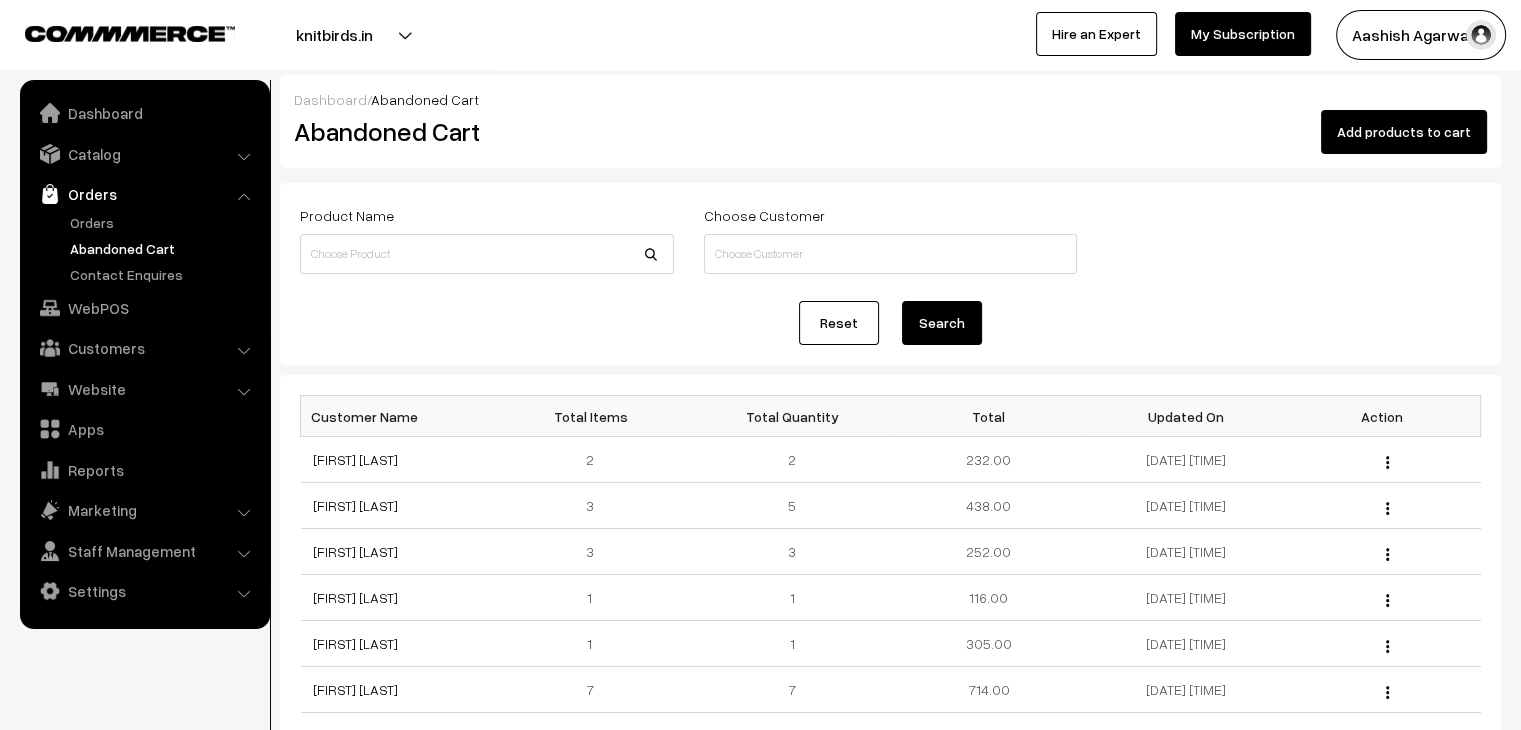 scroll, scrollTop: 0, scrollLeft: 0, axis: both 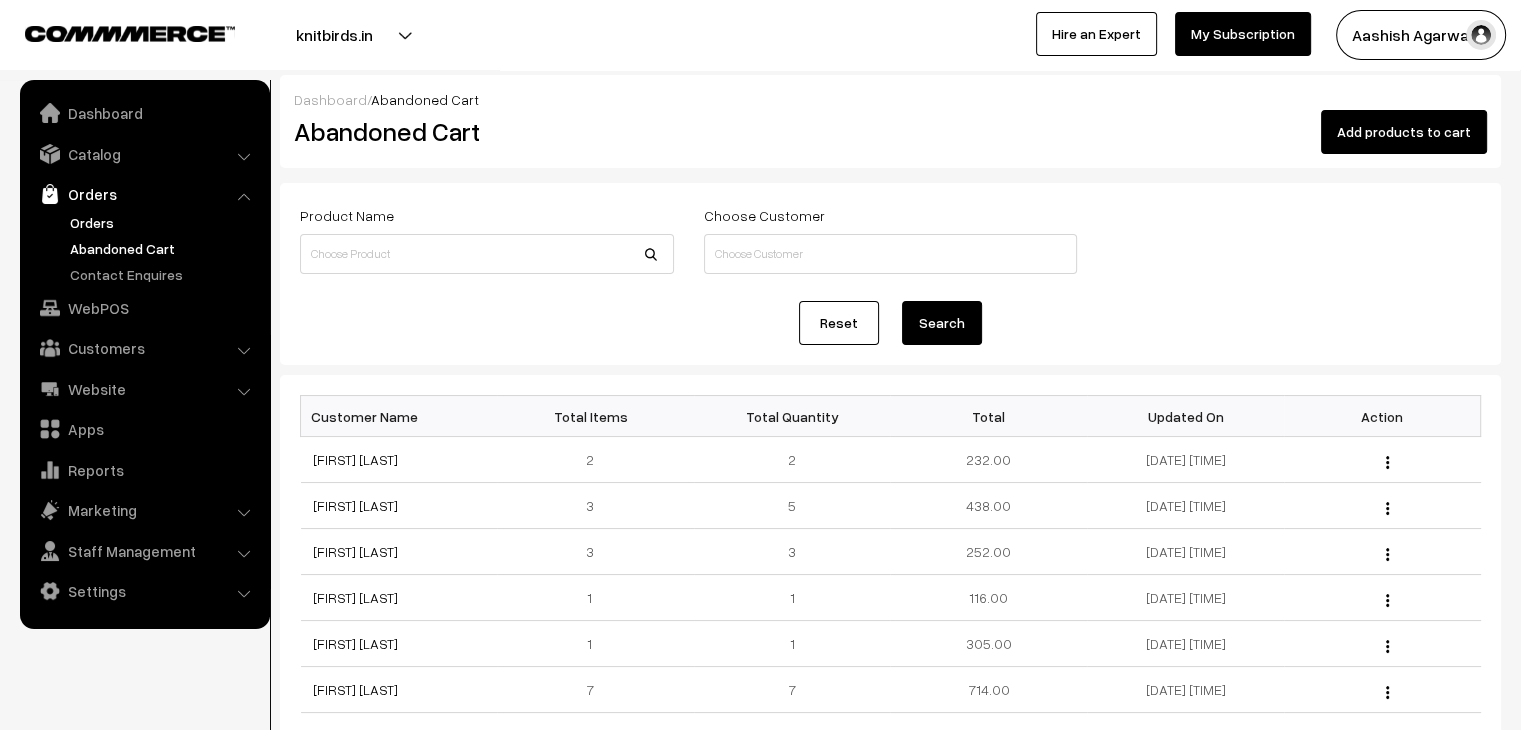 click on "Orders" at bounding box center [164, 222] 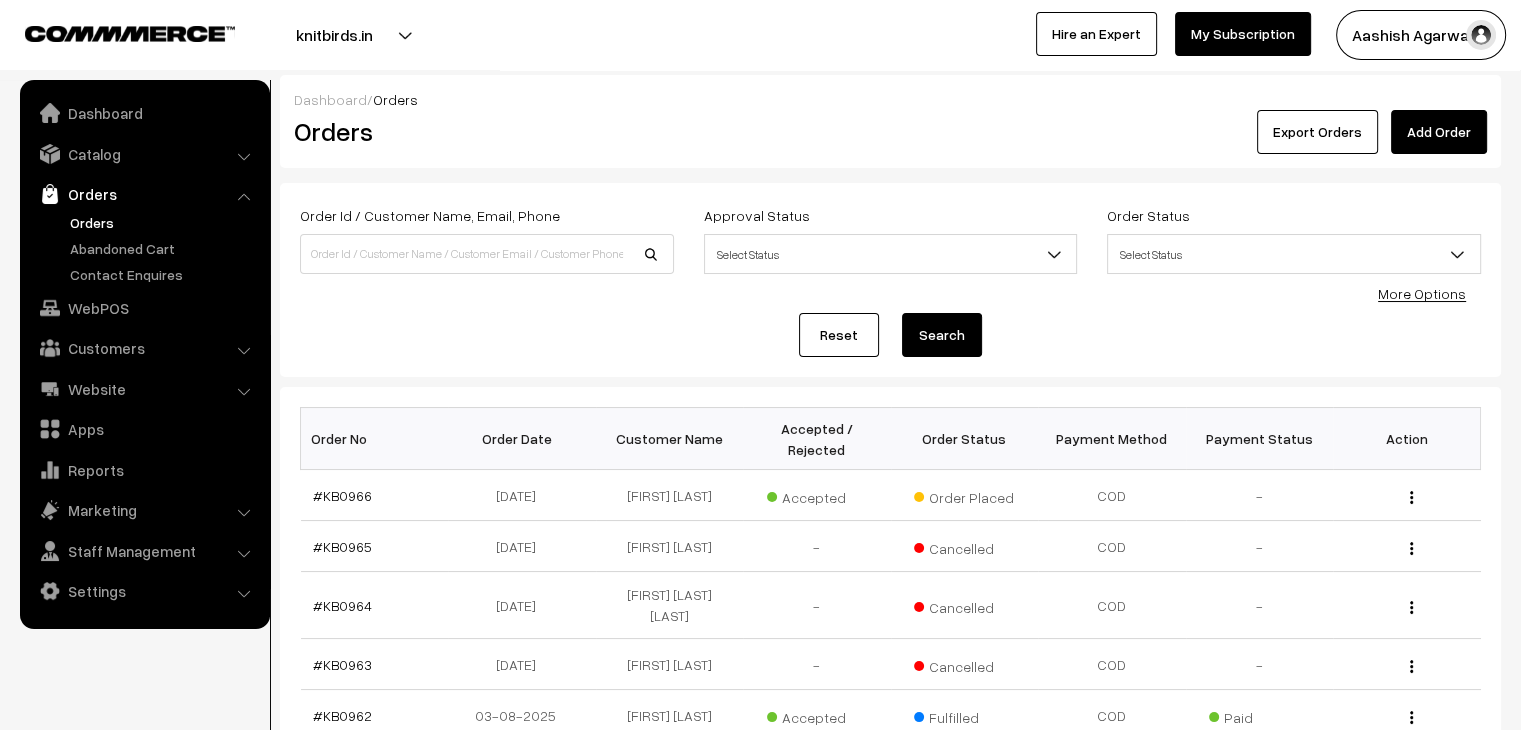 scroll, scrollTop: 0, scrollLeft: 0, axis: both 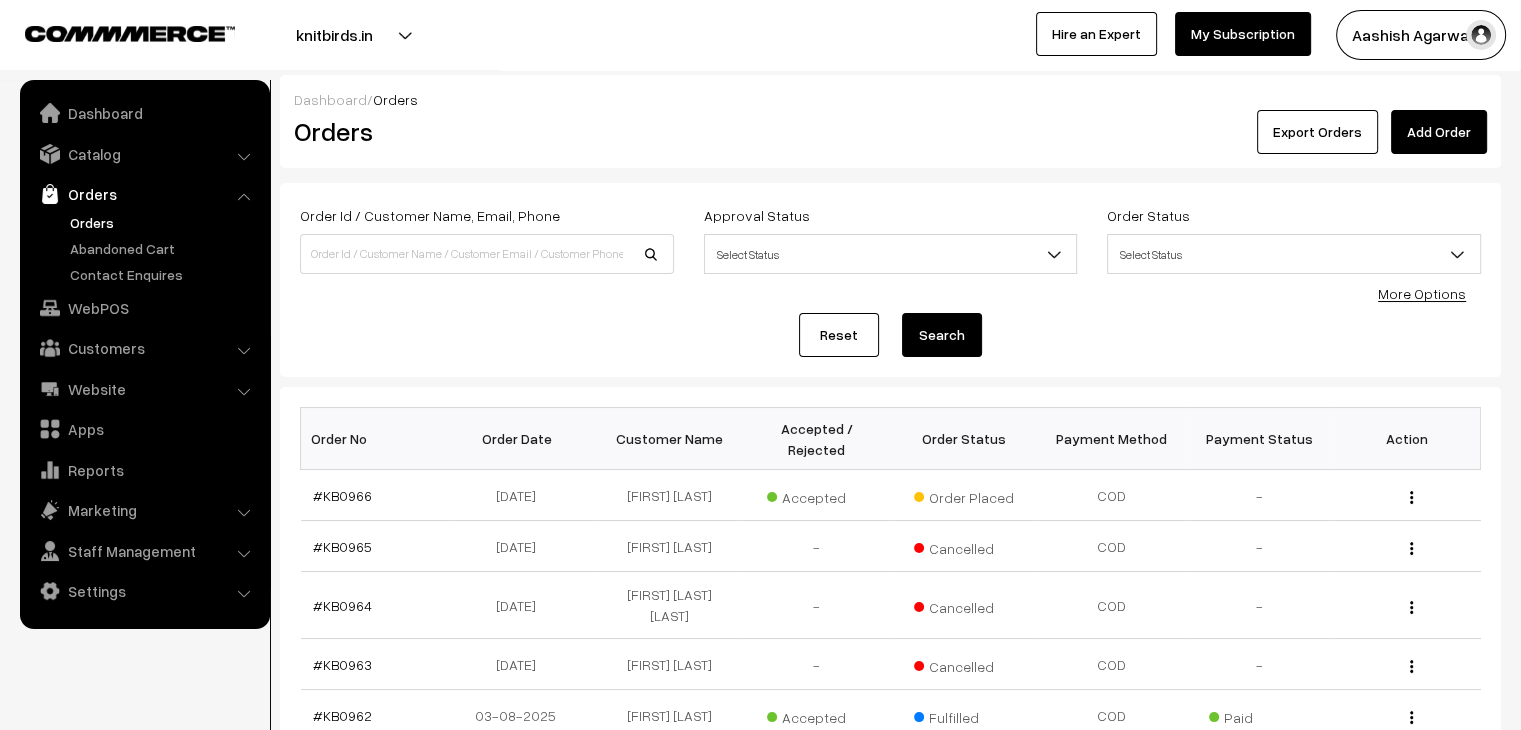 click on "Order Id / Customer Name, Email, Phone
Approval Status
Select Status
Awaiting
Accepted
Rejected
Select Status
Order Status
Select Status
Draft Order
Order Placed Cancelled Processing" at bounding box center (890, 280) 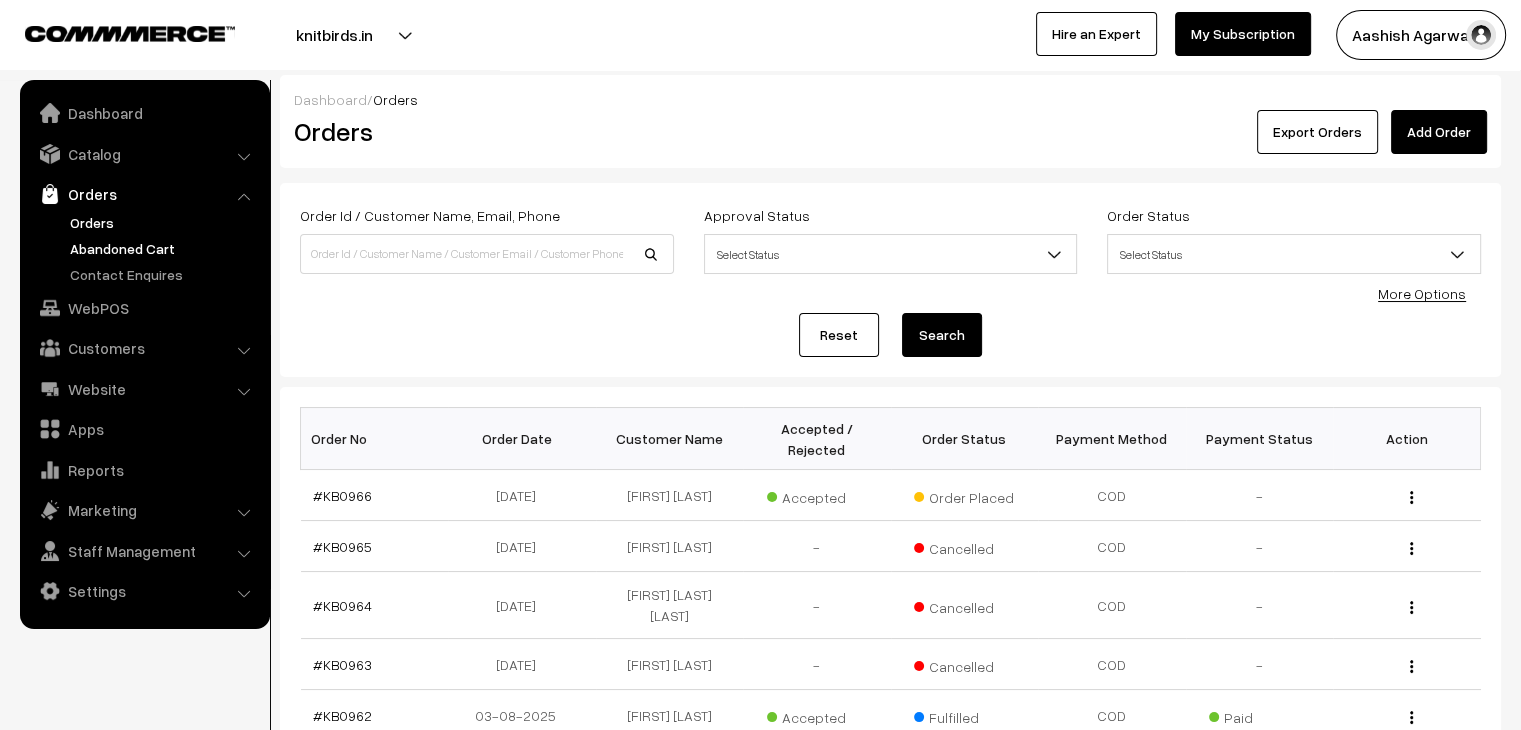 click on "Abandoned Cart" at bounding box center [164, 248] 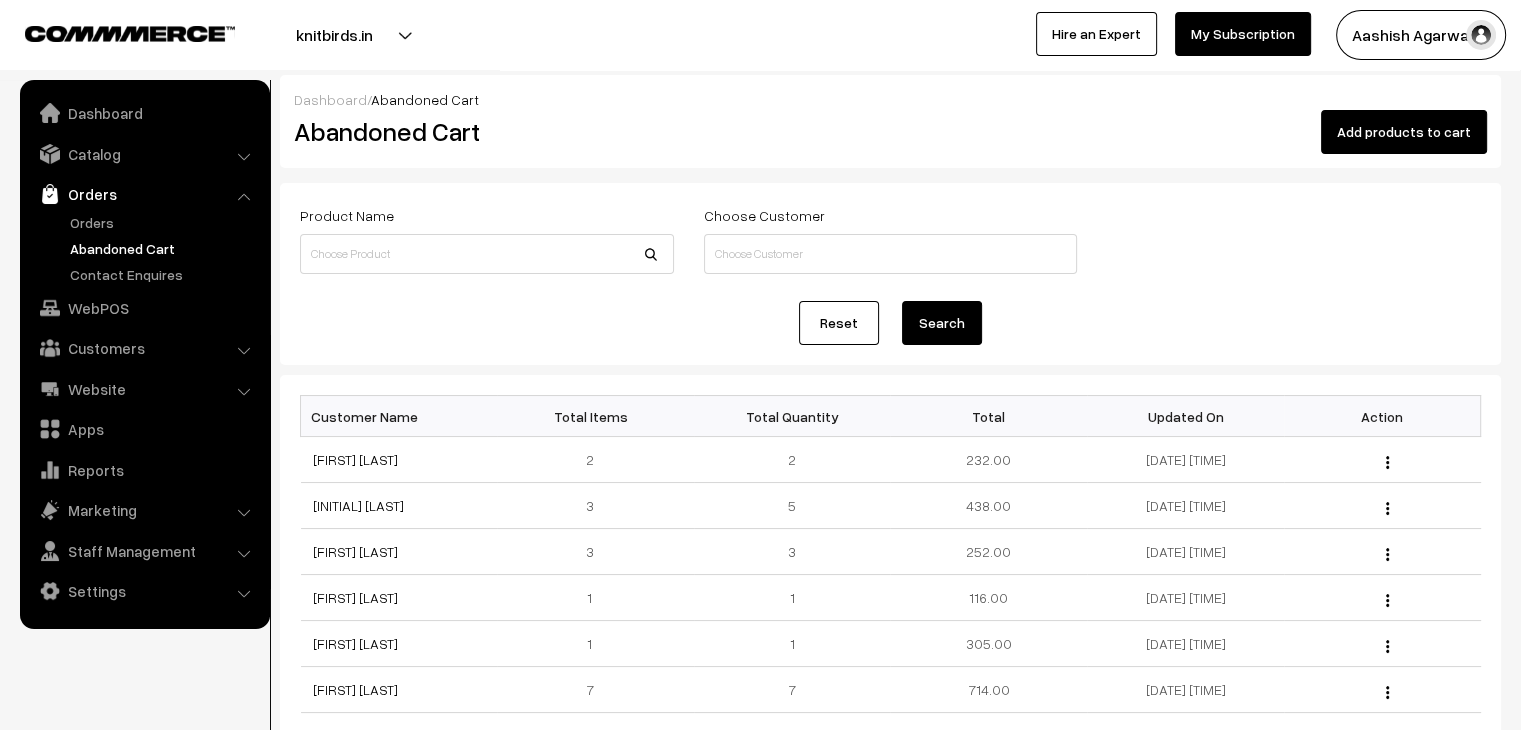 scroll, scrollTop: 0, scrollLeft: 0, axis: both 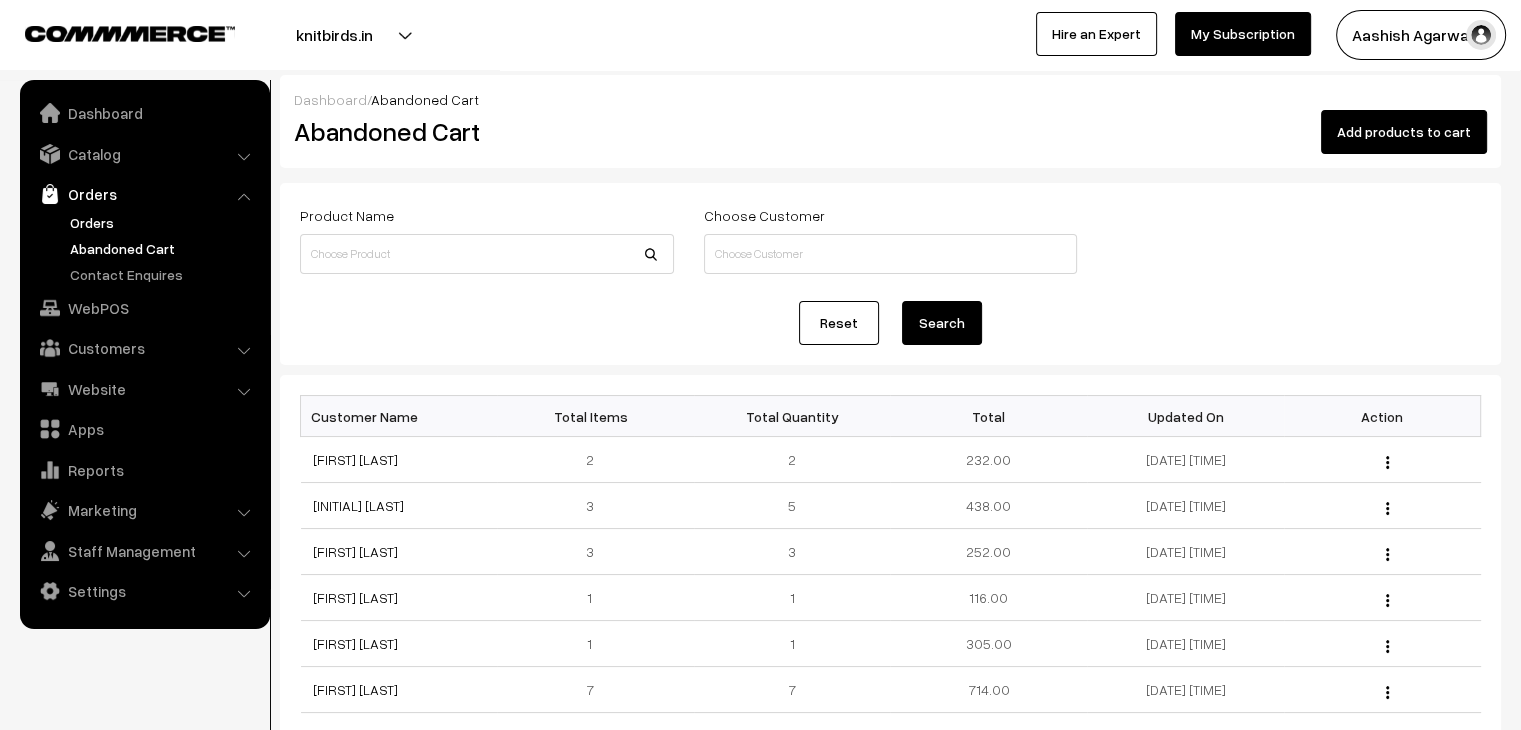 click on "Orders" at bounding box center (164, 222) 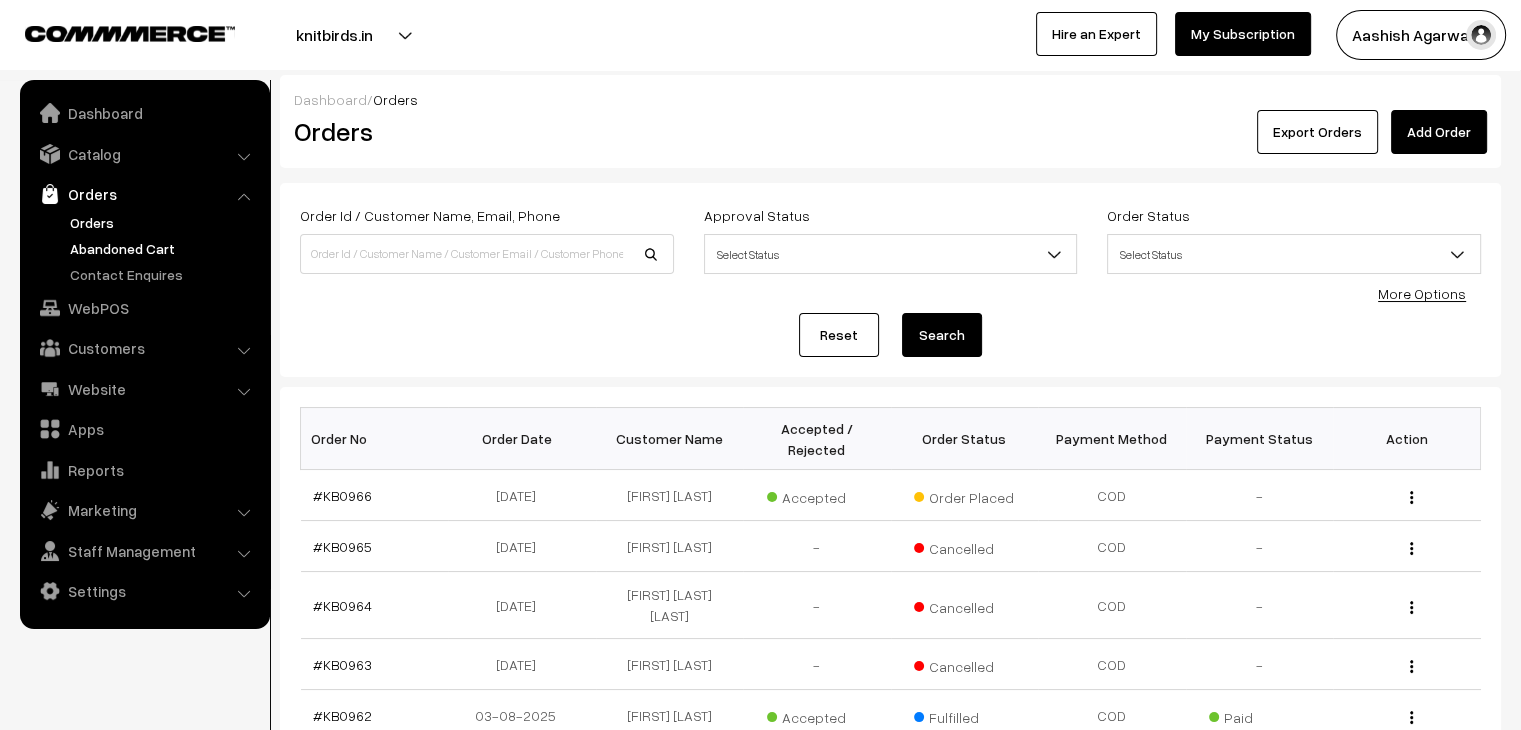 scroll, scrollTop: 0, scrollLeft: 0, axis: both 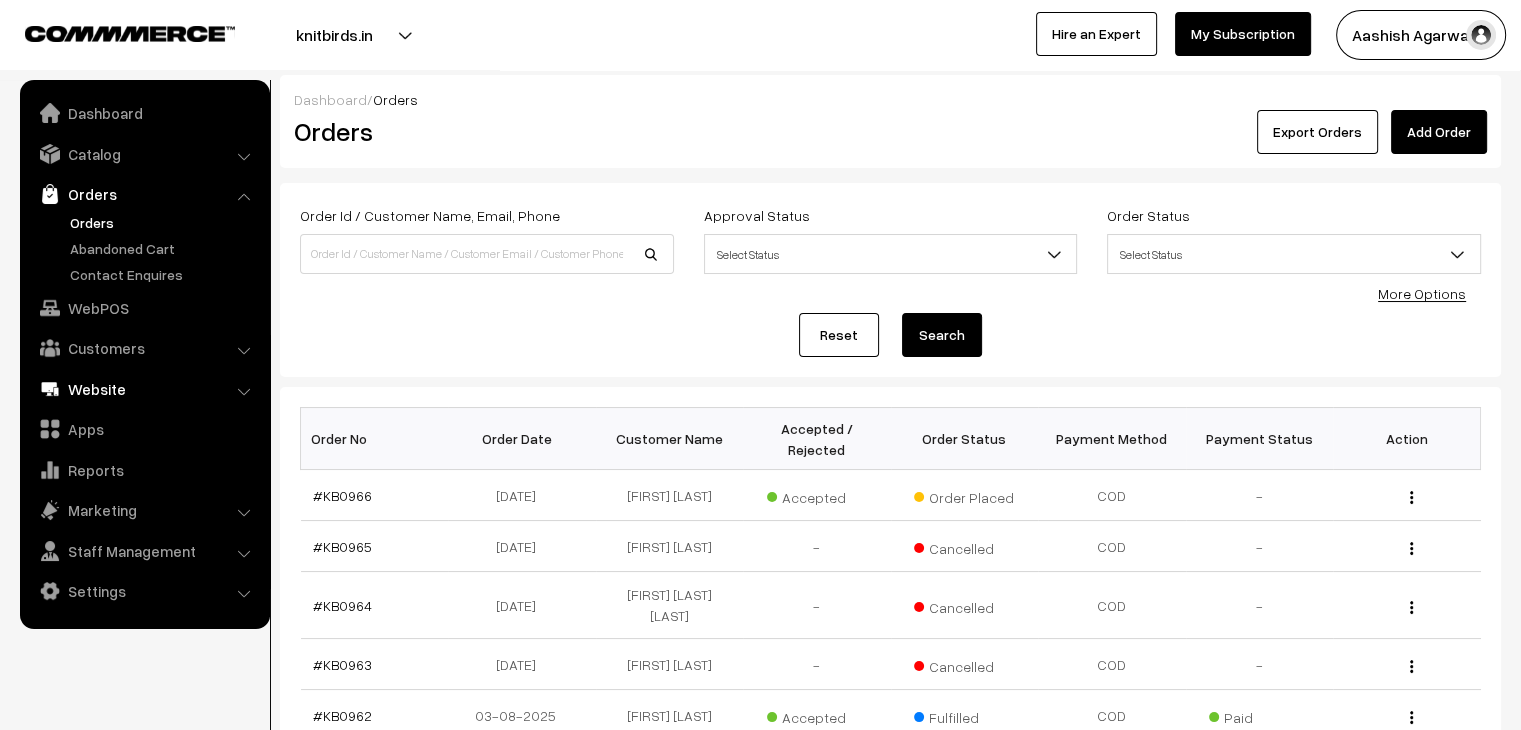 click on "Website" at bounding box center (144, 389) 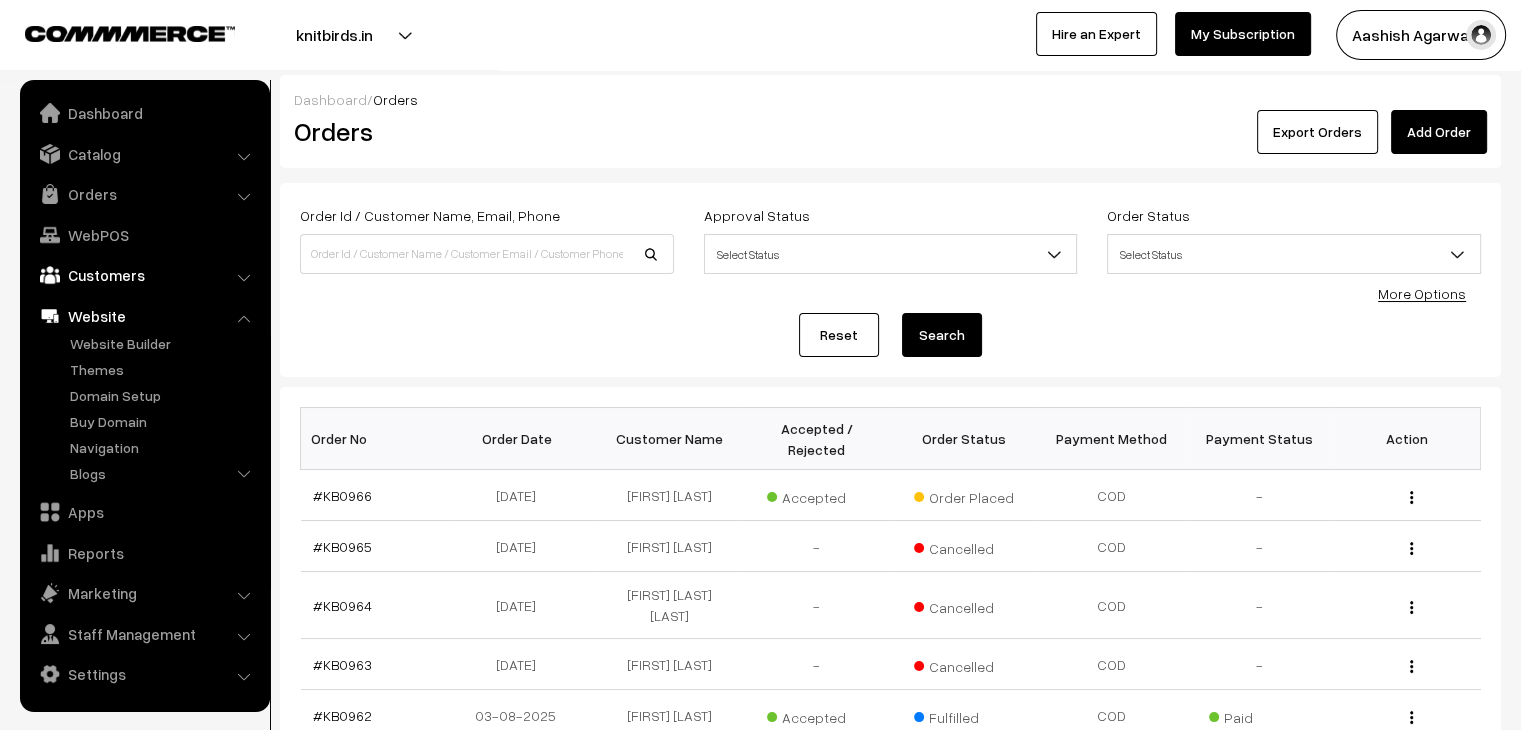 click on "Customers" at bounding box center (144, 275) 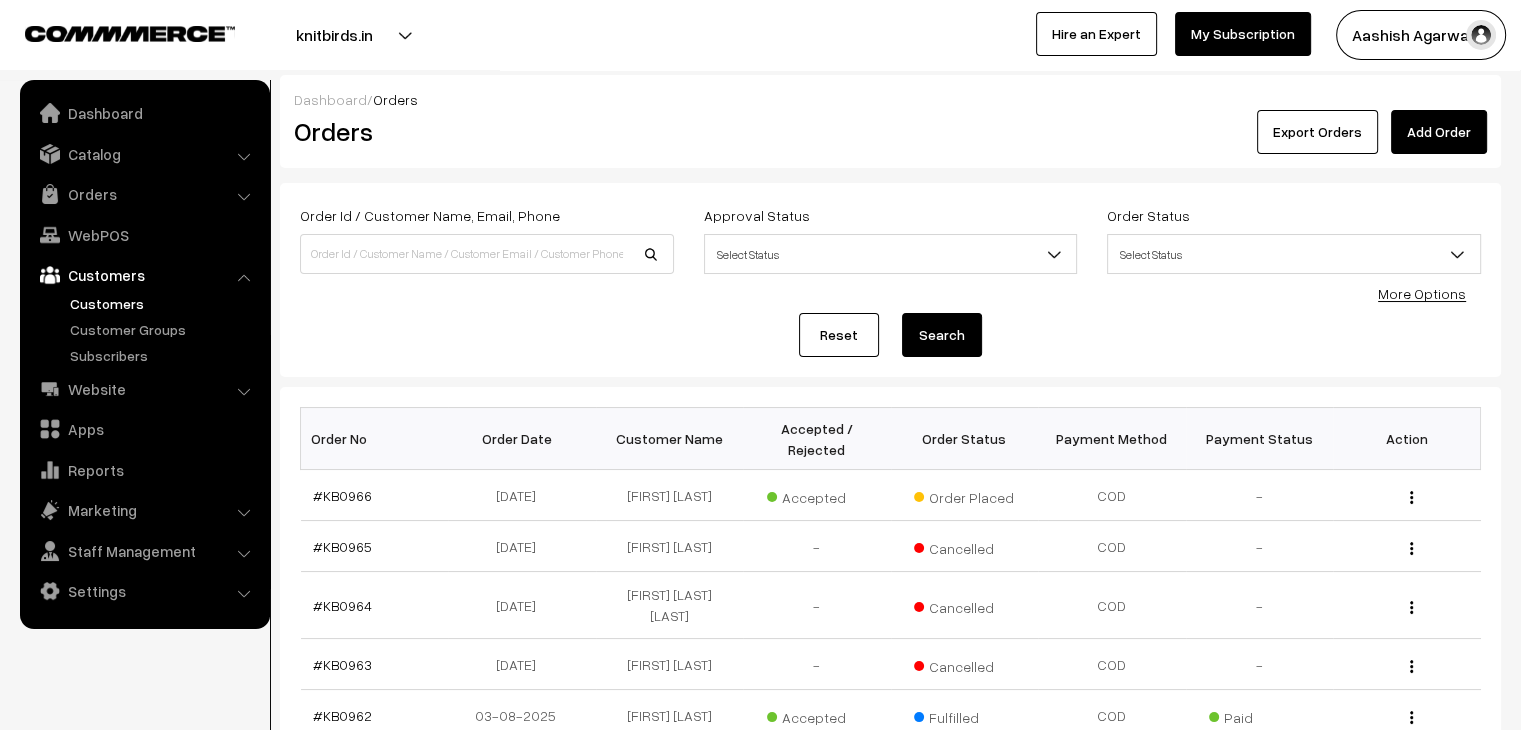 click on "Customers" at bounding box center (164, 303) 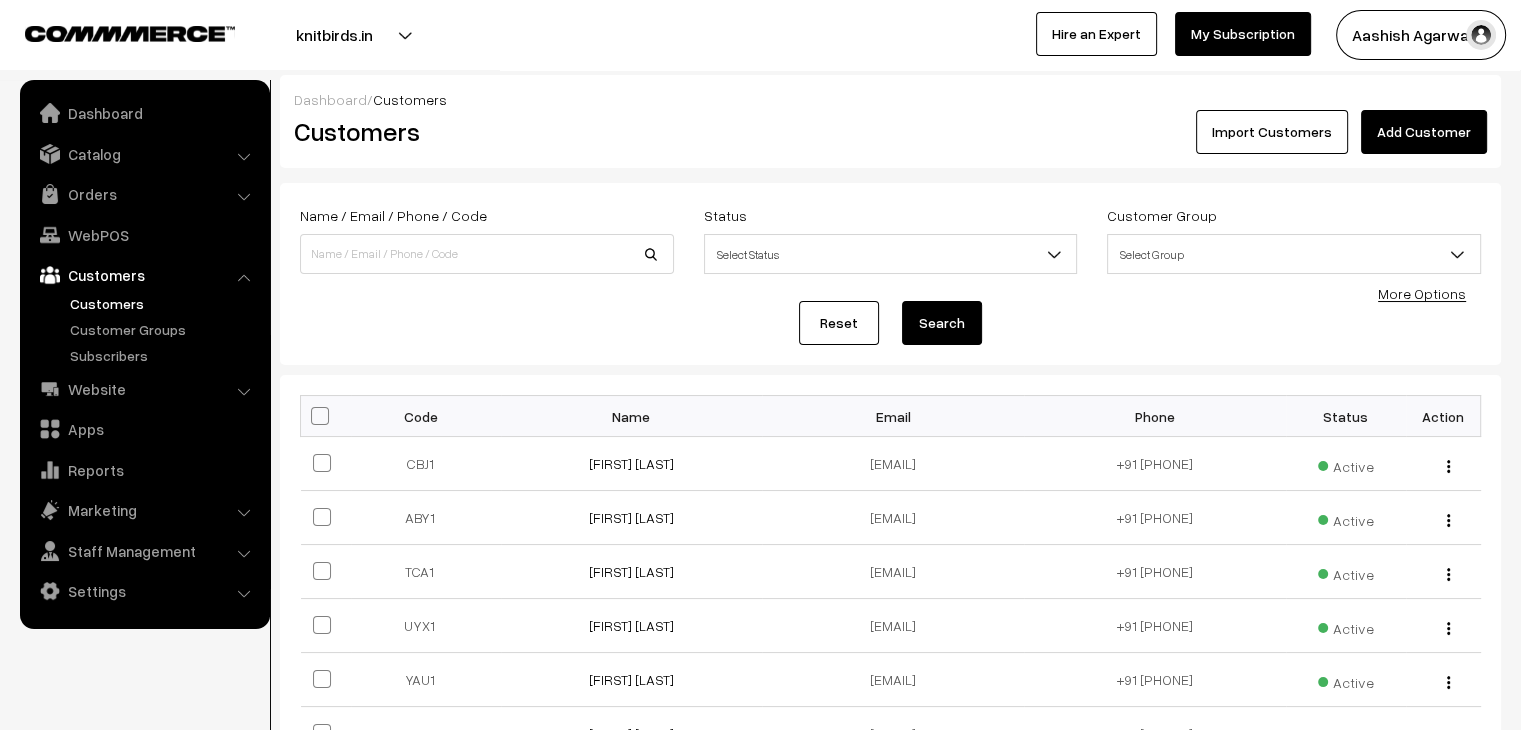 scroll, scrollTop: 0, scrollLeft: 0, axis: both 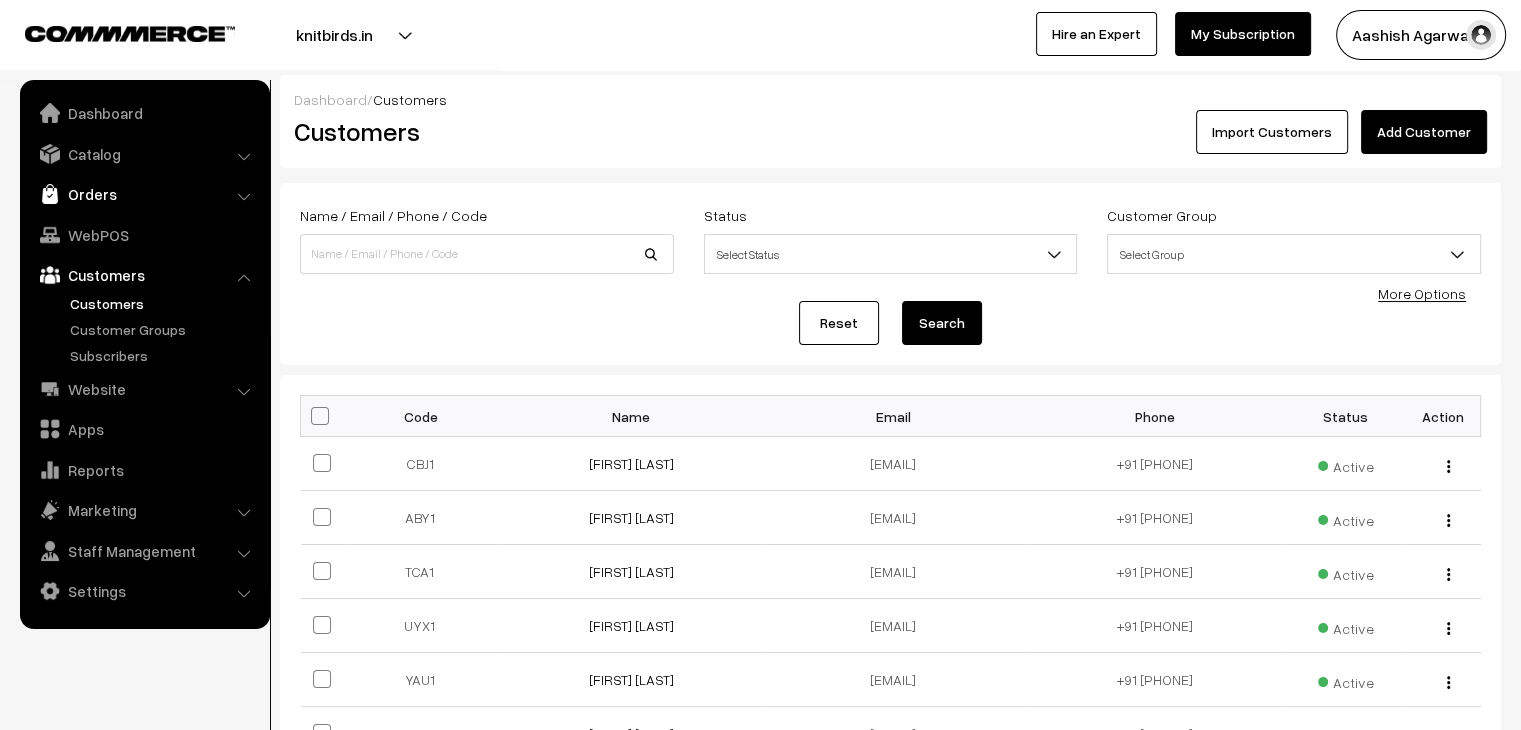 click at bounding box center [50, 194] 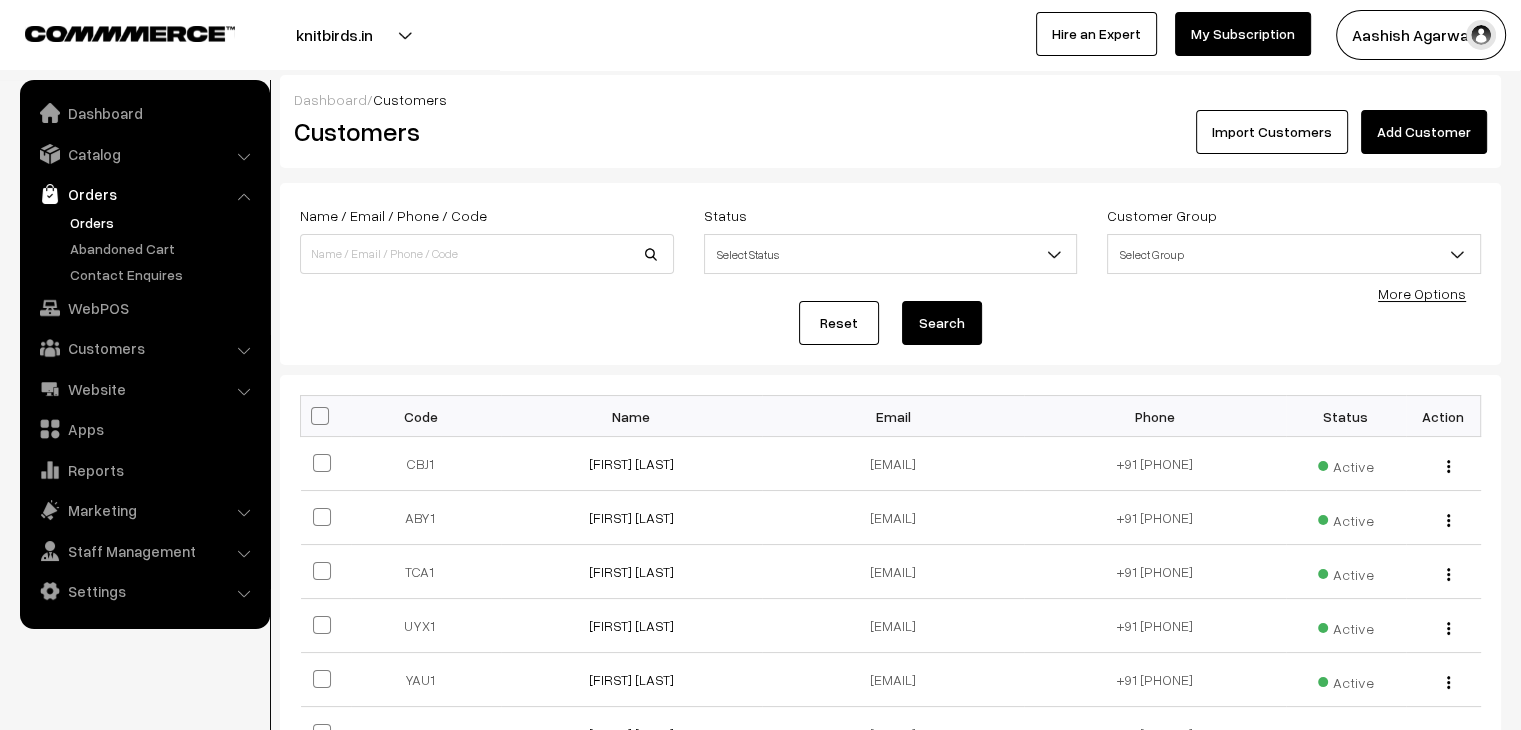 click on "Orders" at bounding box center [164, 222] 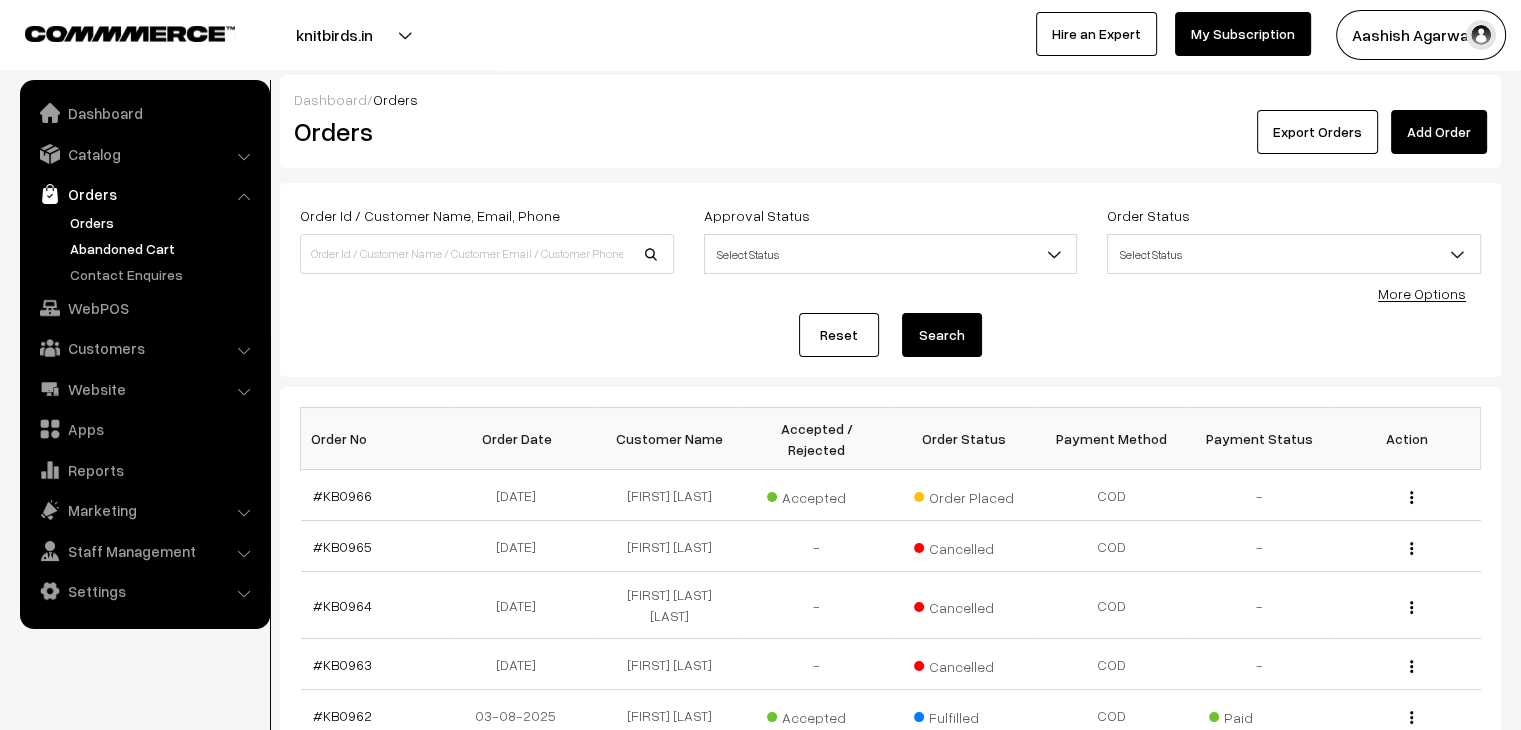 scroll, scrollTop: 0, scrollLeft: 0, axis: both 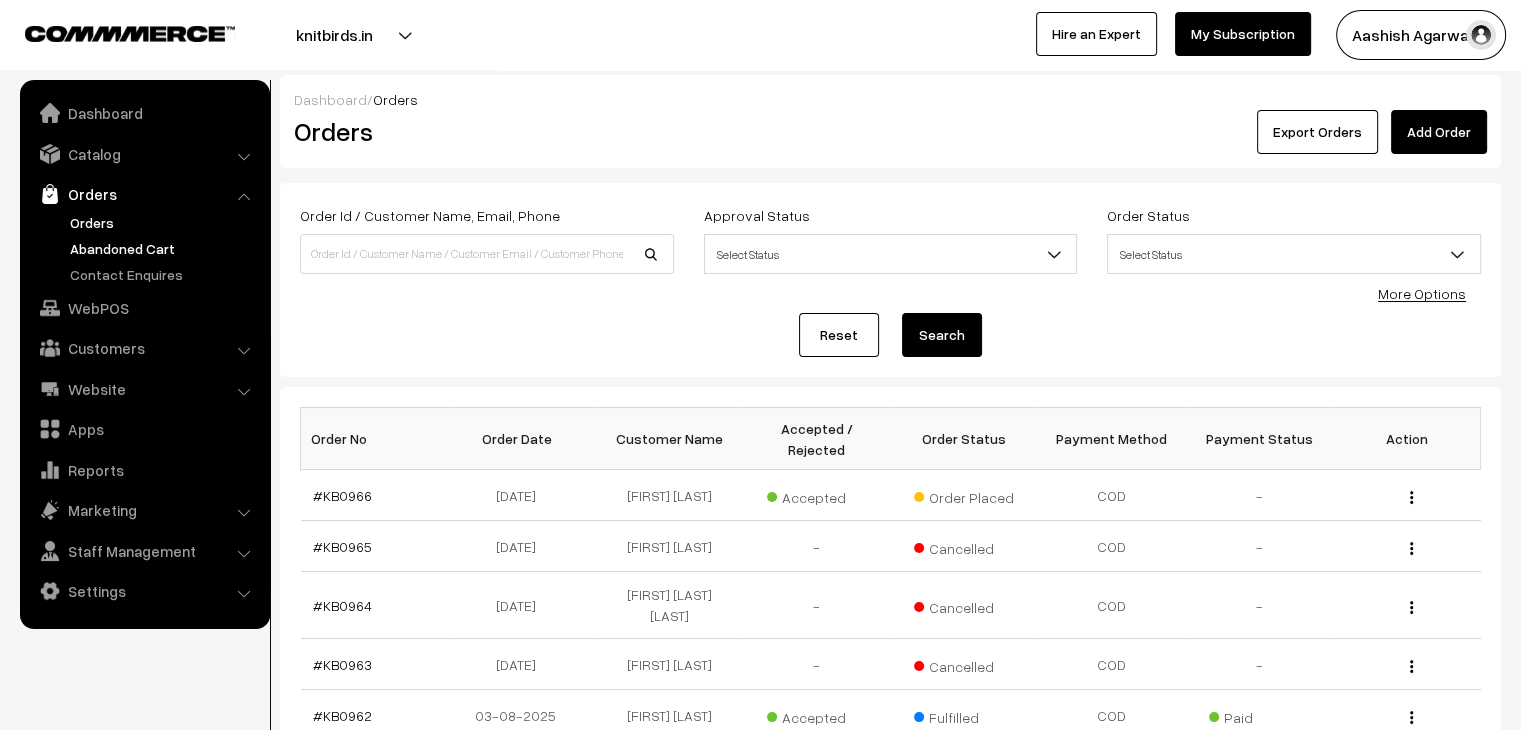 click on "Abandoned Cart" at bounding box center [164, 248] 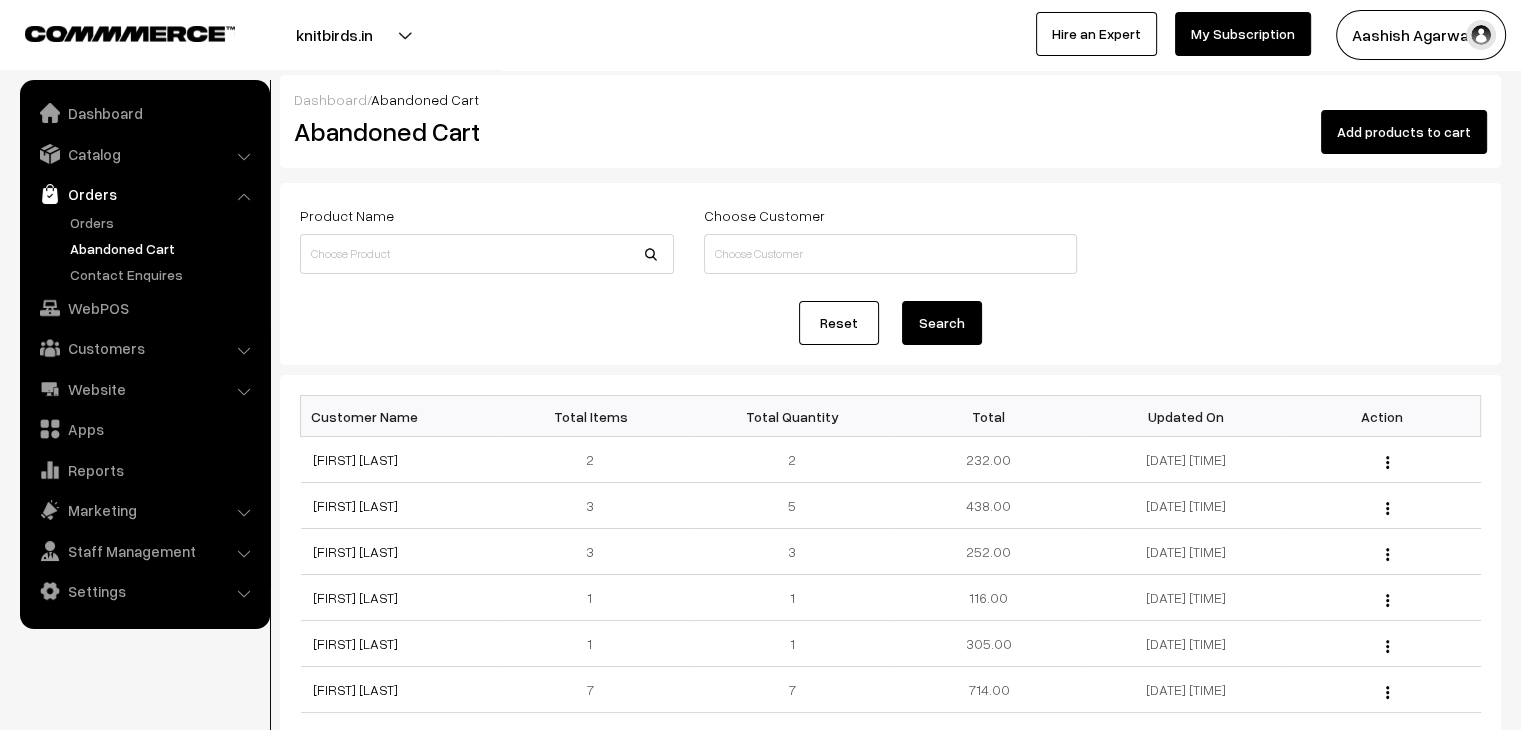 scroll, scrollTop: 0, scrollLeft: 0, axis: both 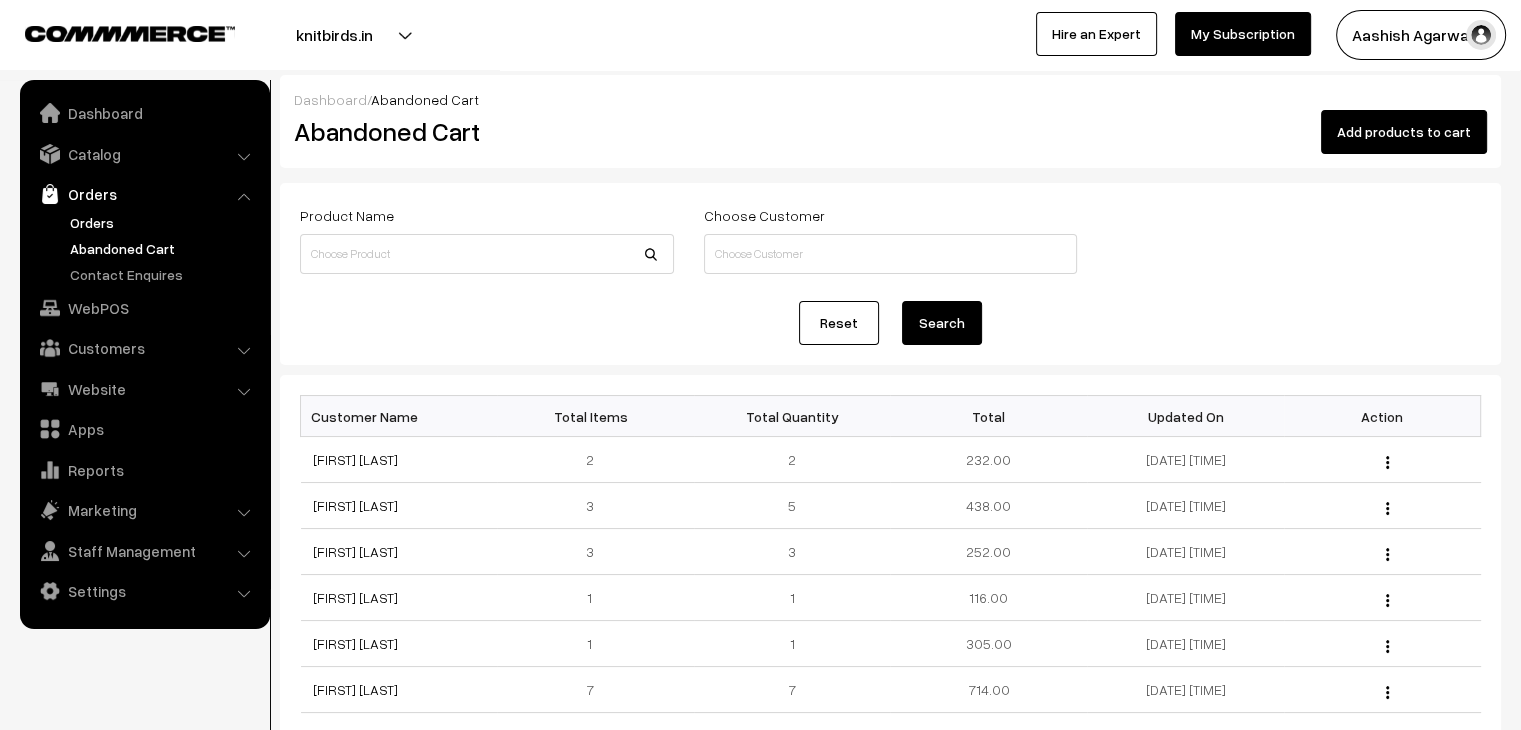 click on "Orders" at bounding box center [164, 222] 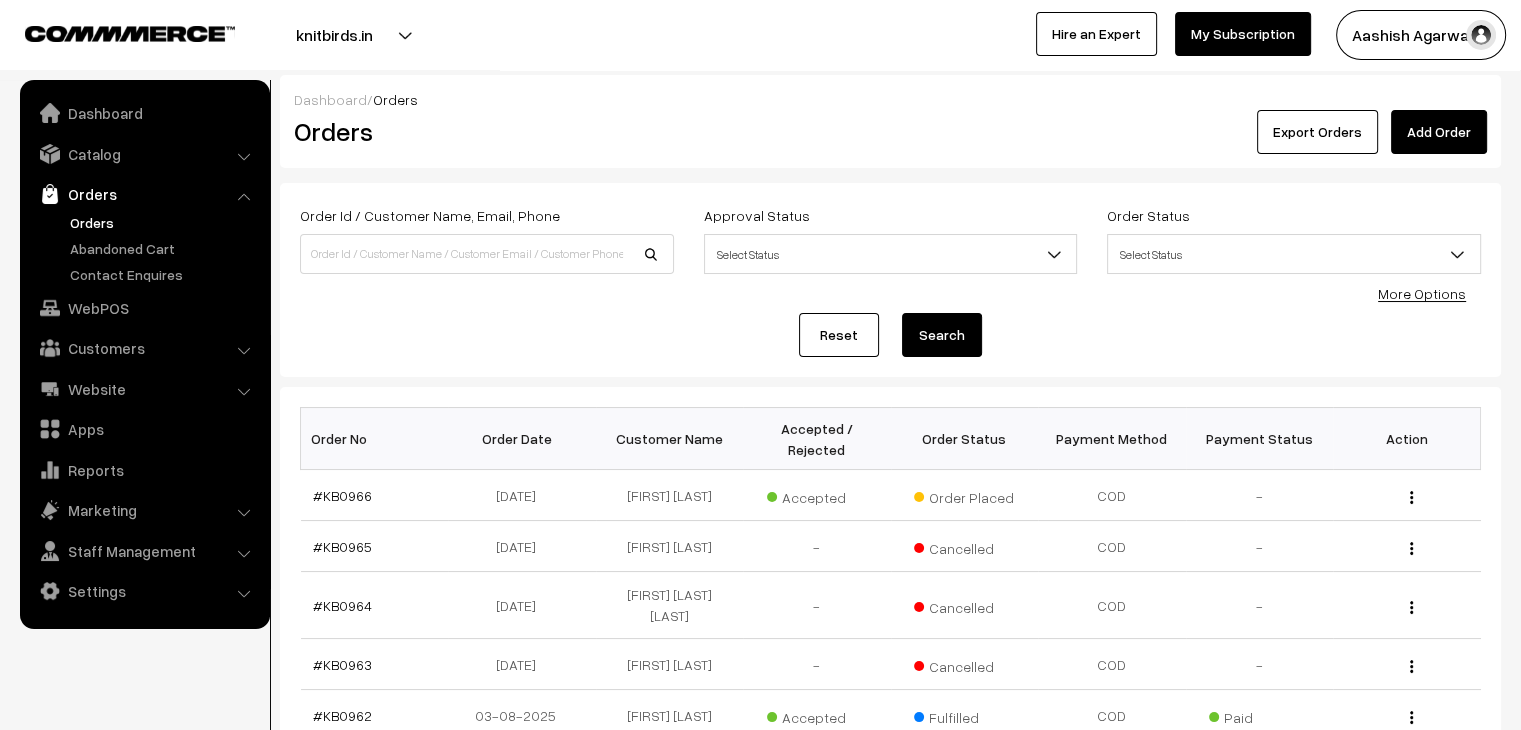 scroll, scrollTop: 0, scrollLeft: 0, axis: both 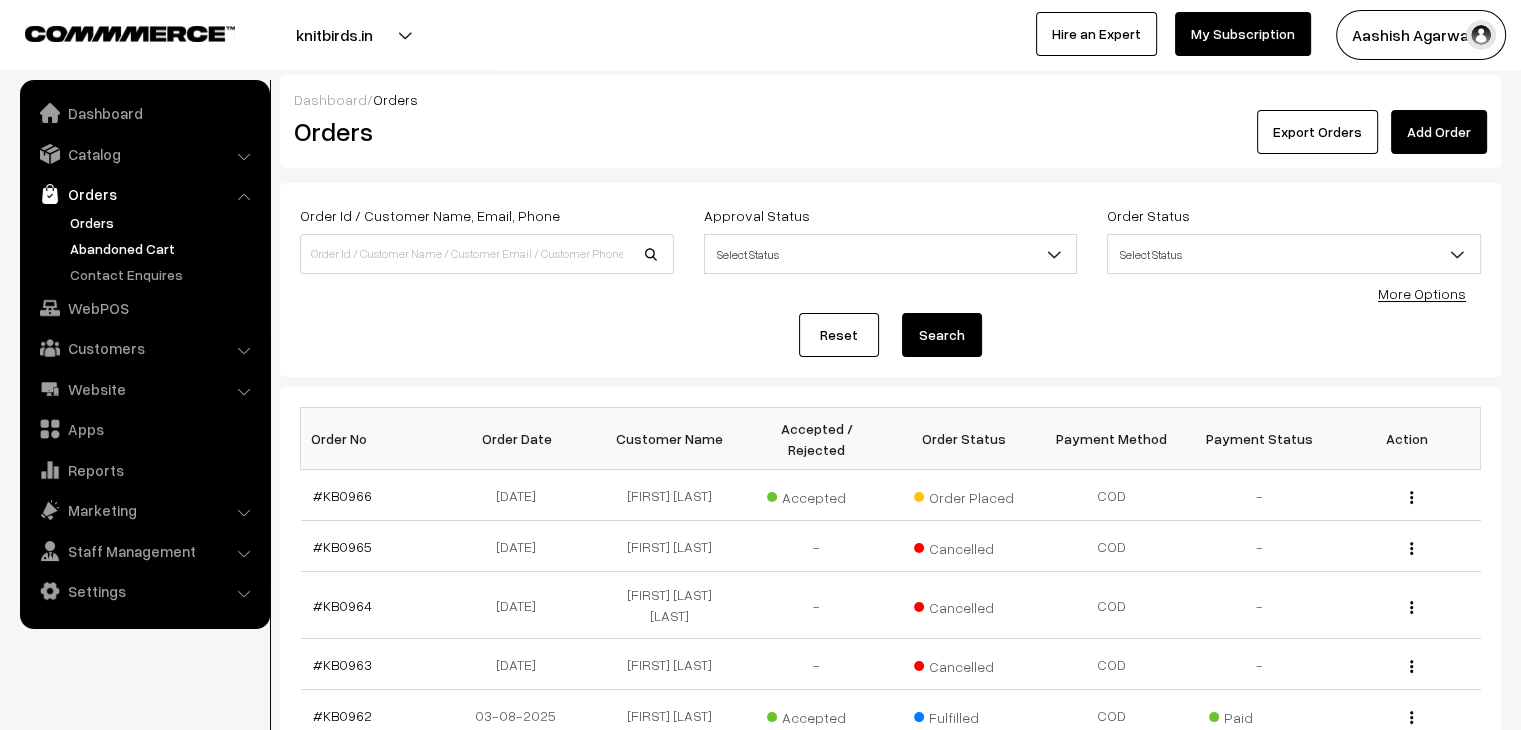click on "Abandoned Cart" at bounding box center [164, 248] 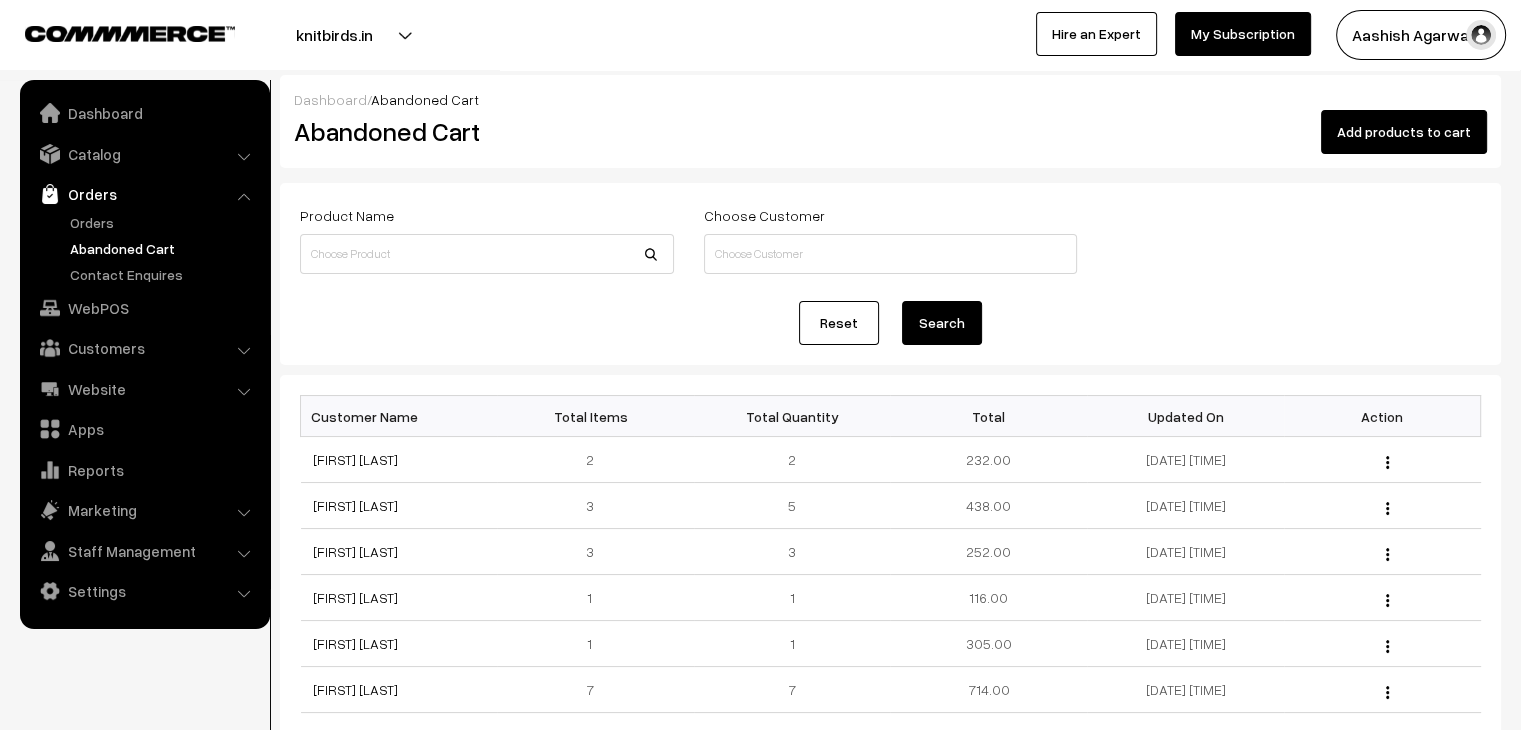 scroll, scrollTop: 0, scrollLeft: 0, axis: both 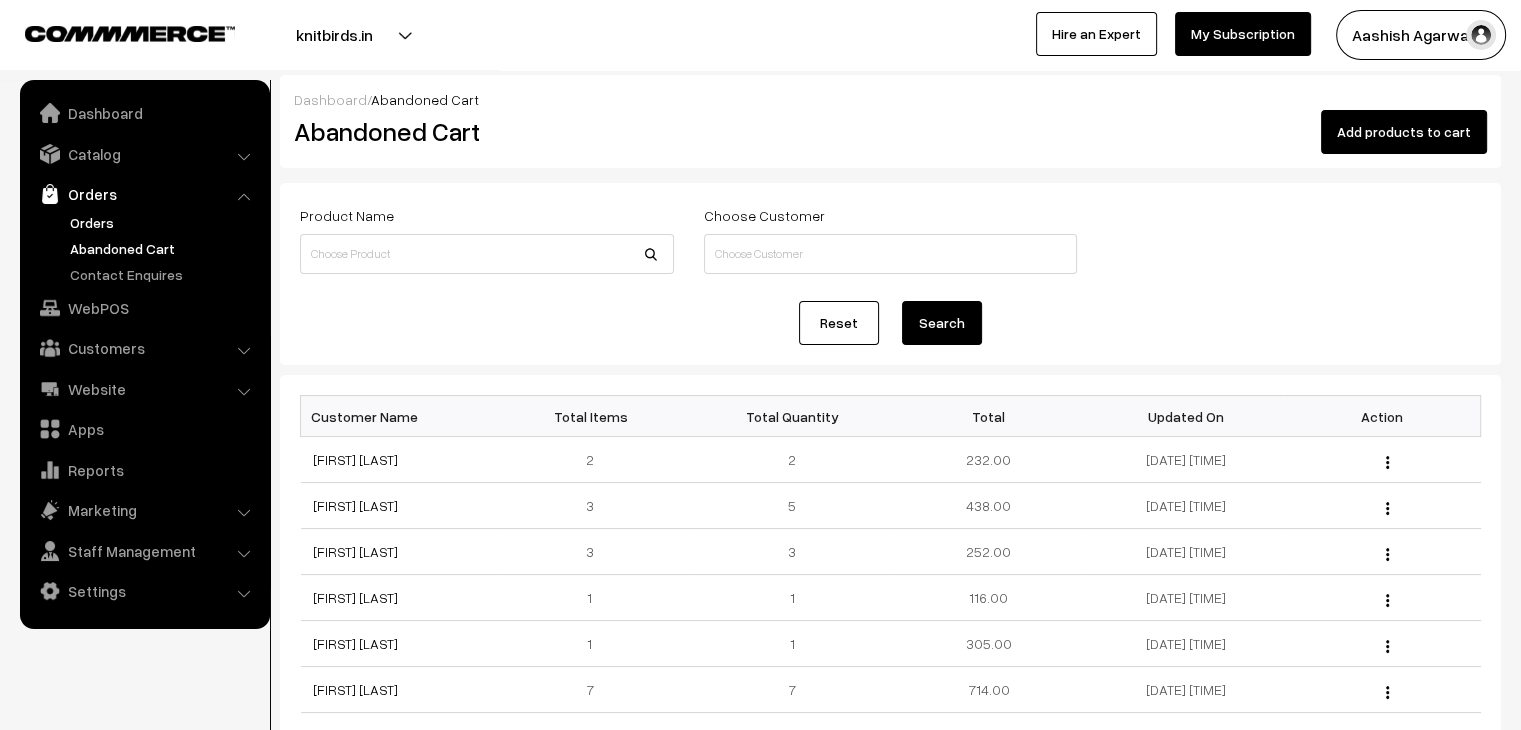 click on "Orders" at bounding box center [164, 222] 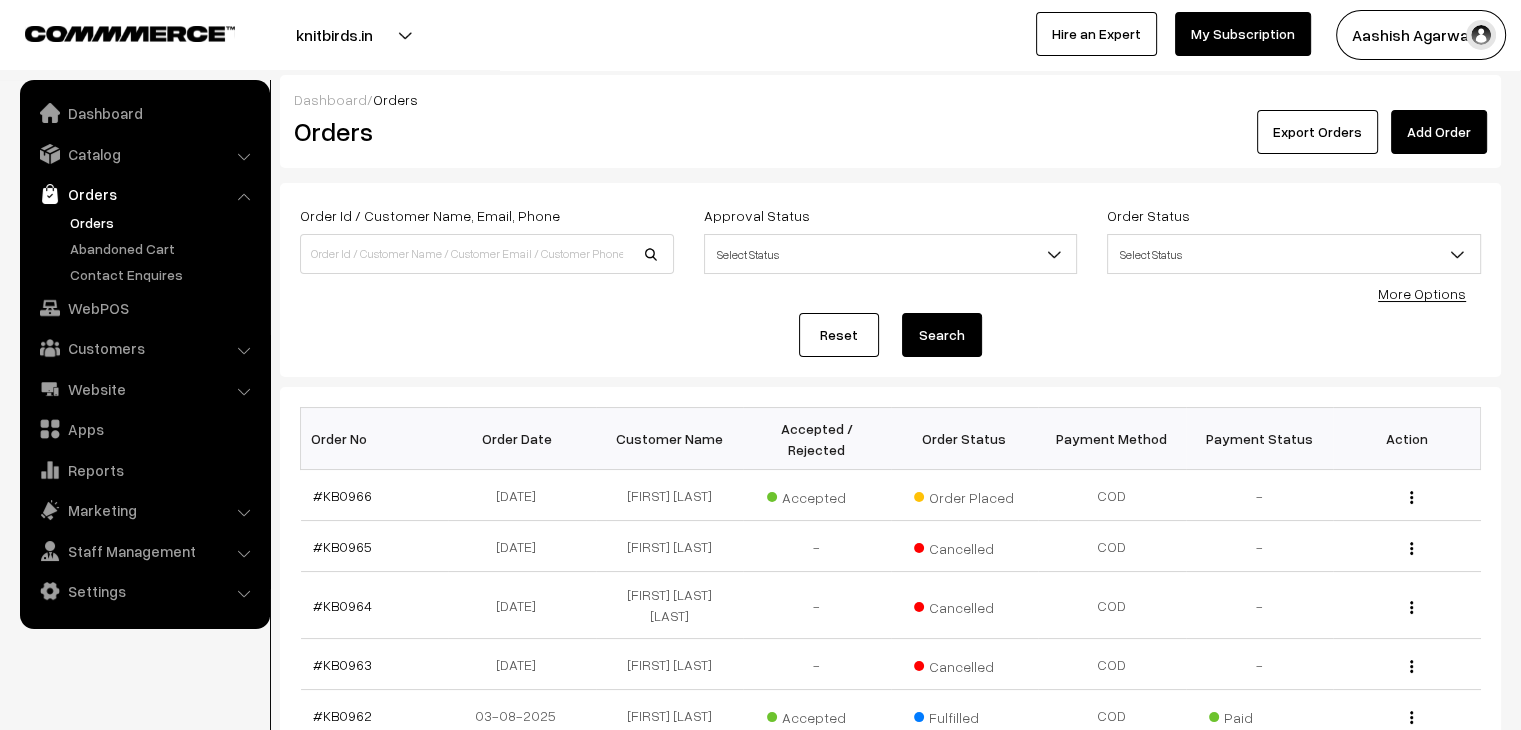 scroll, scrollTop: 0, scrollLeft: 0, axis: both 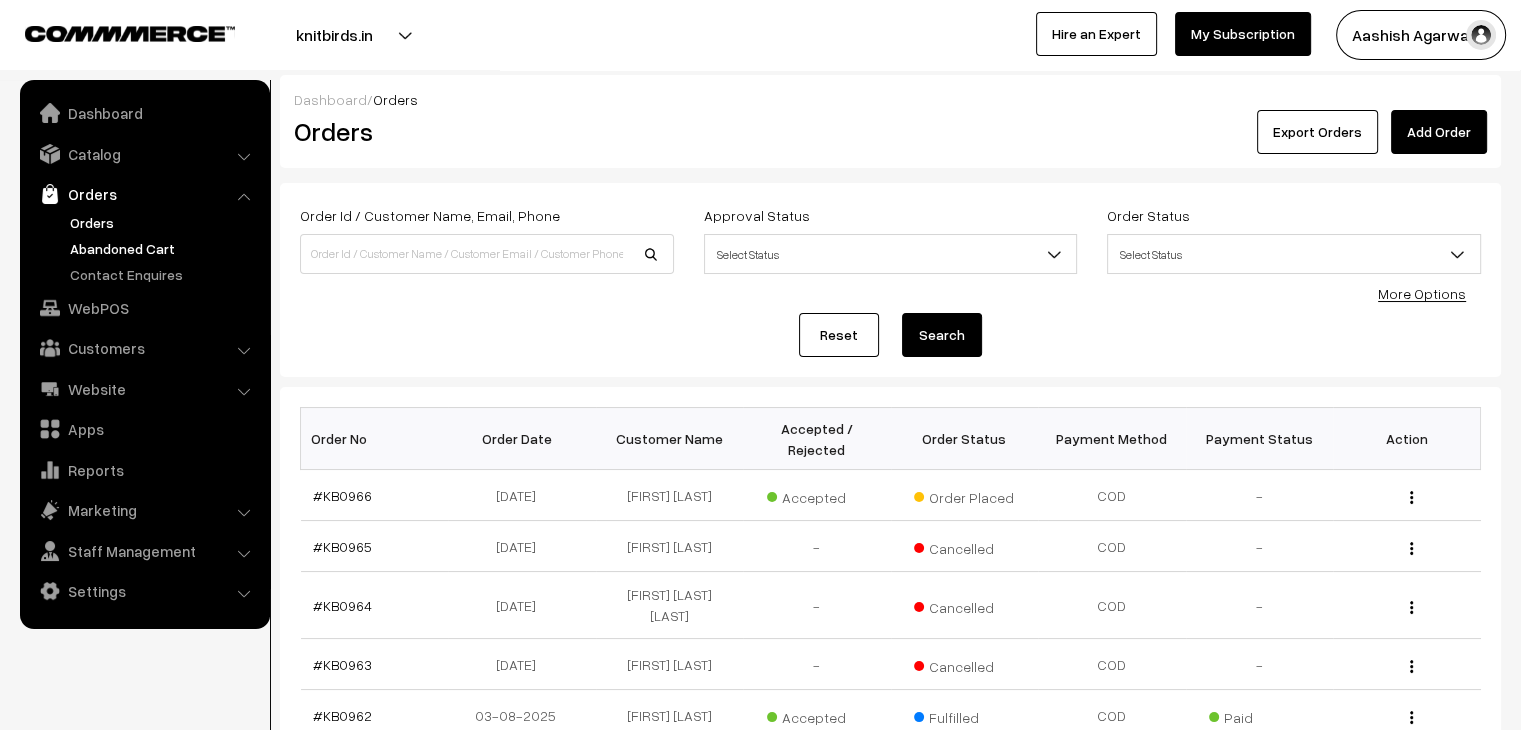 click on "Abandoned Cart" at bounding box center (164, 248) 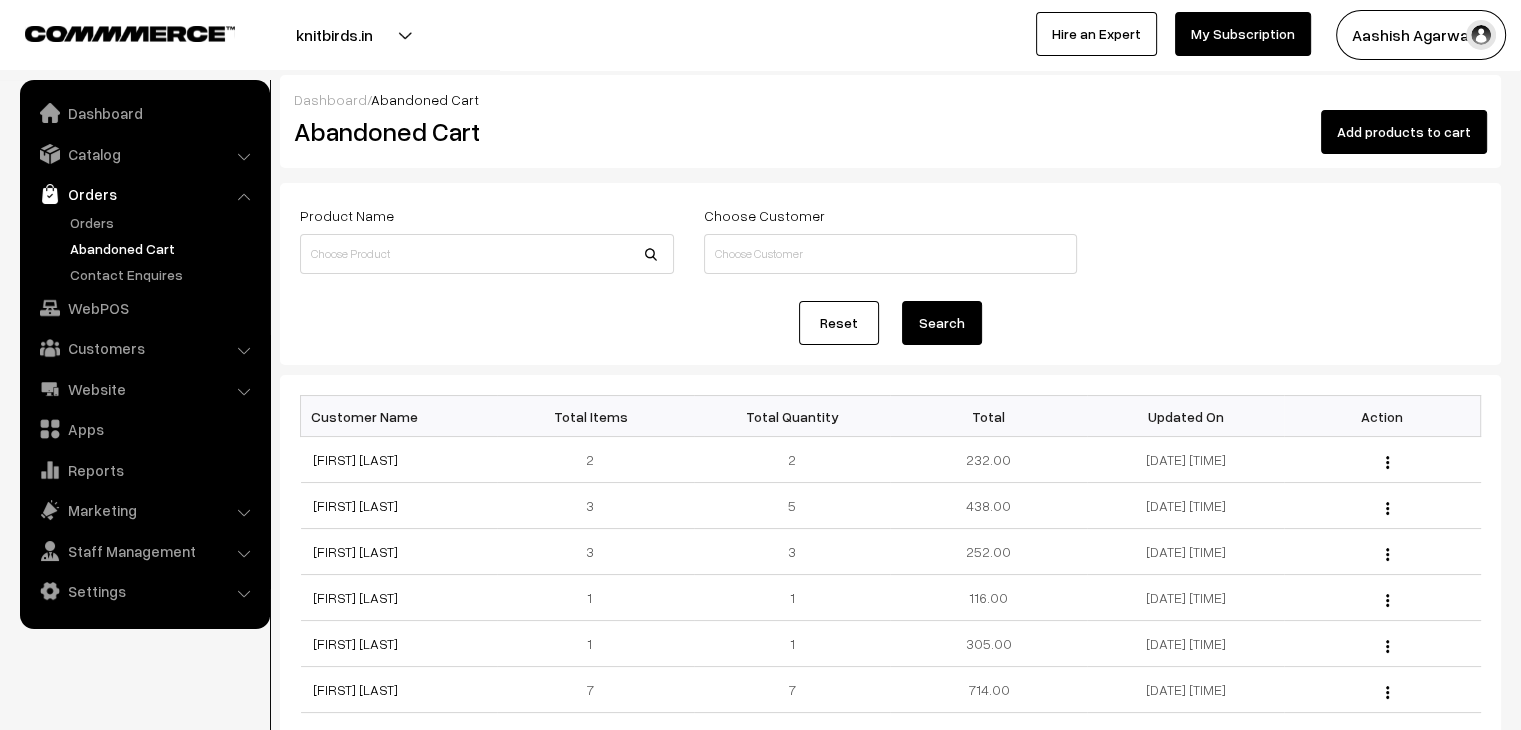 scroll, scrollTop: 0, scrollLeft: 0, axis: both 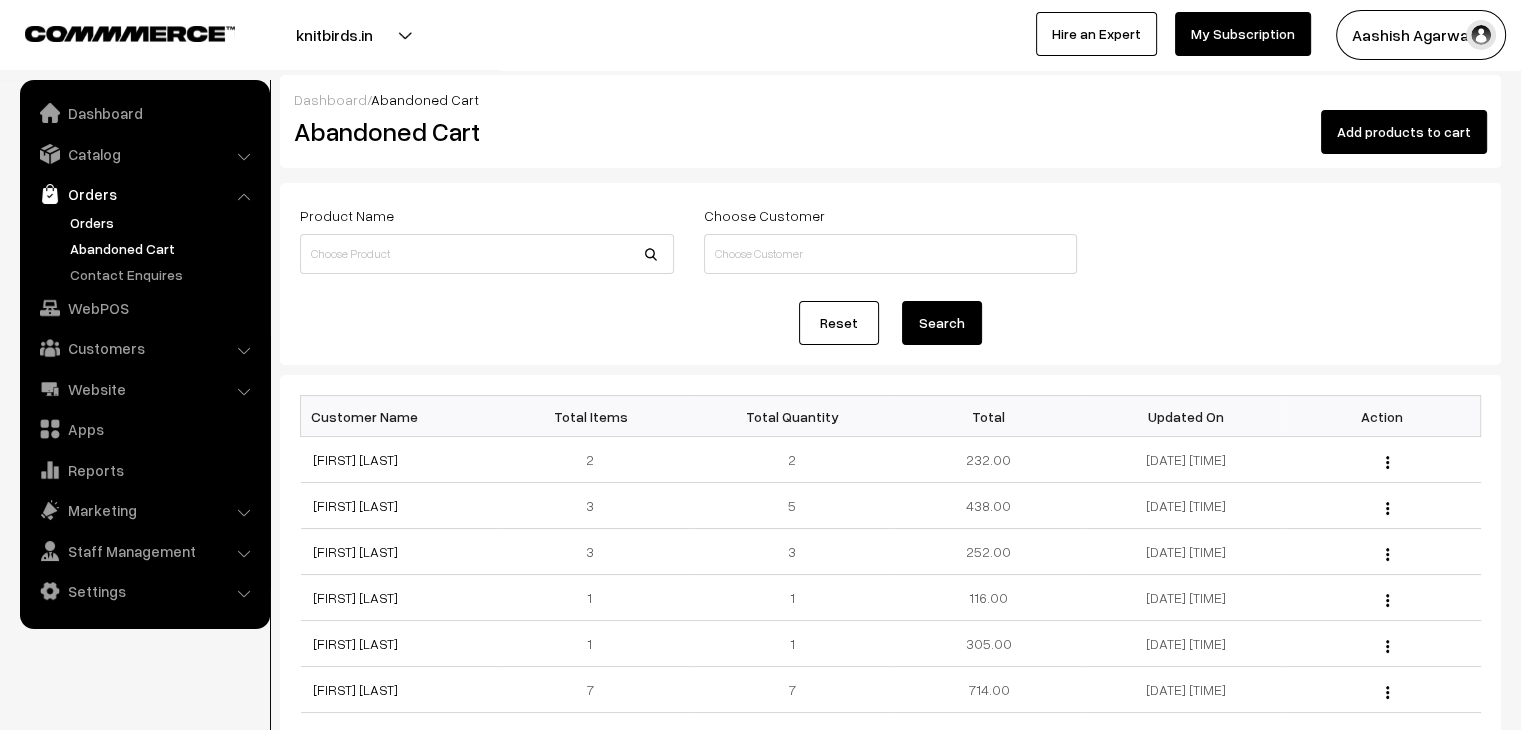 click on "Orders" at bounding box center (164, 222) 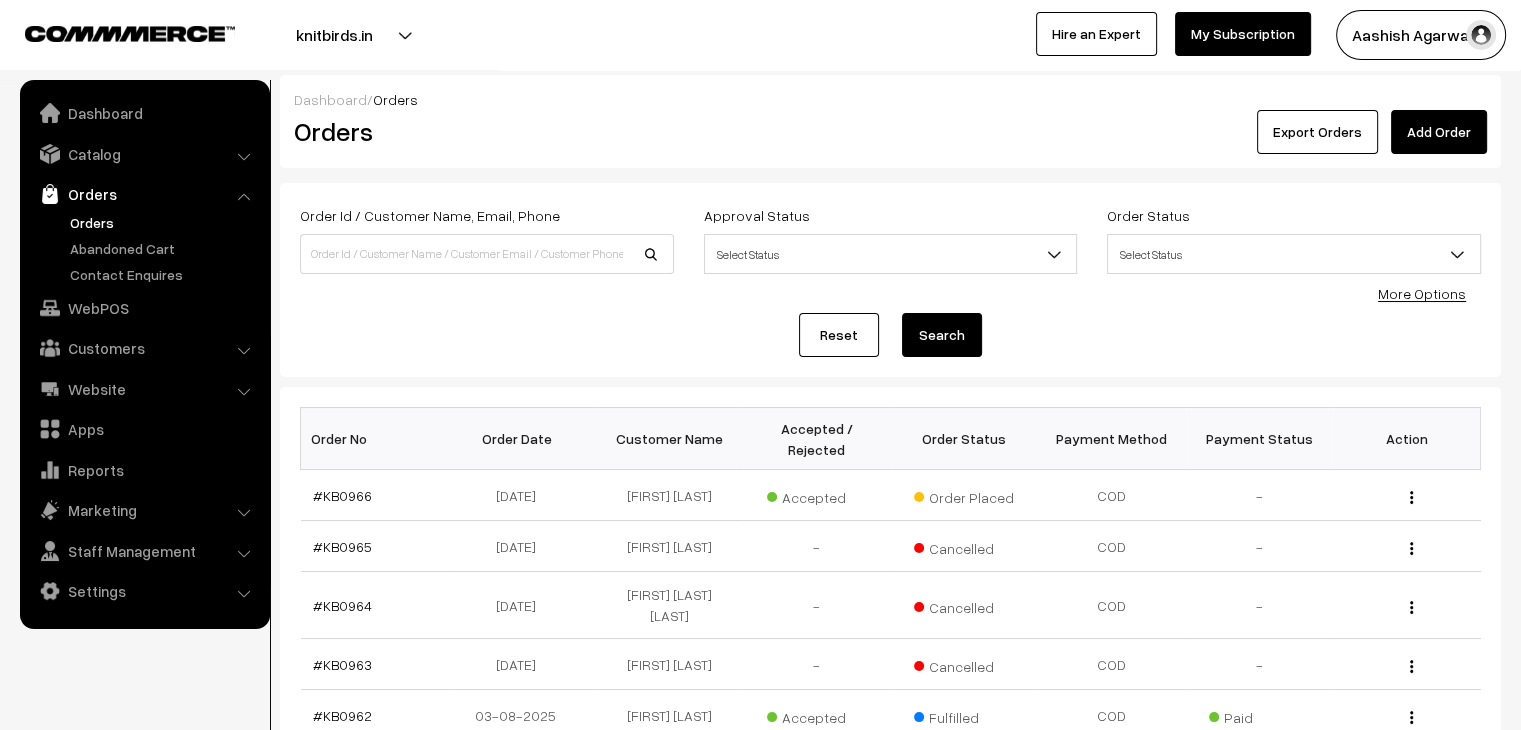 scroll, scrollTop: 0, scrollLeft: 0, axis: both 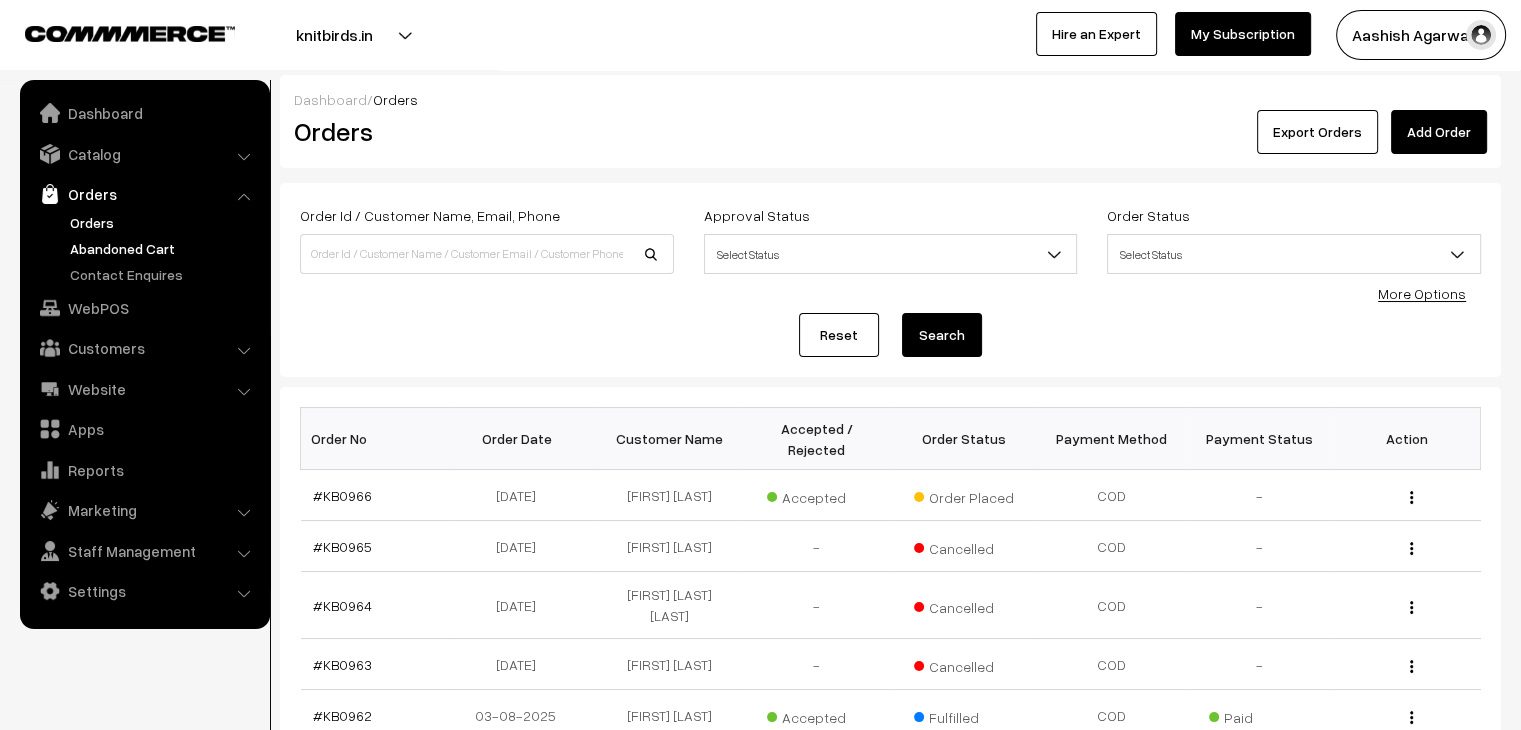click on "Abandoned Cart" at bounding box center (164, 248) 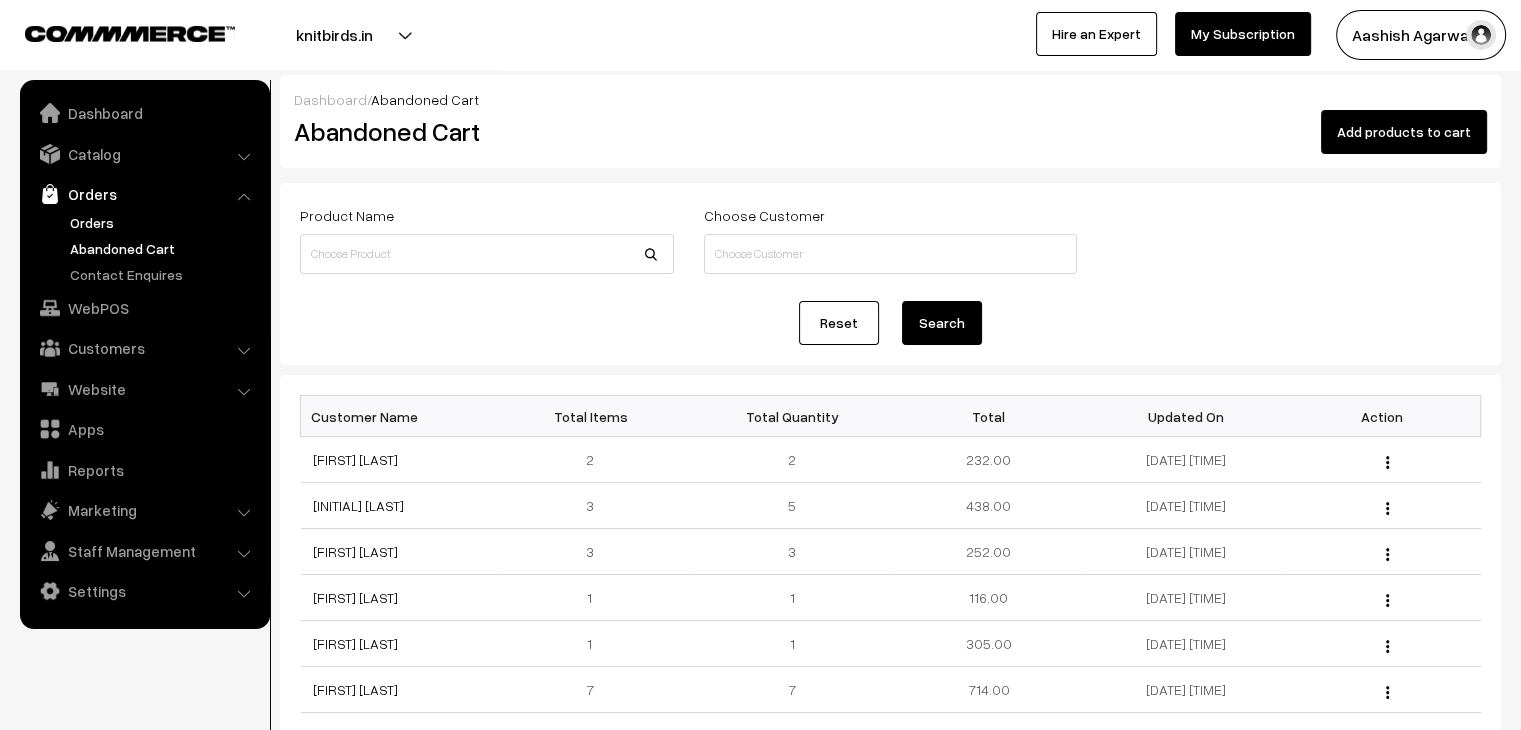 scroll, scrollTop: 0, scrollLeft: 0, axis: both 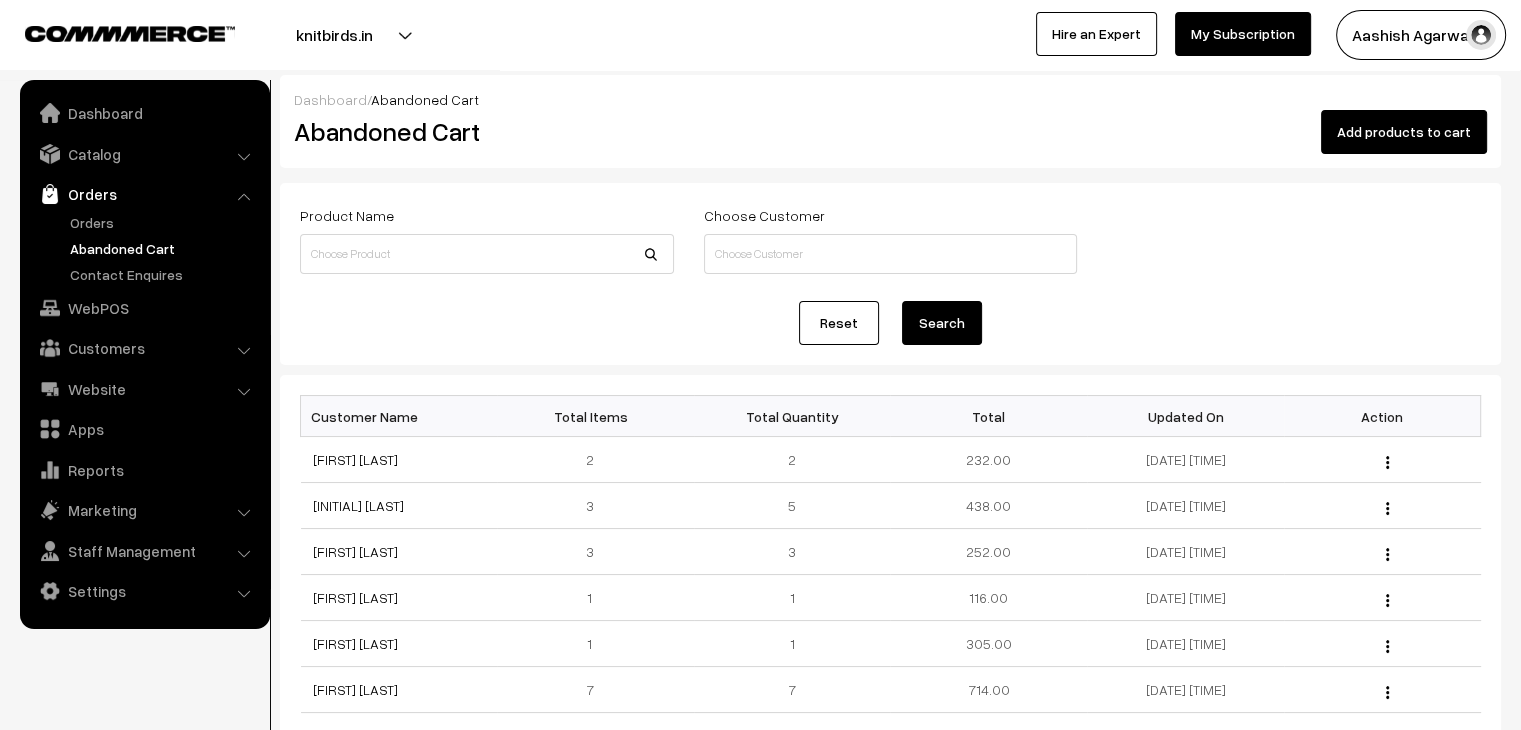 click on "Orders" at bounding box center [144, 194] 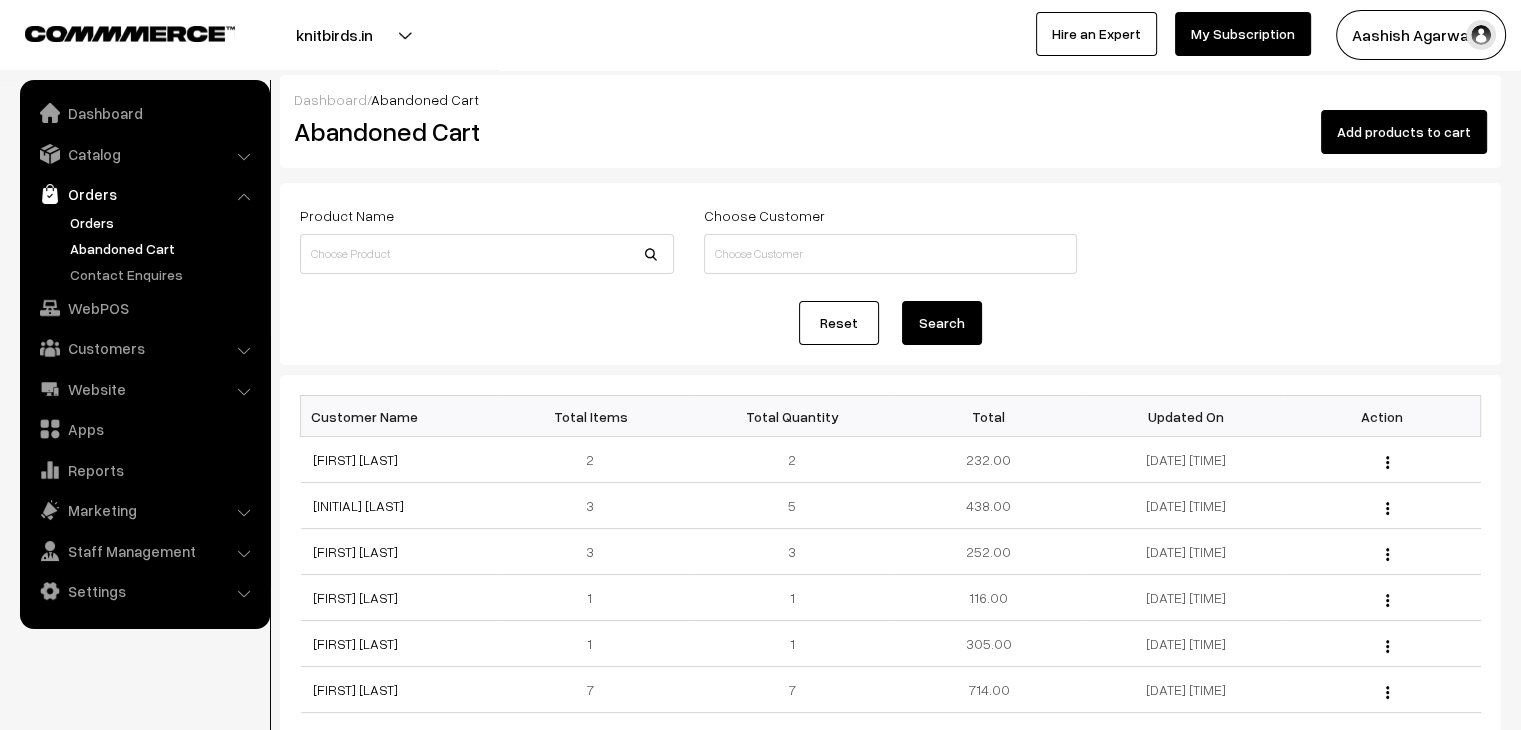 click on "Orders" at bounding box center (164, 222) 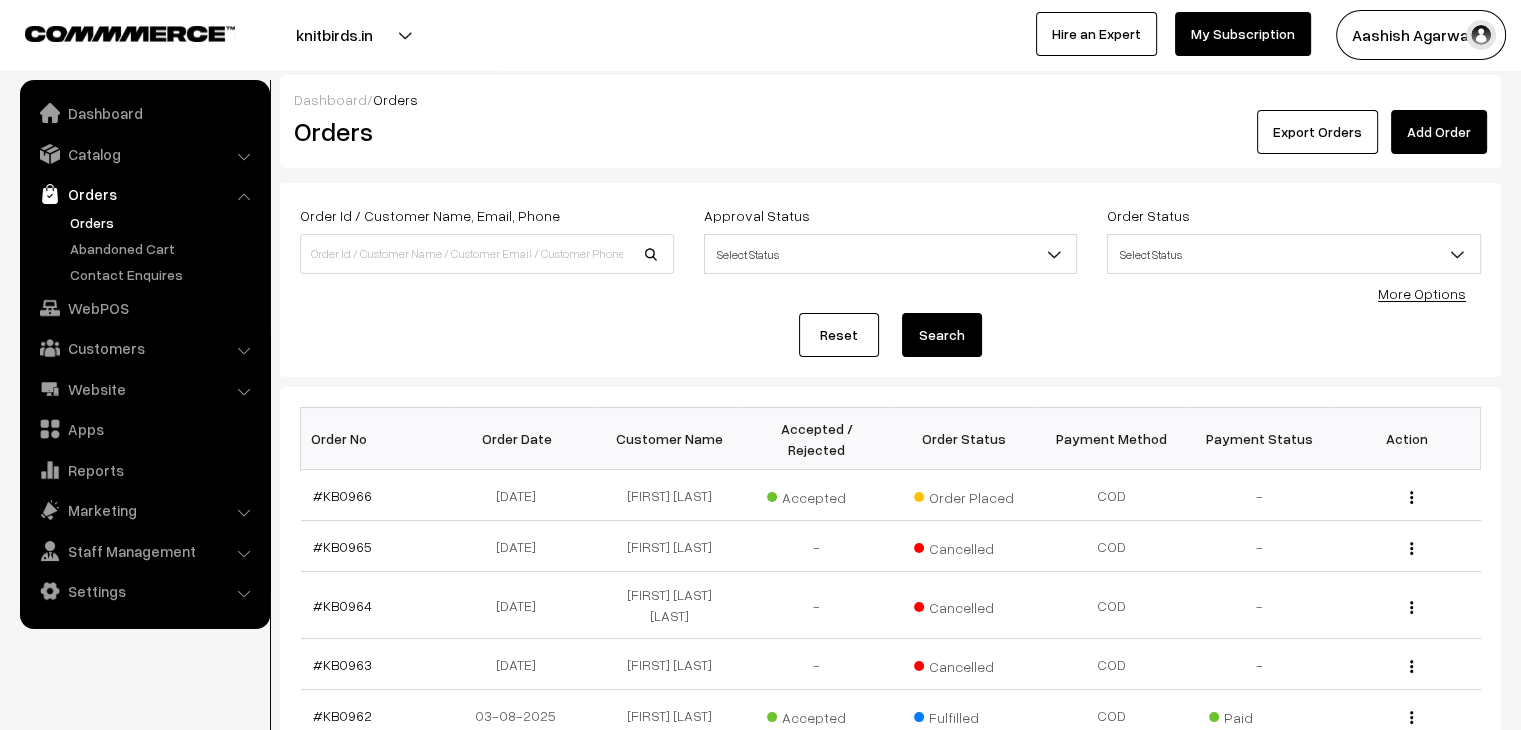 scroll, scrollTop: 0, scrollLeft: 0, axis: both 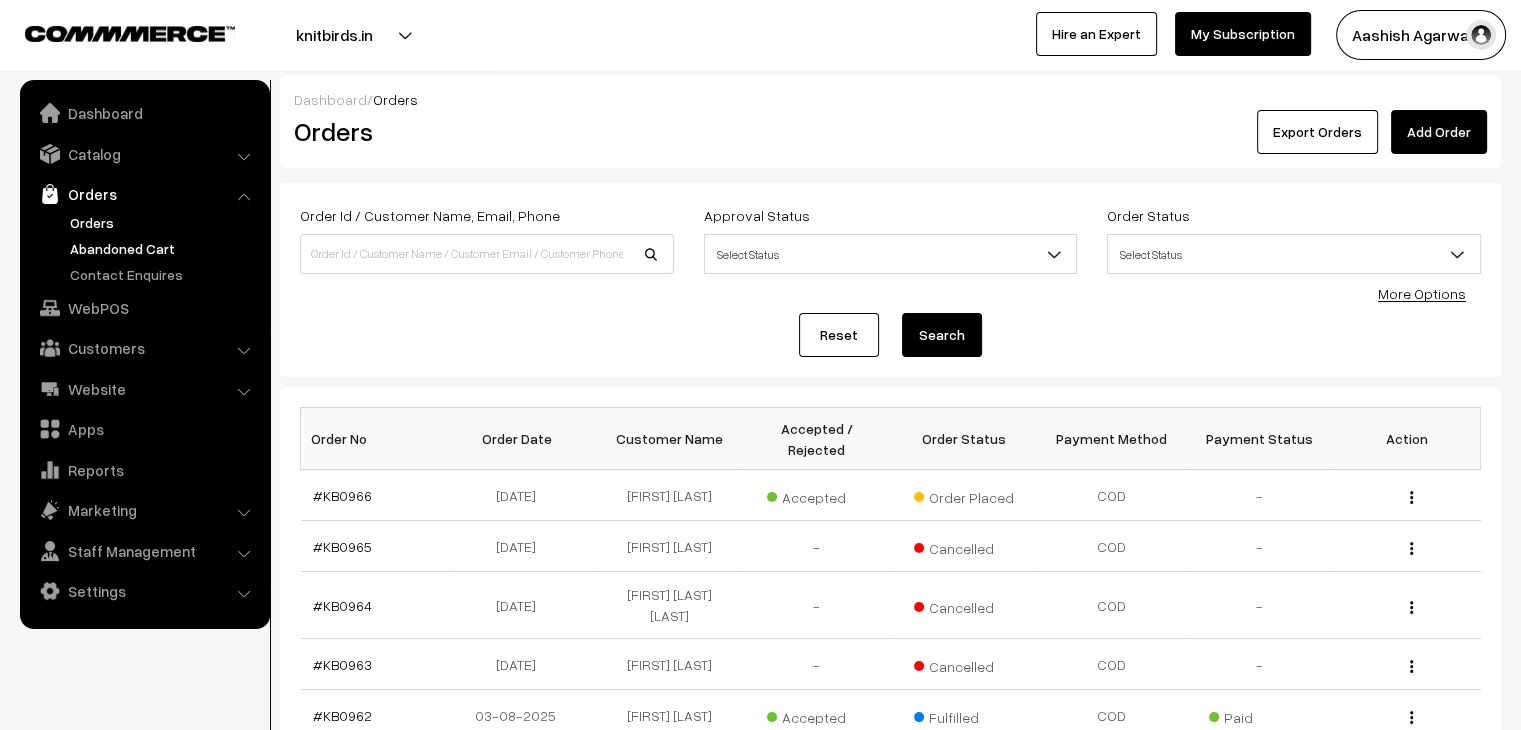 click on "Abandoned Cart" at bounding box center (164, 248) 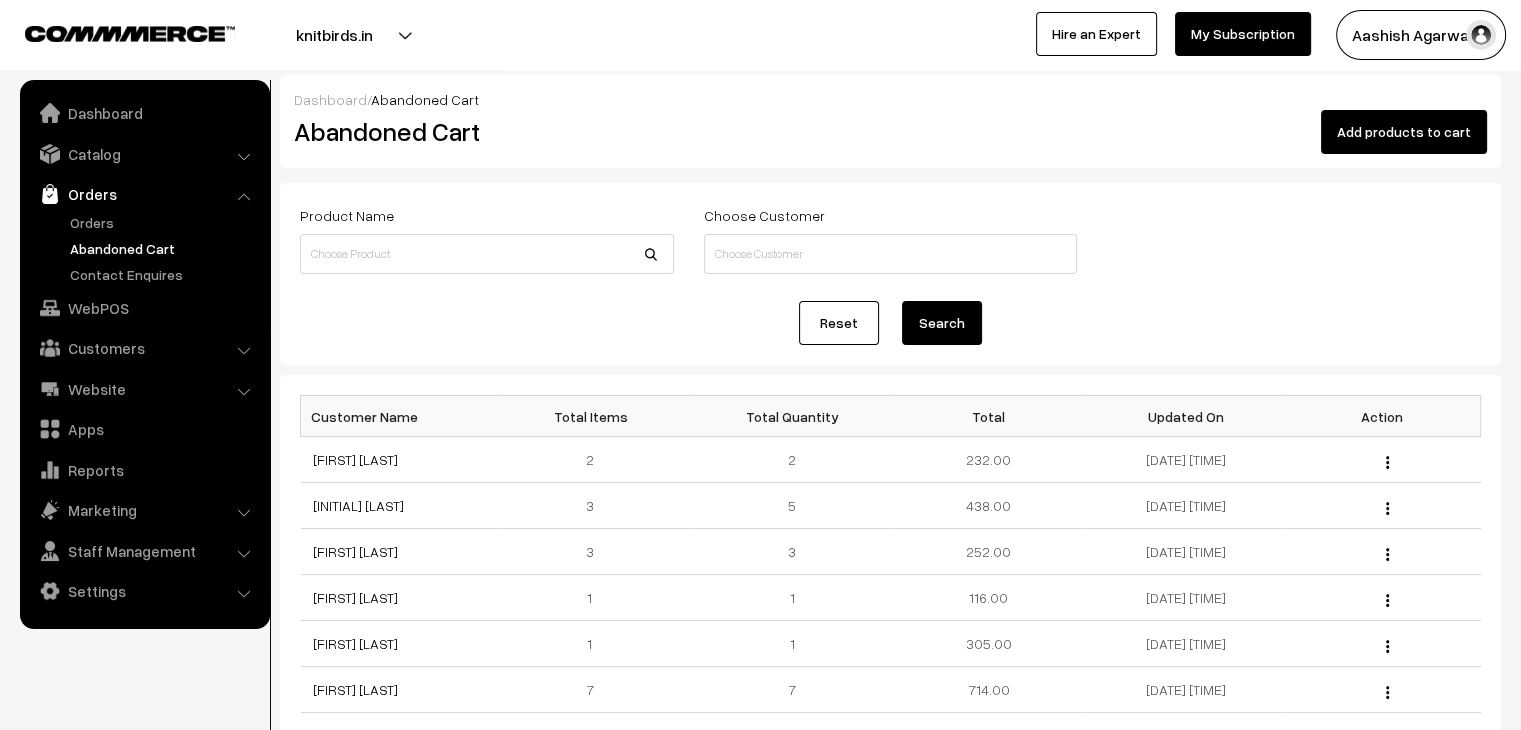scroll, scrollTop: 0, scrollLeft: 0, axis: both 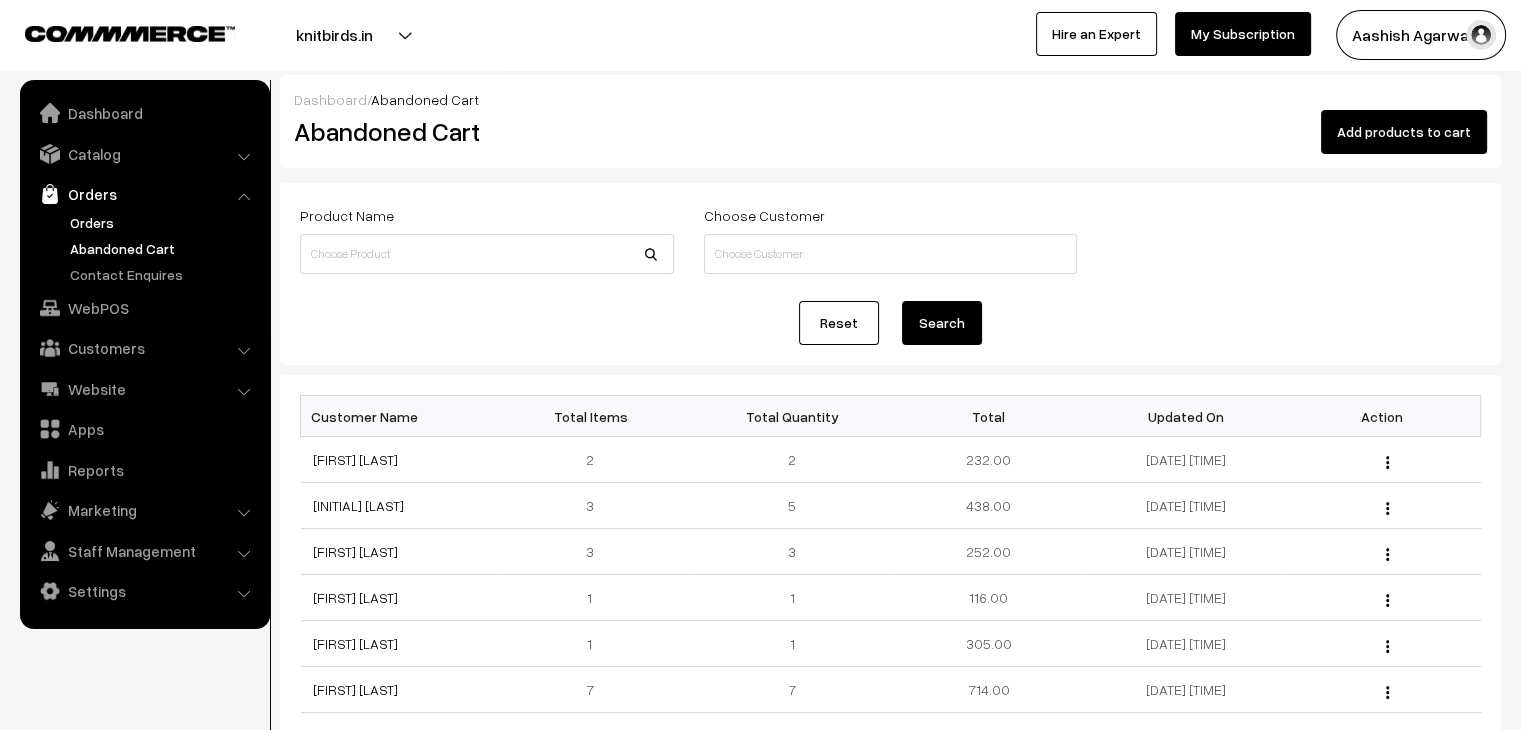 click on "Orders" at bounding box center (164, 222) 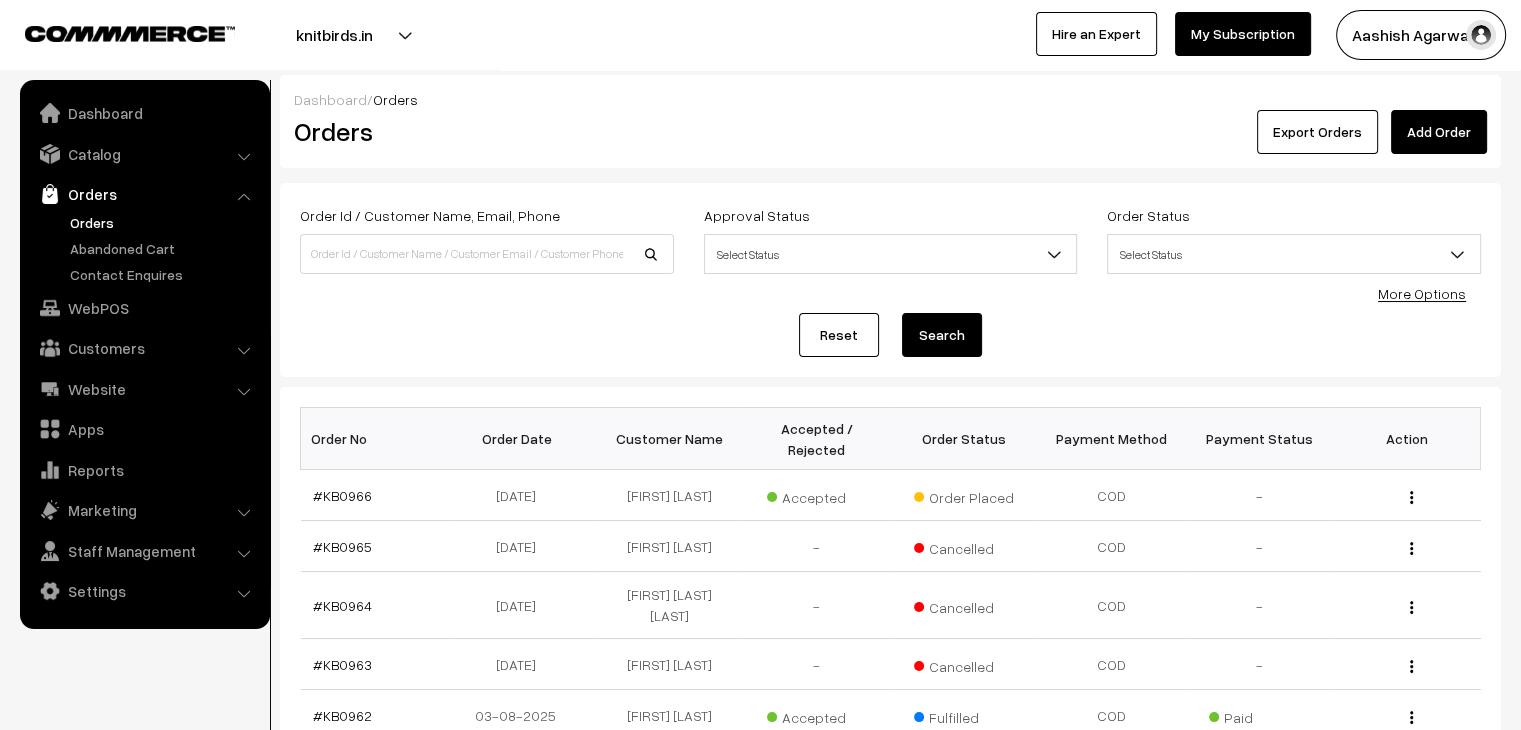 scroll, scrollTop: 0, scrollLeft: 0, axis: both 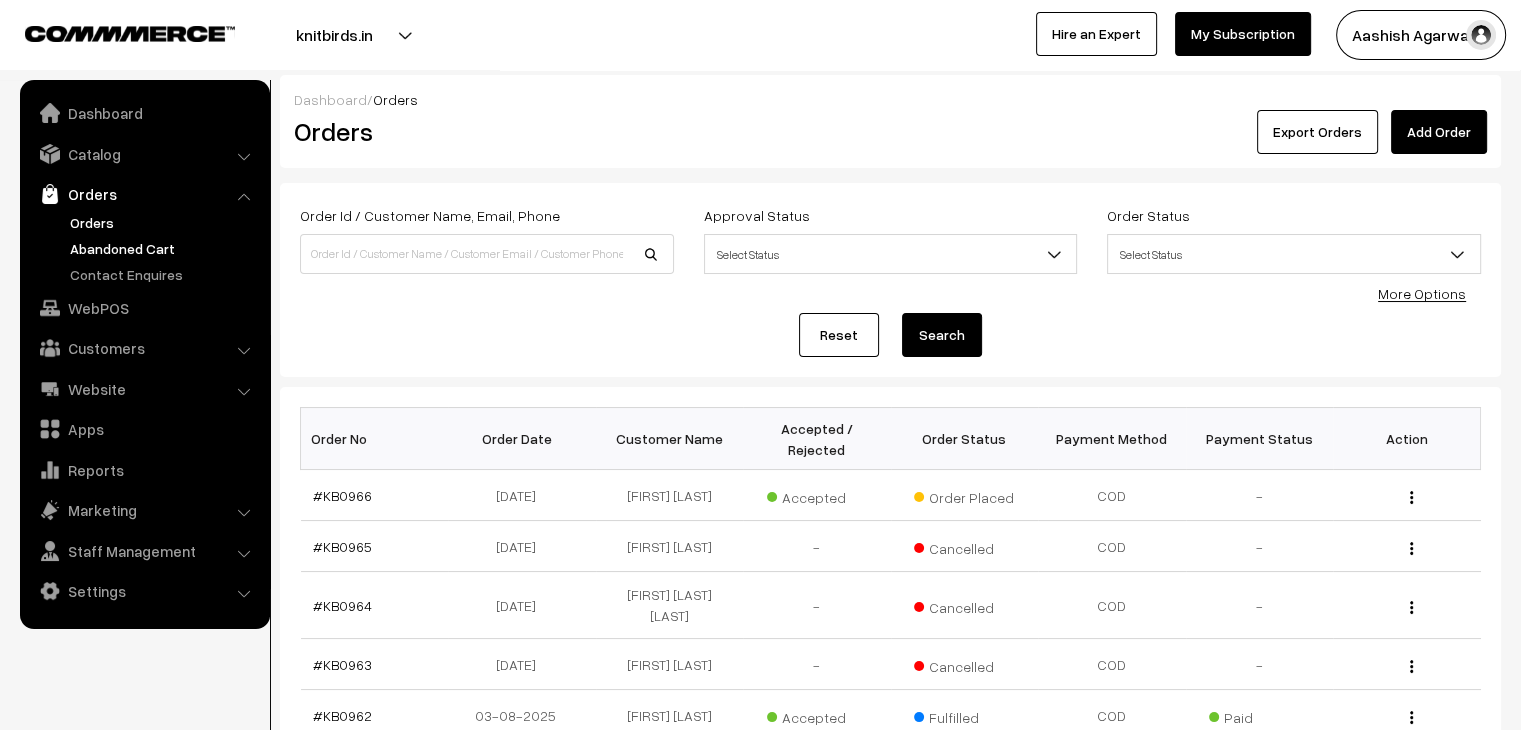 click on "Abandoned Cart" at bounding box center (164, 248) 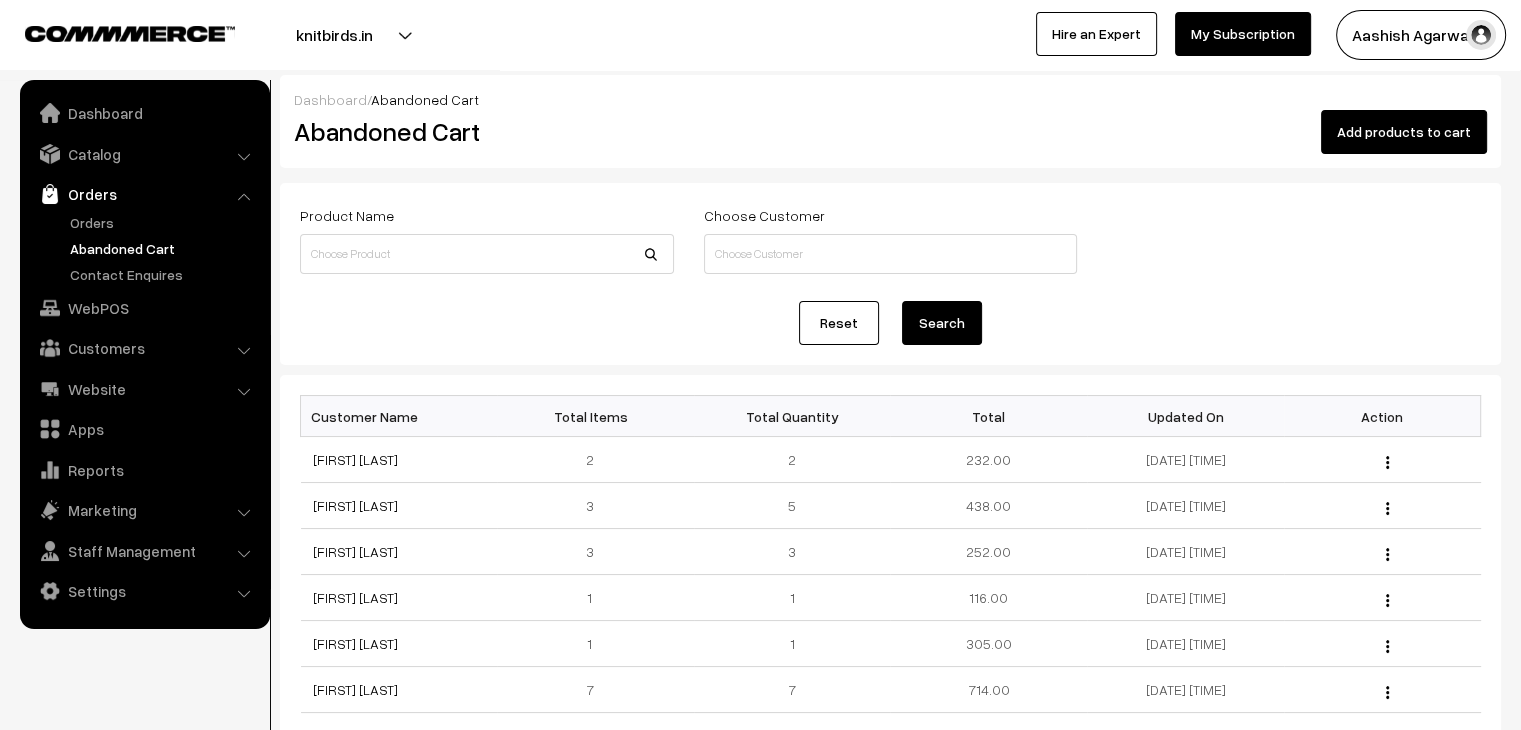 scroll, scrollTop: 0, scrollLeft: 0, axis: both 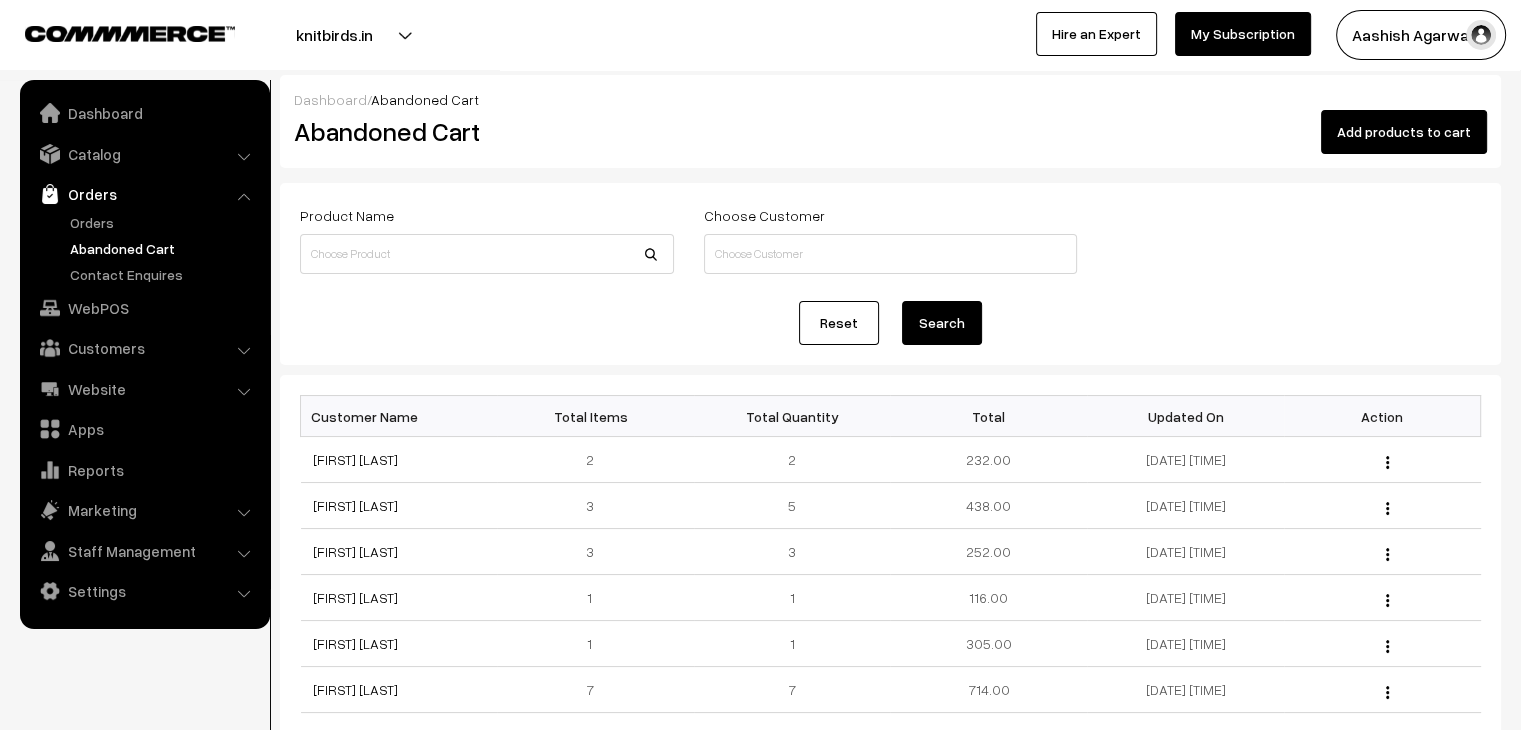 click on "Orders" at bounding box center (164, 222) 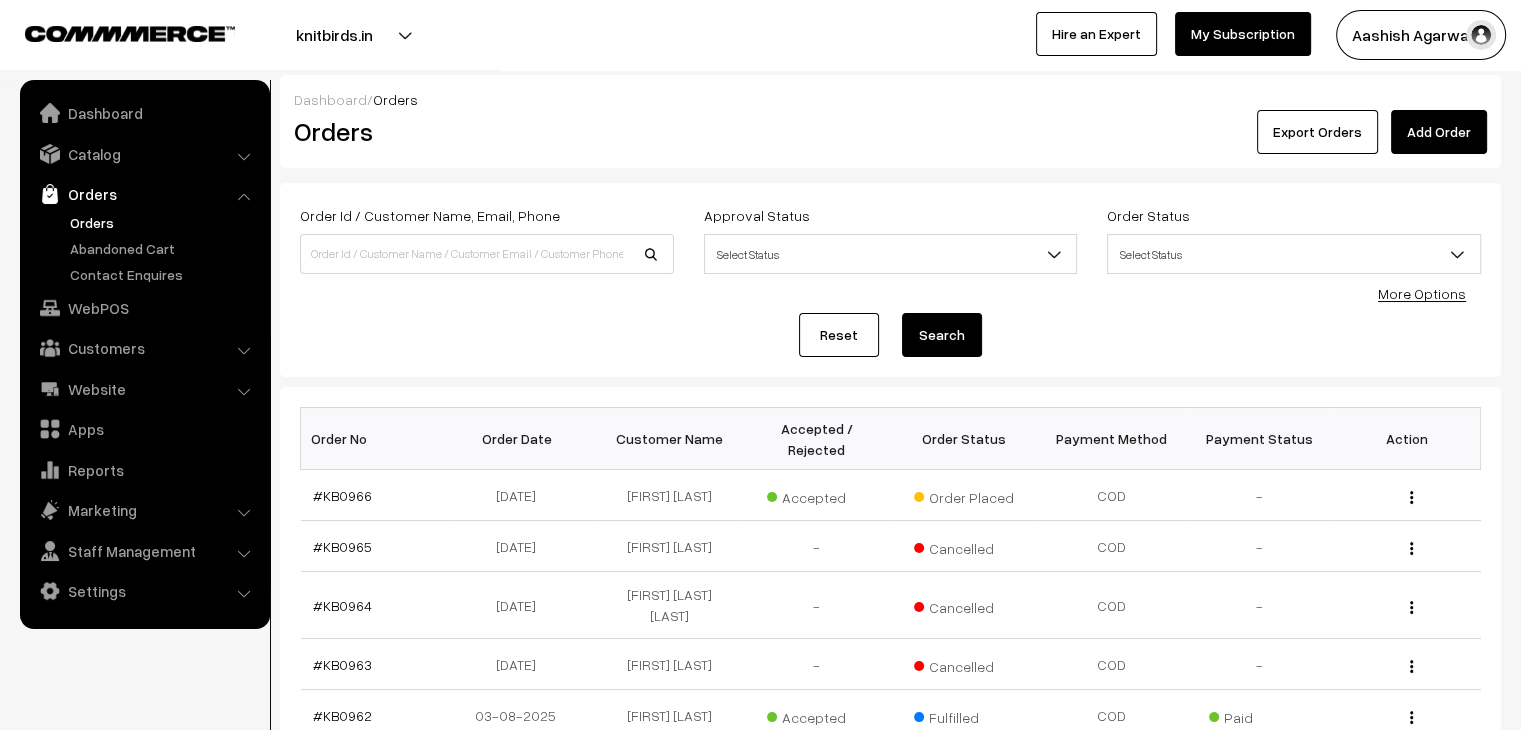 scroll, scrollTop: 0, scrollLeft: 0, axis: both 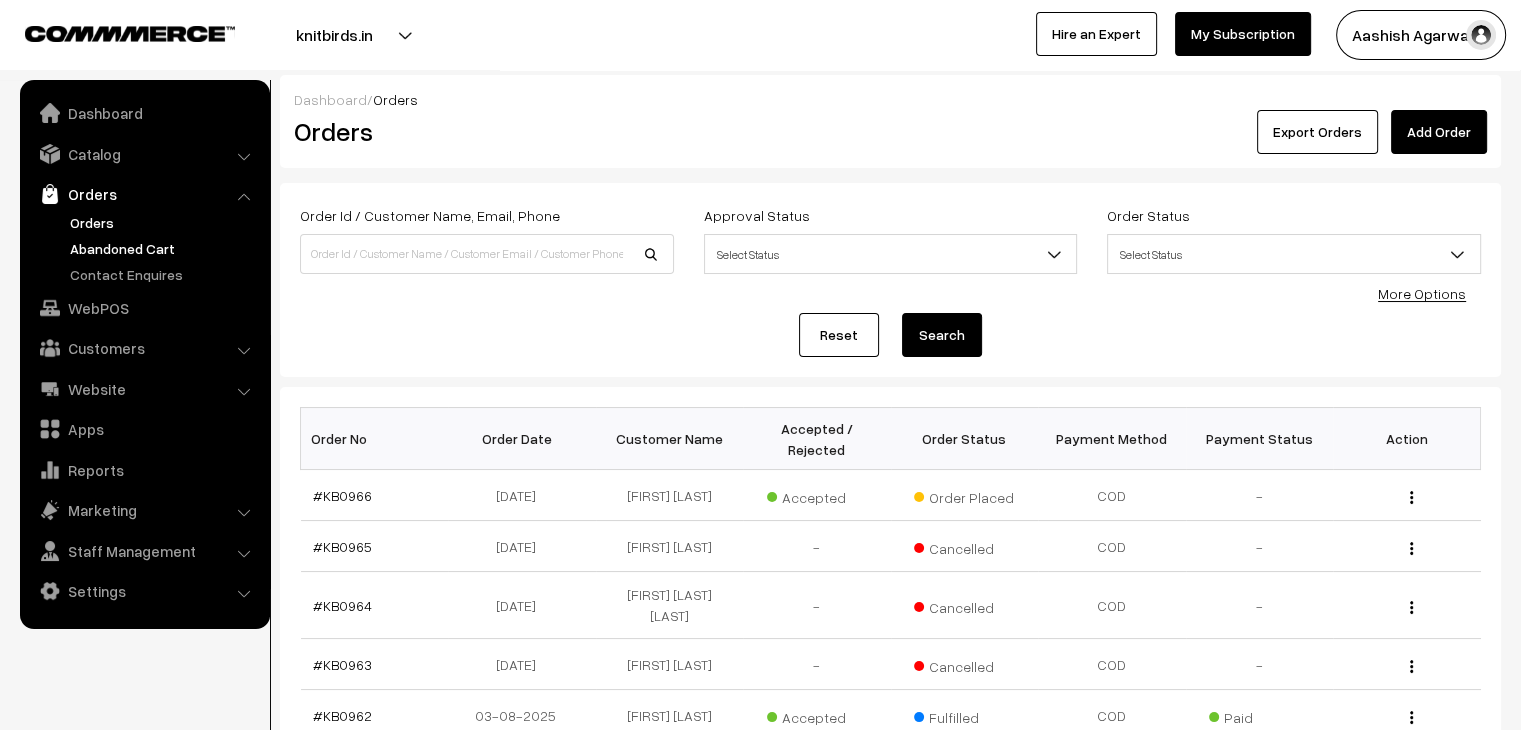 click on "Abandoned Cart" at bounding box center [164, 248] 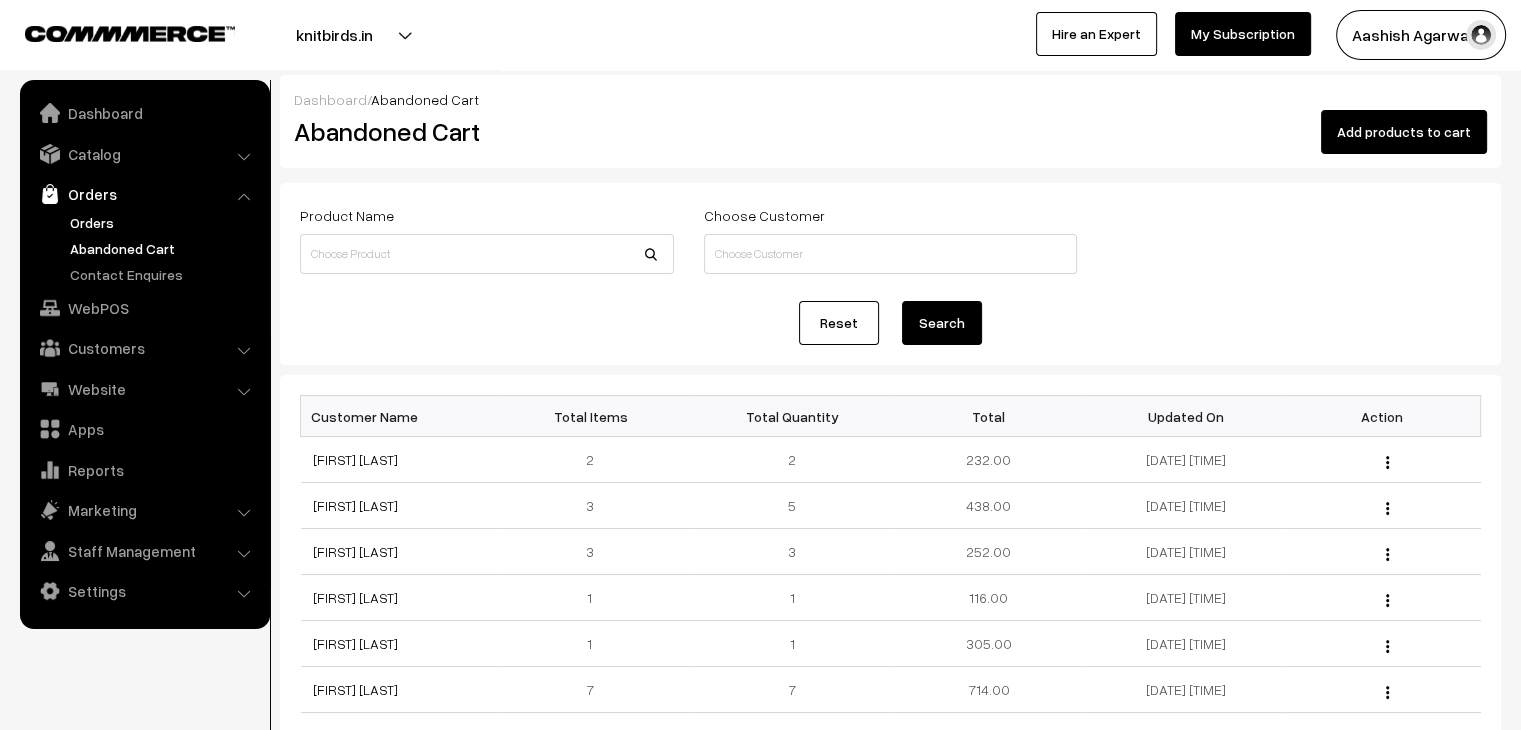 scroll, scrollTop: 0, scrollLeft: 0, axis: both 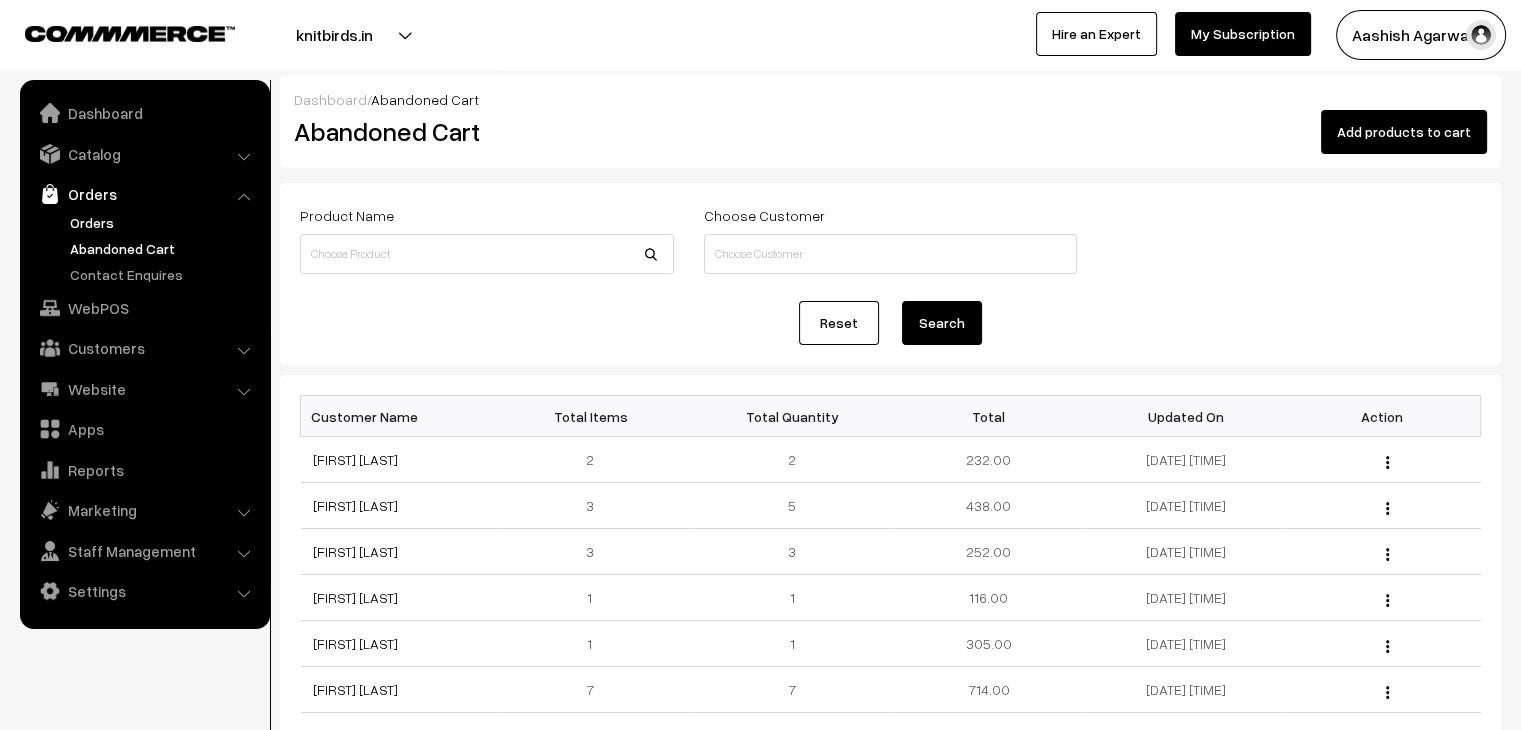 click on "Orders" at bounding box center [164, 222] 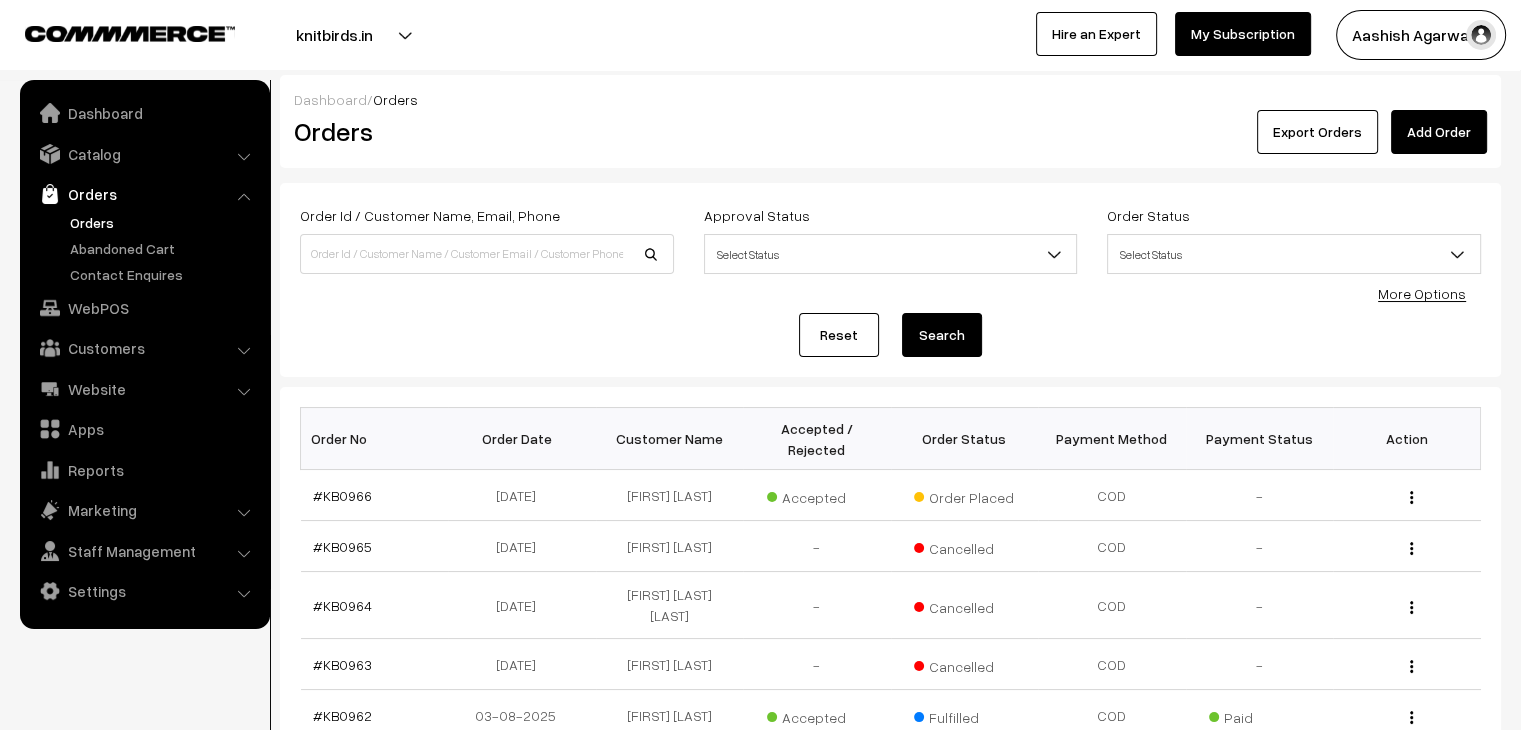 scroll, scrollTop: 0, scrollLeft: 0, axis: both 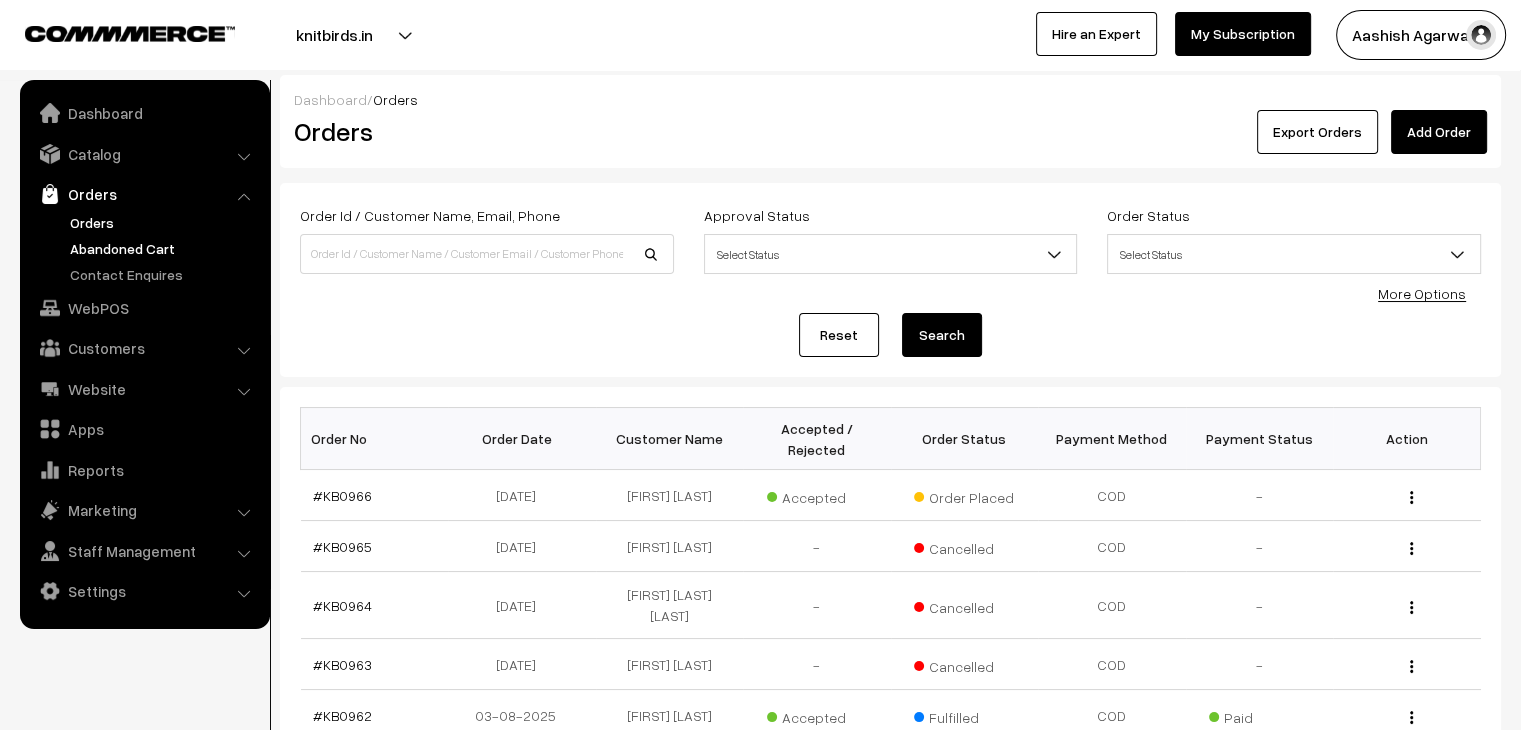 click on "Abandoned Cart" at bounding box center [164, 248] 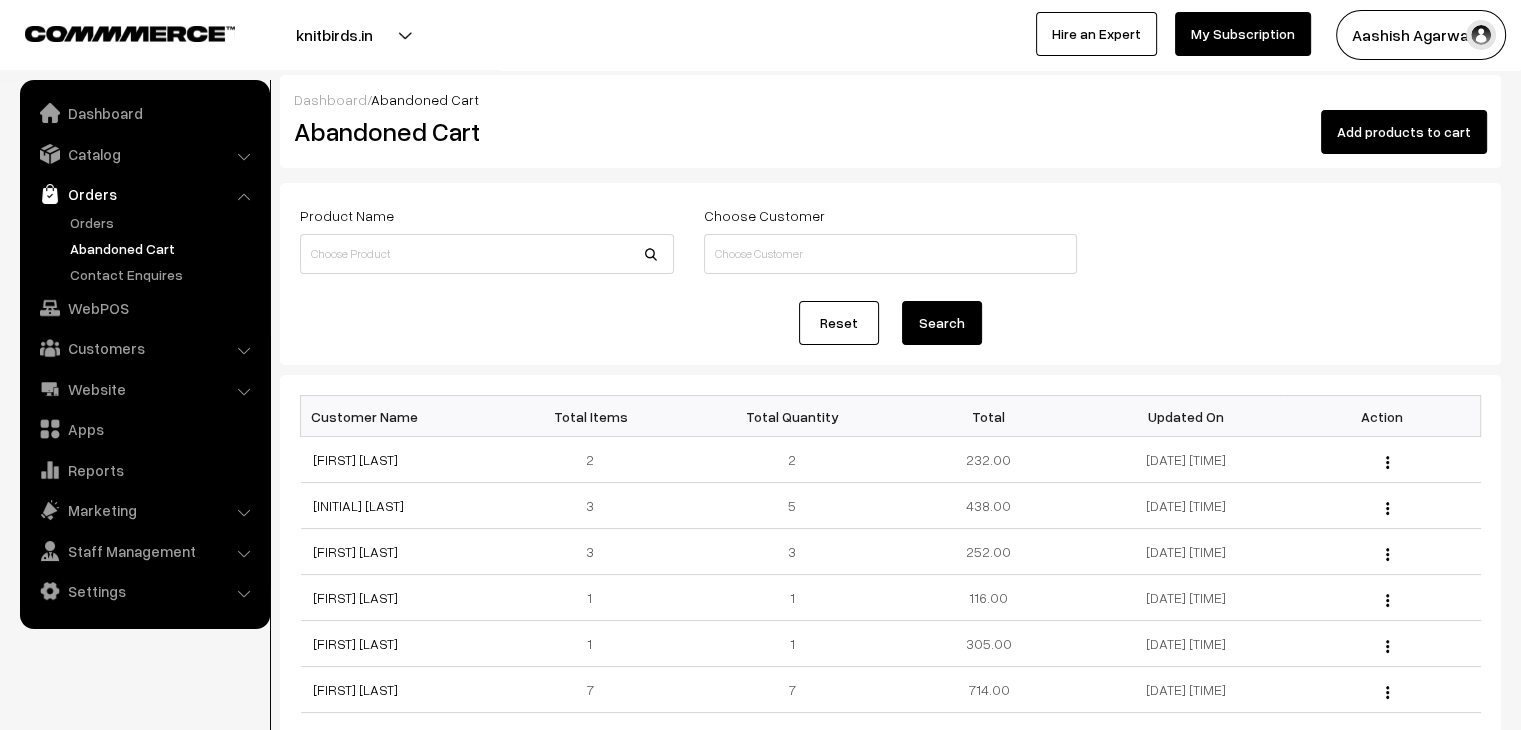 scroll, scrollTop: 0, scrollLeft: 0, axis: both 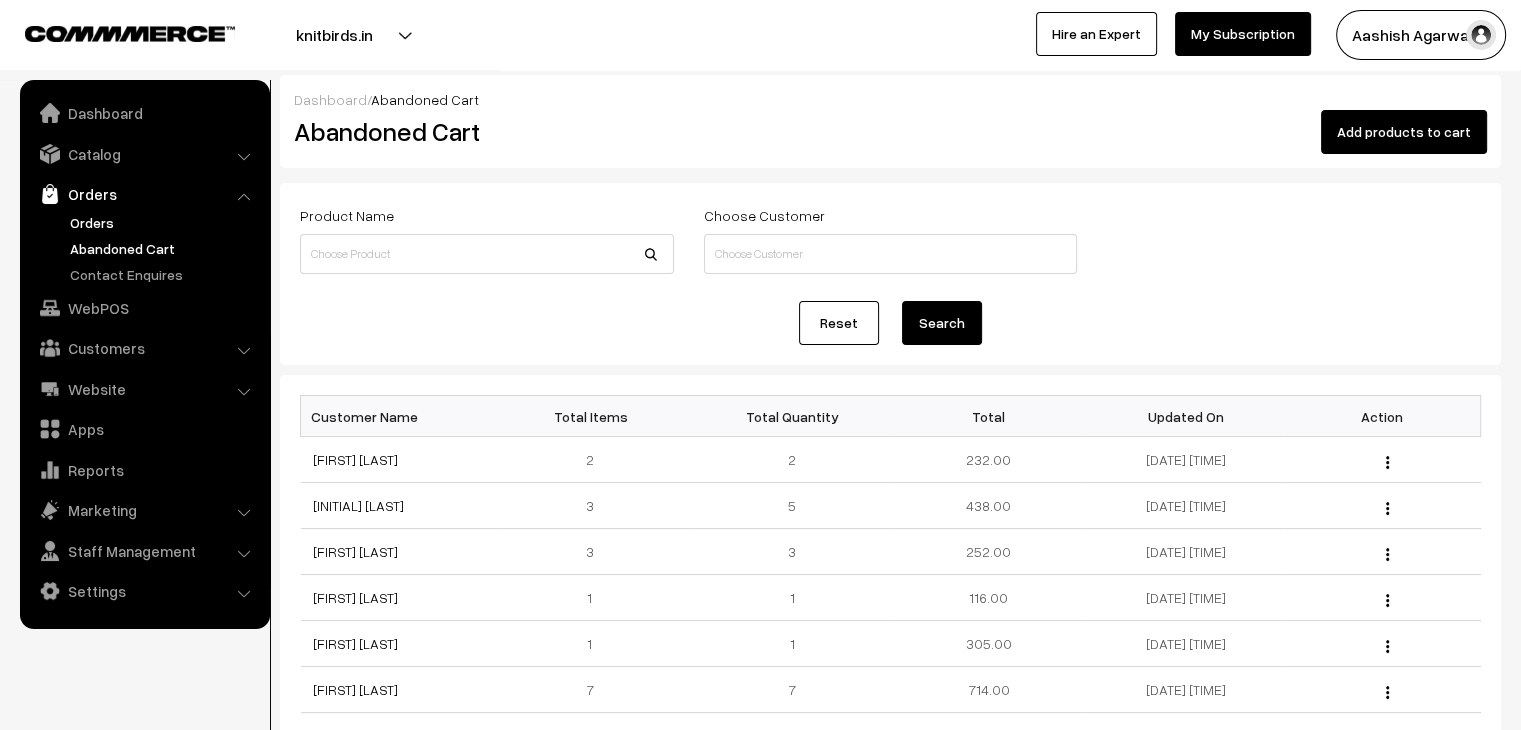 click on "Orders" at bounding box center [164, 222] 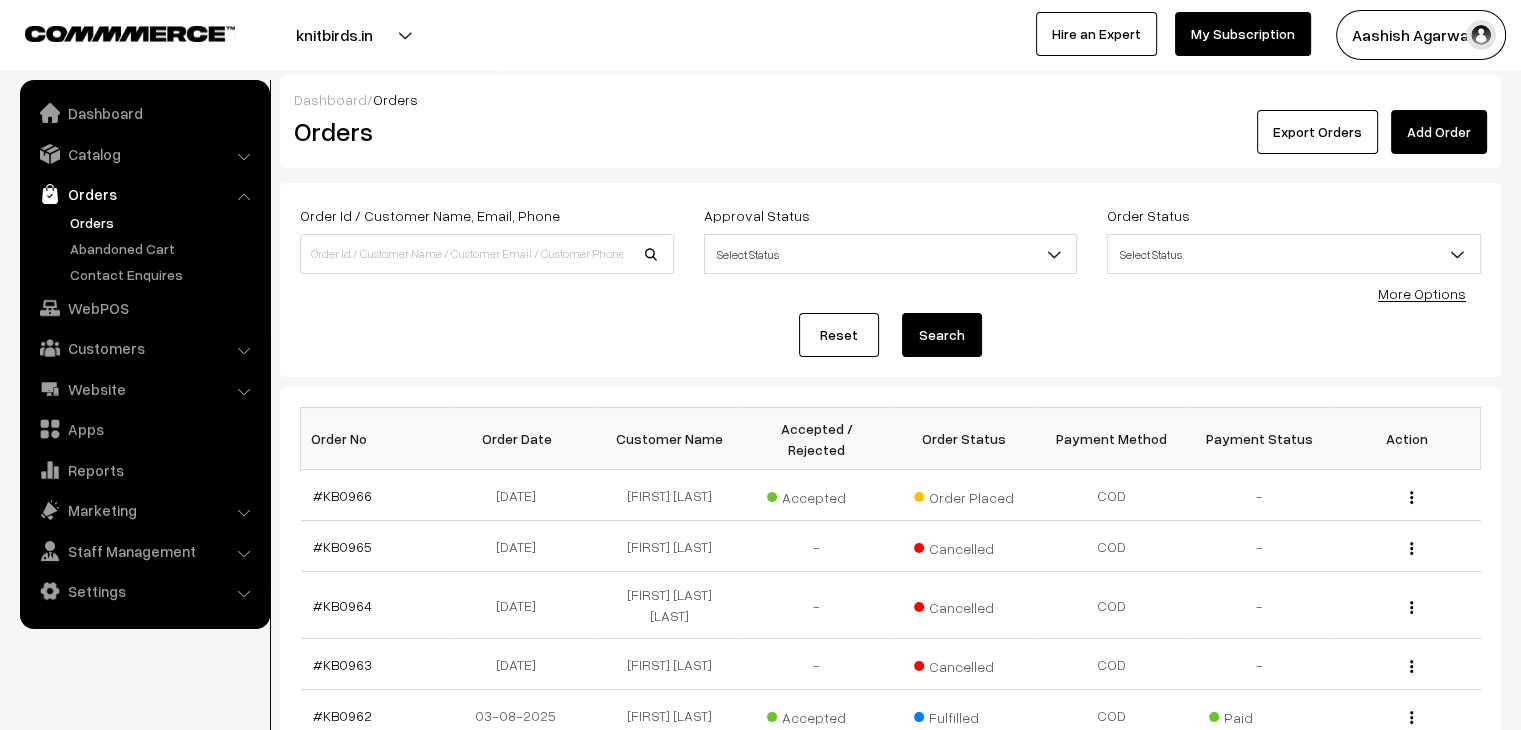 scroll, scrollTop: 0, scrollLeft: 0, axis: both 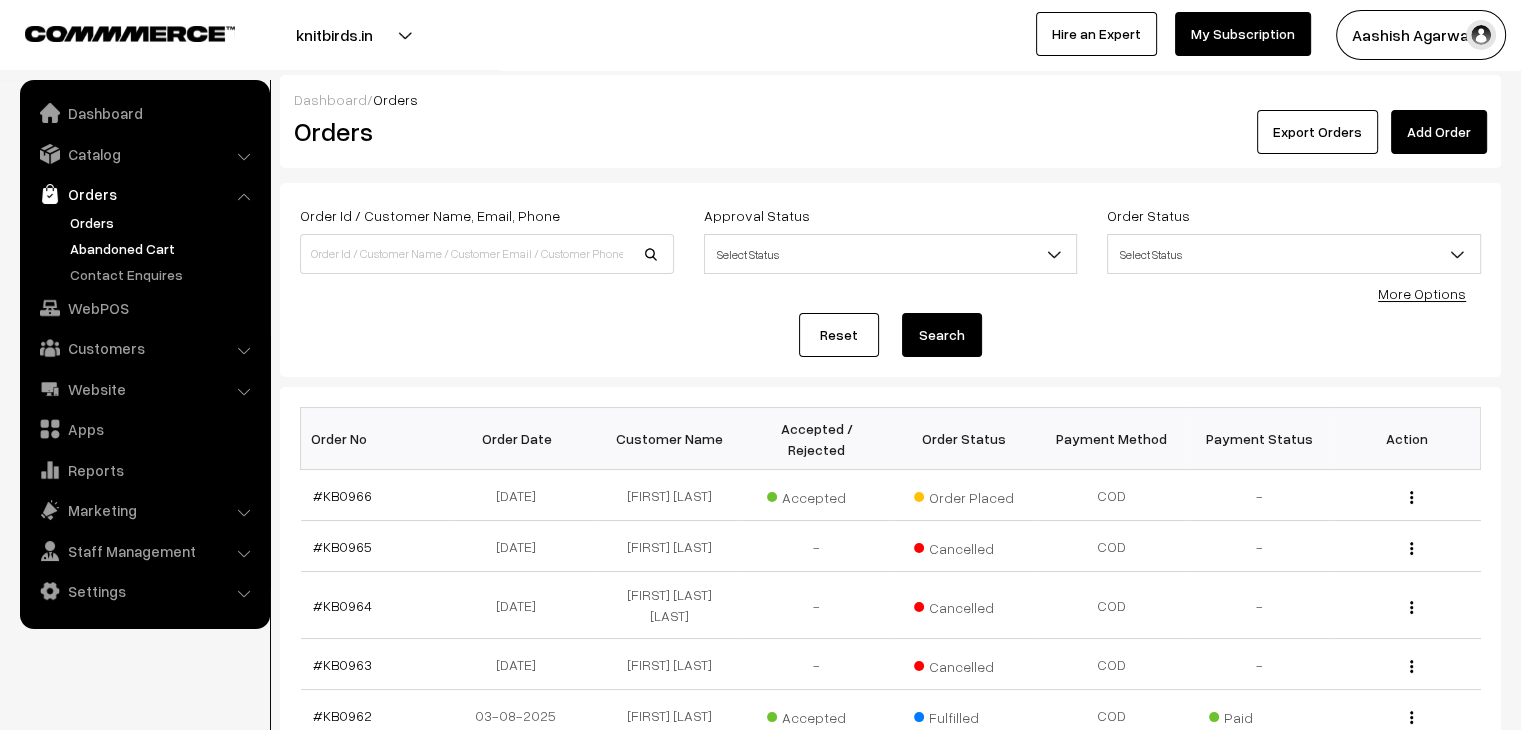 click on "Abandoned Cart" at bounding box center [164, 248] 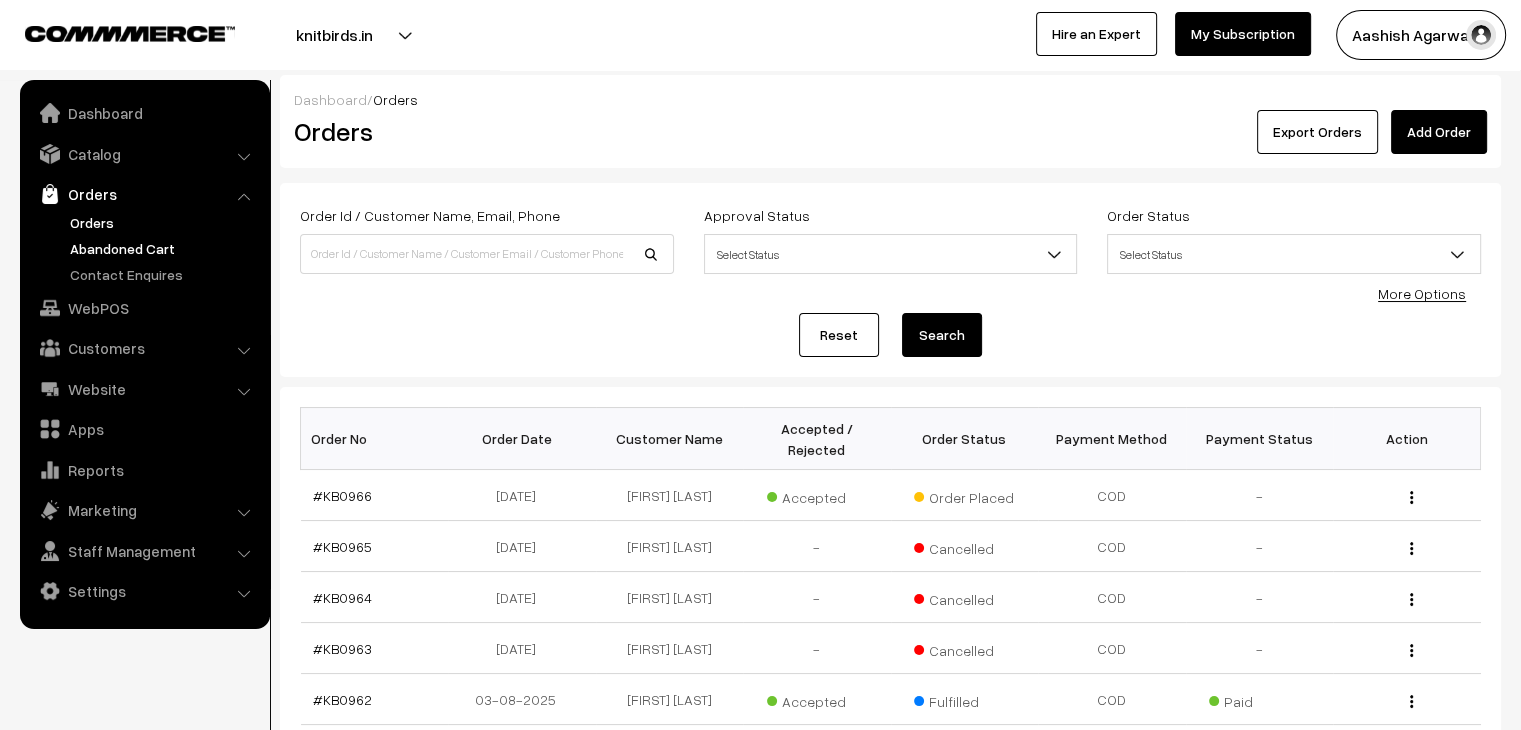 scroll, scrollTop: 0, scrollLeft: 0, axis: both 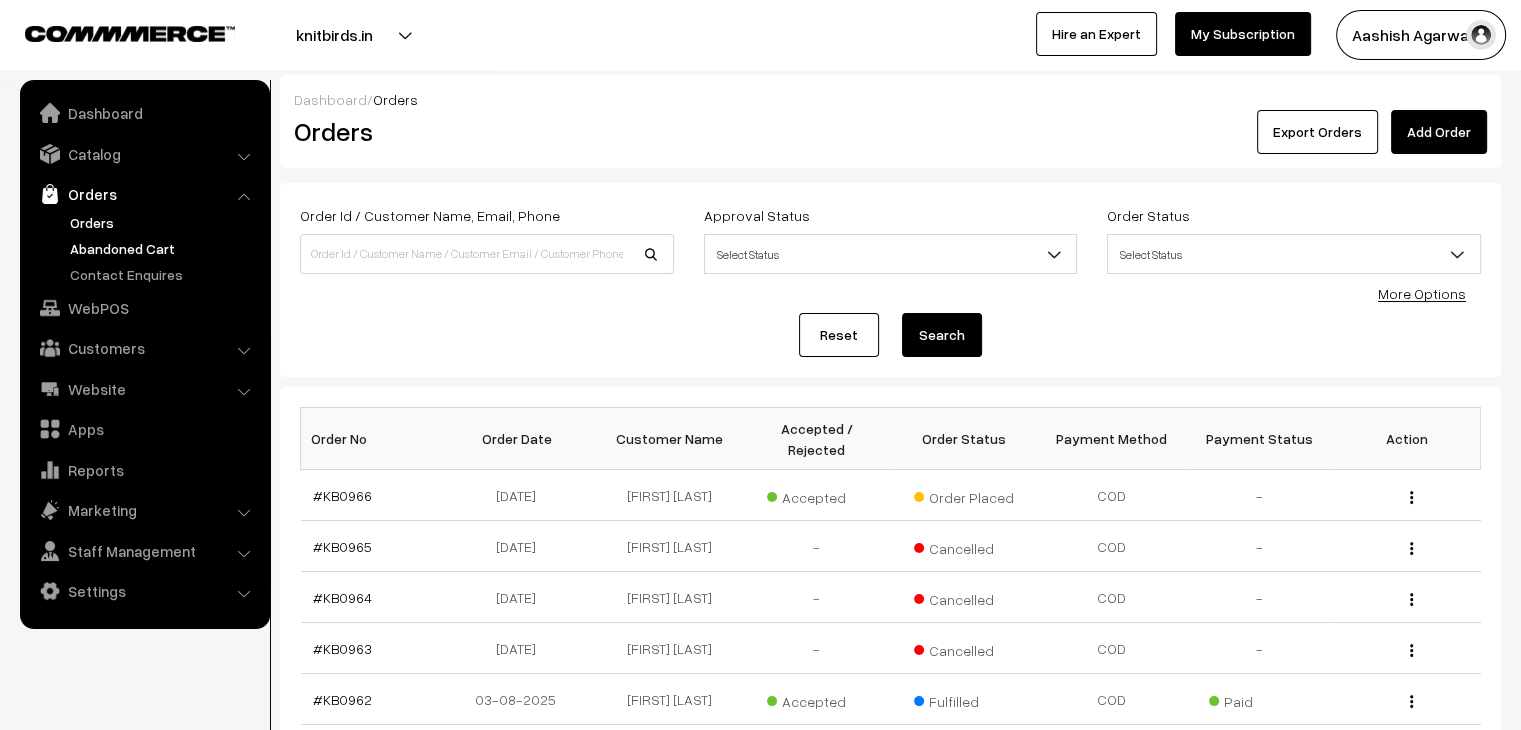 click on "Abandoned Cart" at bounding box center [164, 248] 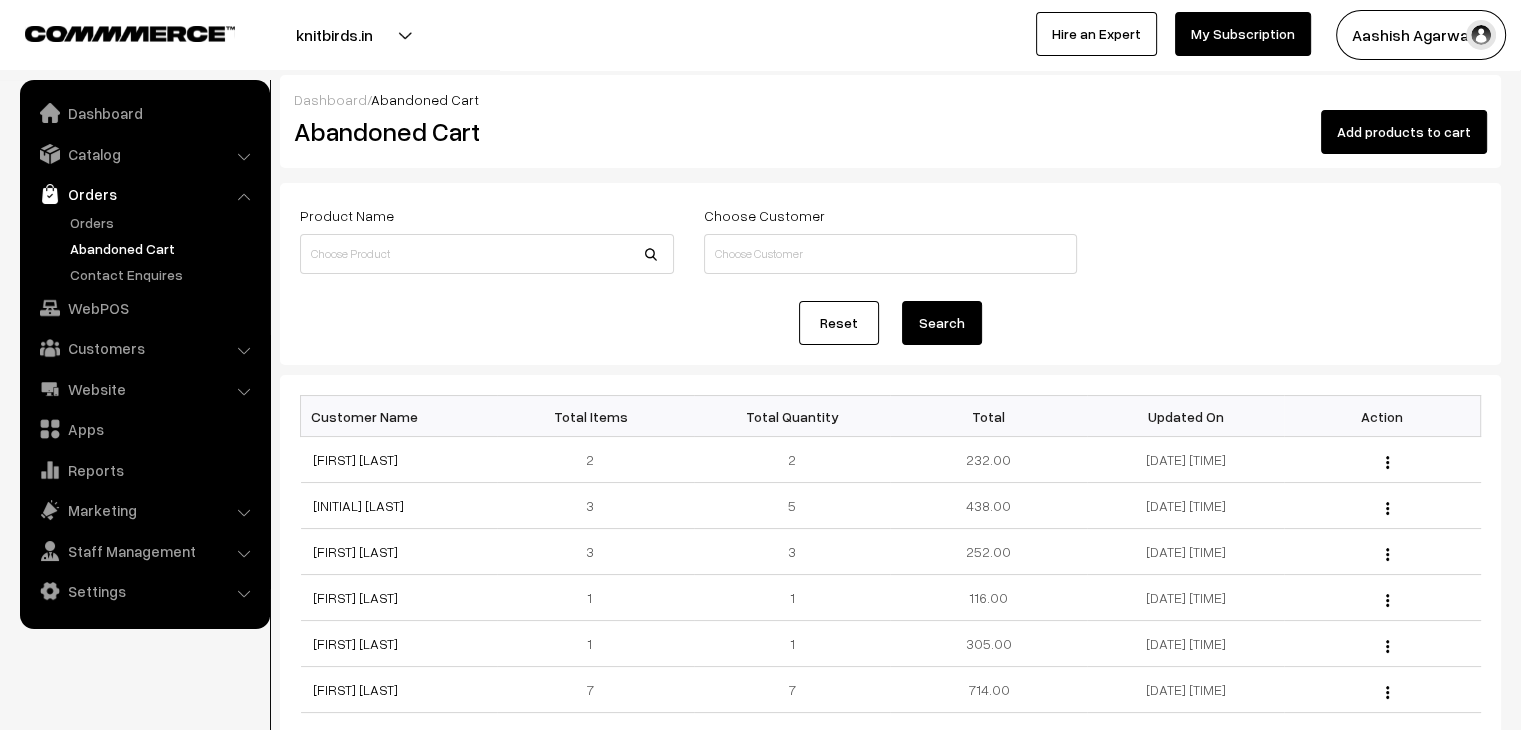 scroll, scrollTop: 0, scrollLeft: 0, axis: both 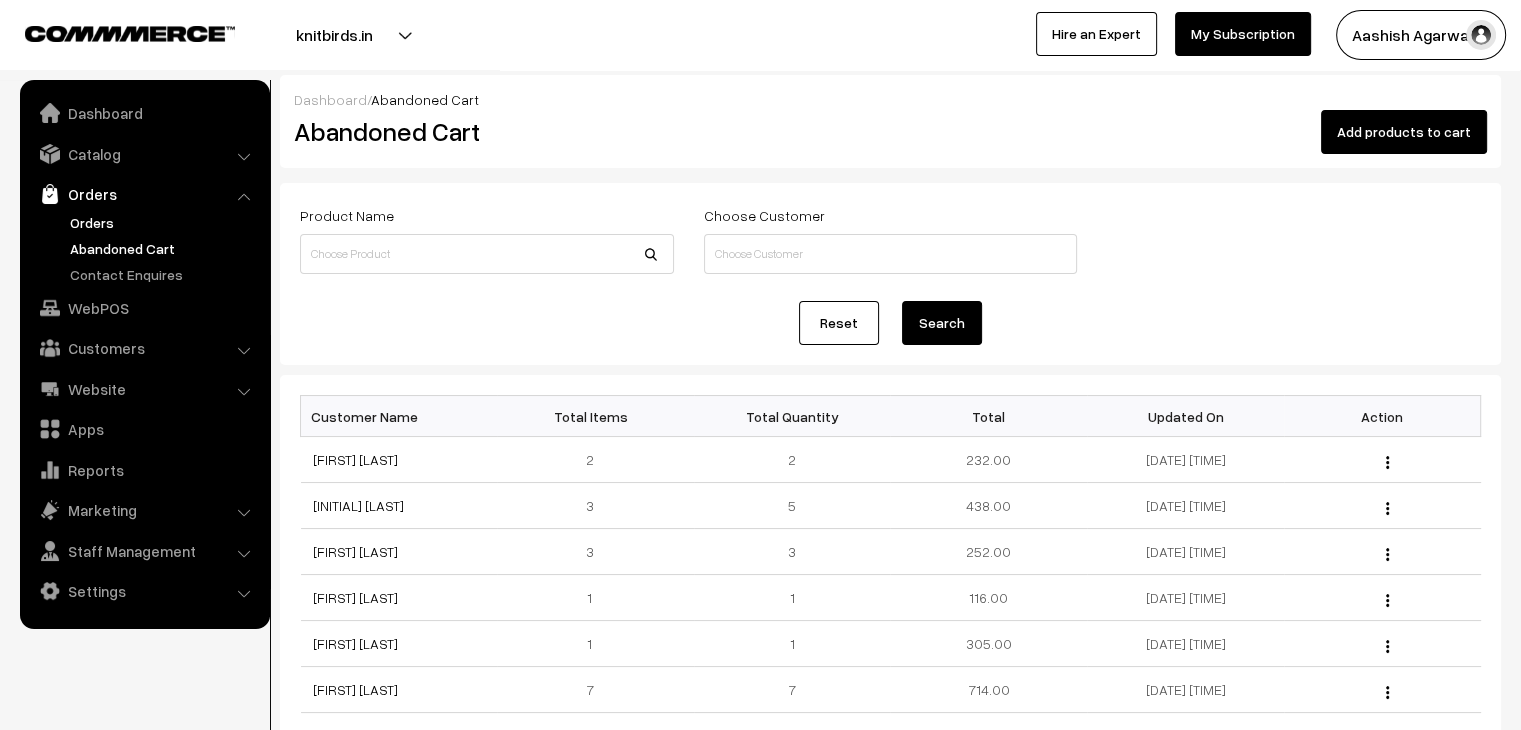 click on "Orders" at bounding box center [164, 222] 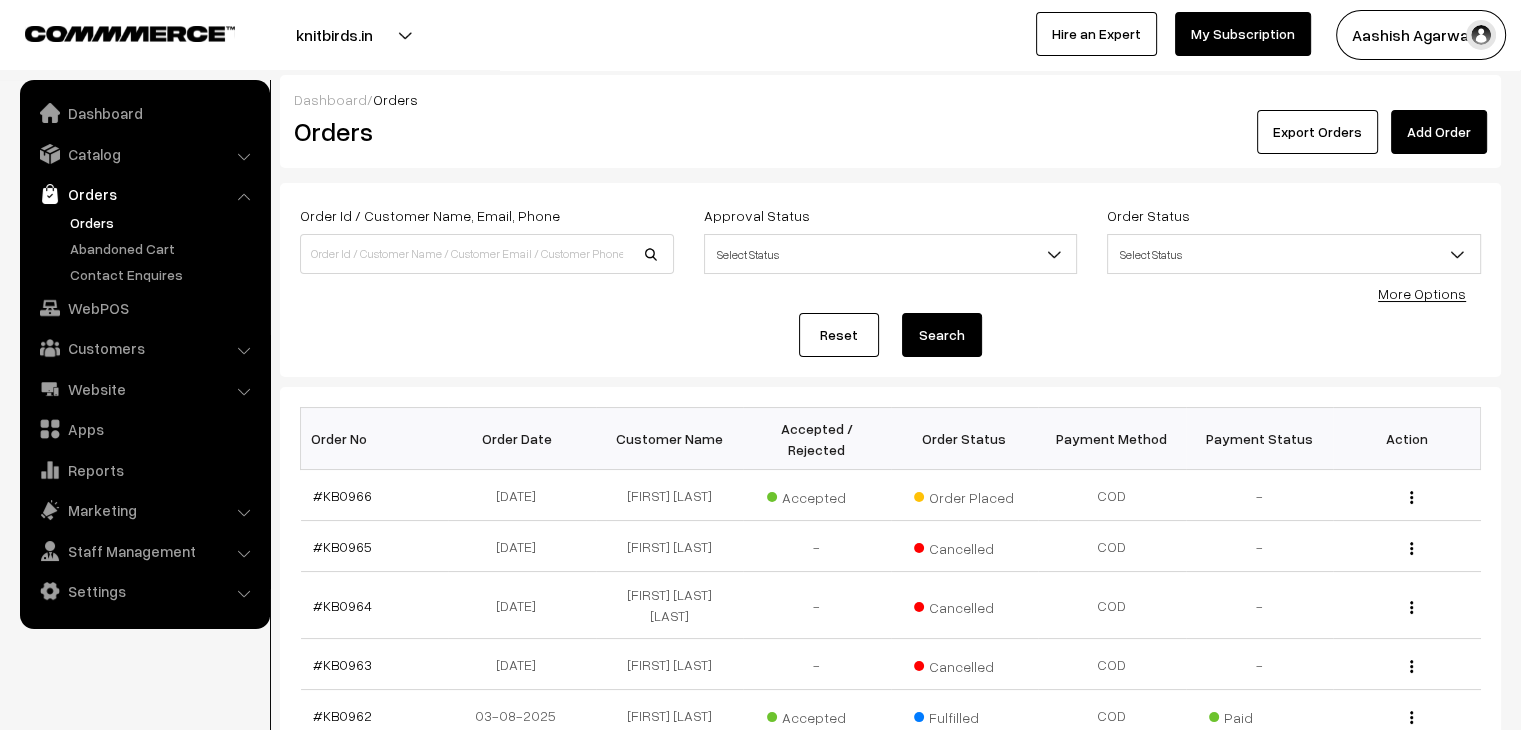 scroll, scrollTop: 0, scrollLeft: 0, axis: both 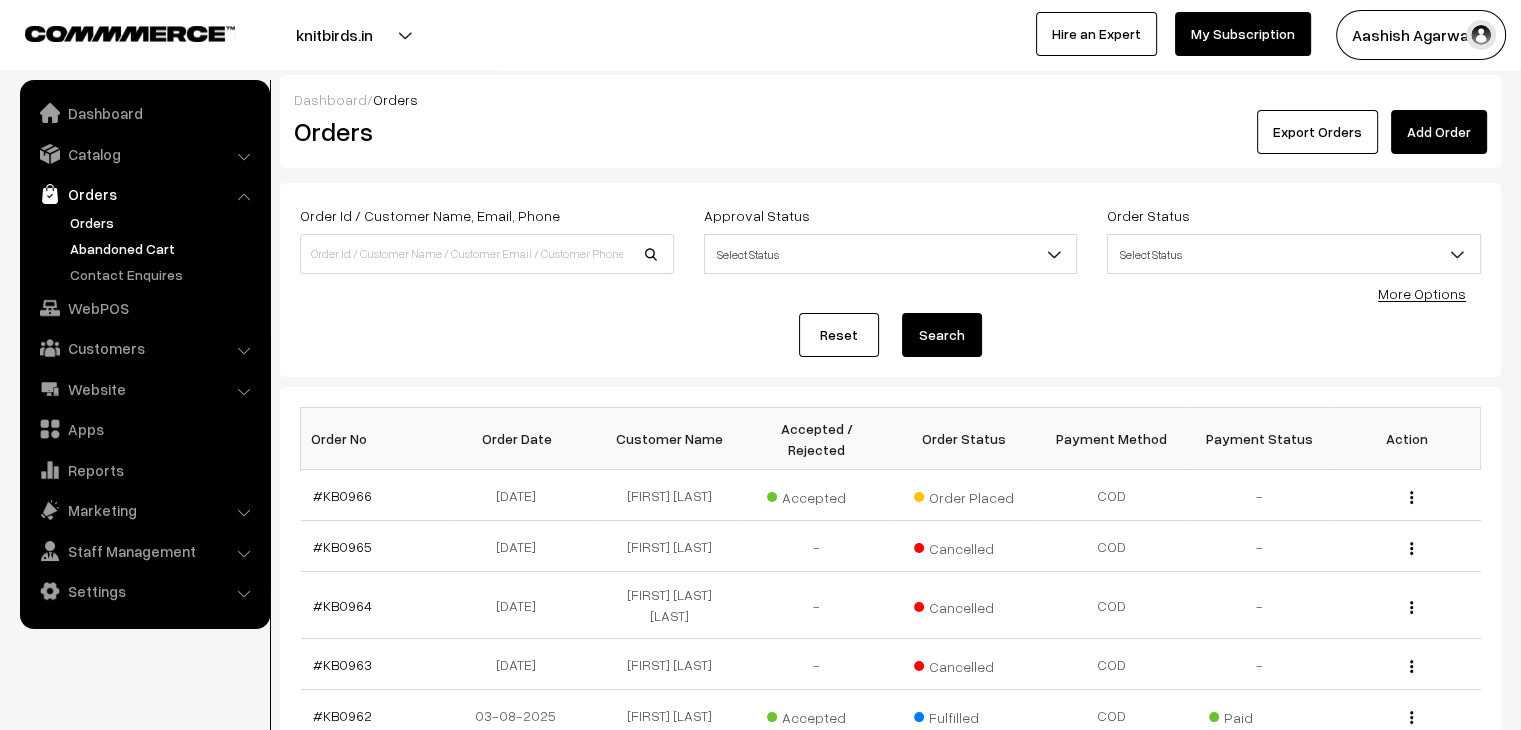 click on "Abandoned Cart" at bounding box center [164, 248] 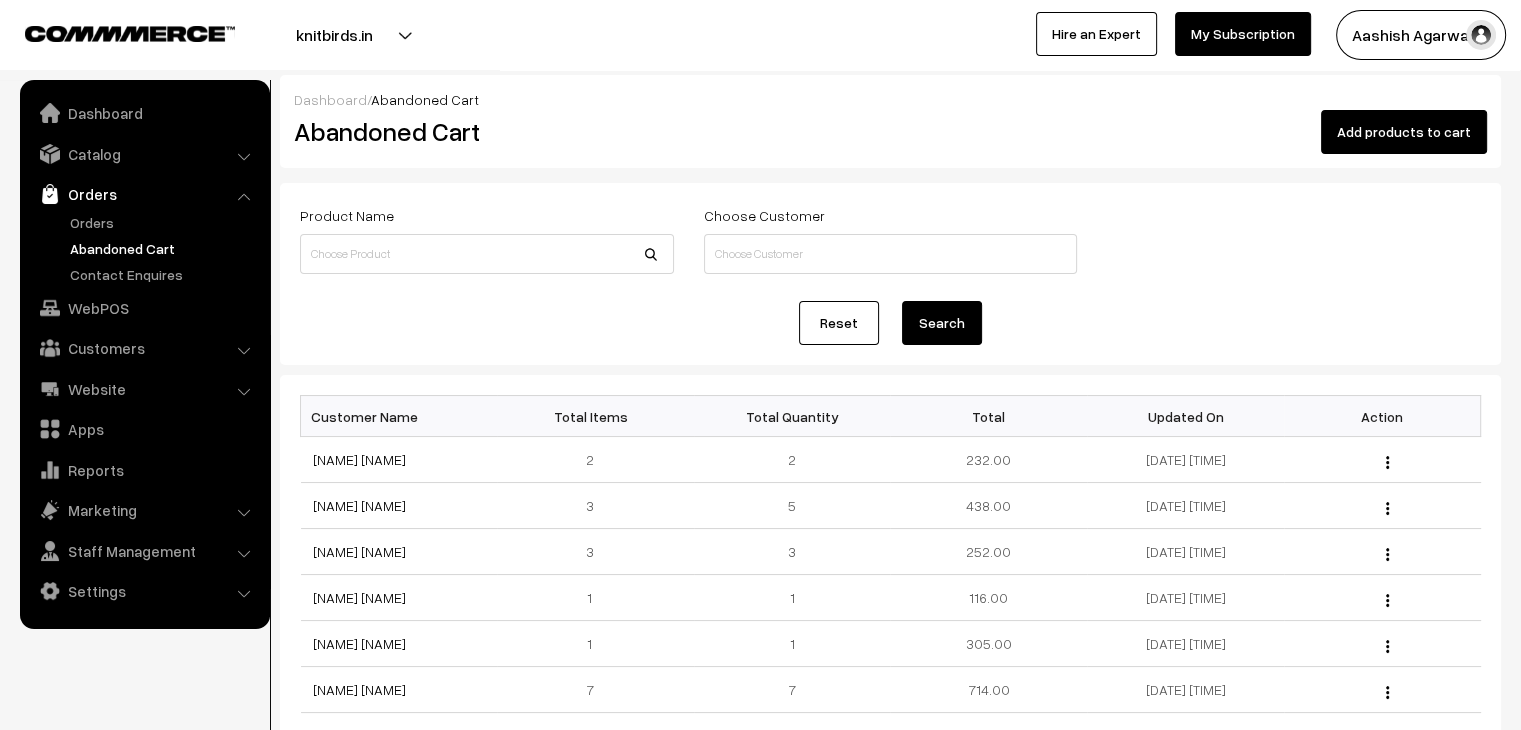 scroll, scrollTop: 0, scrollLeft: 0, axis: both 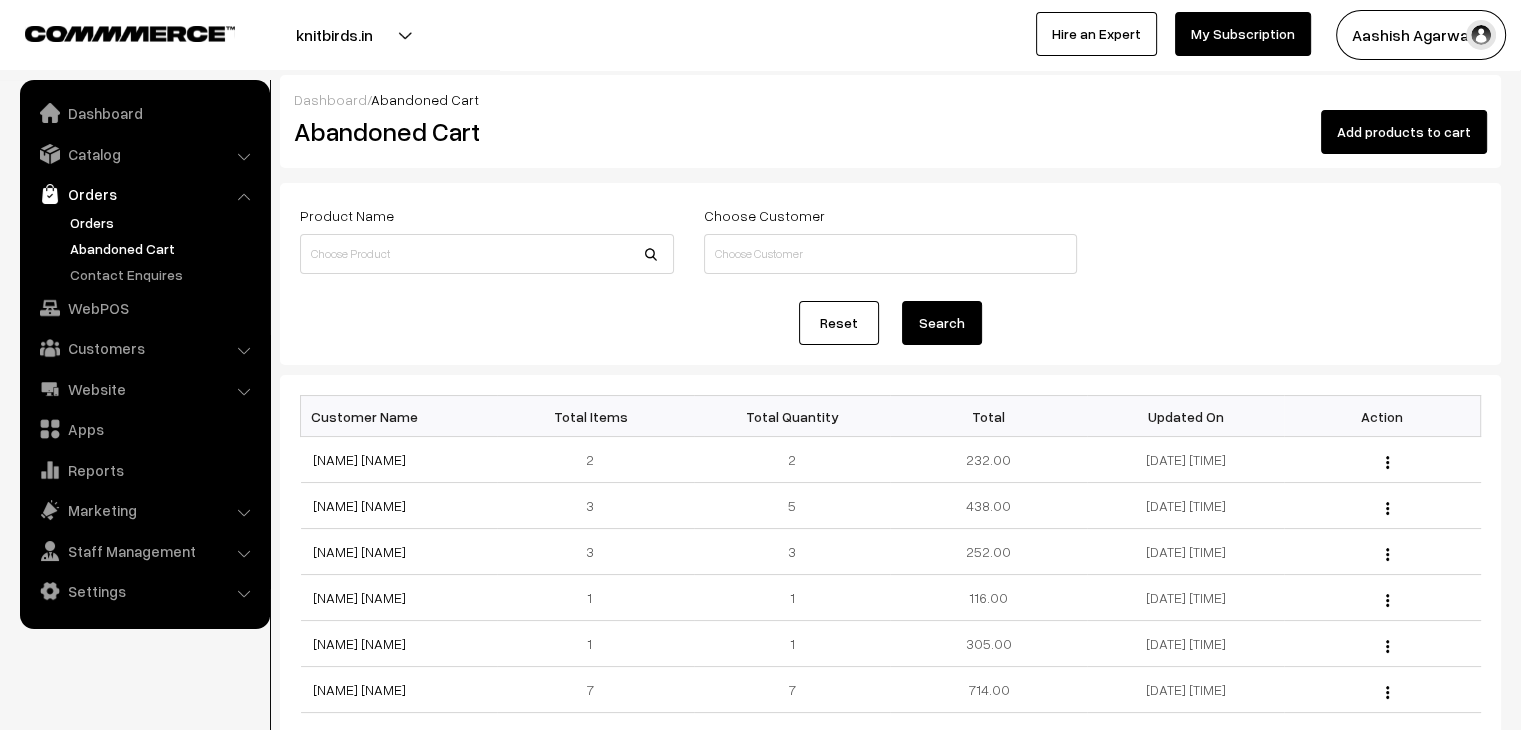 click on "Orders" at bounding box center (164, 222) 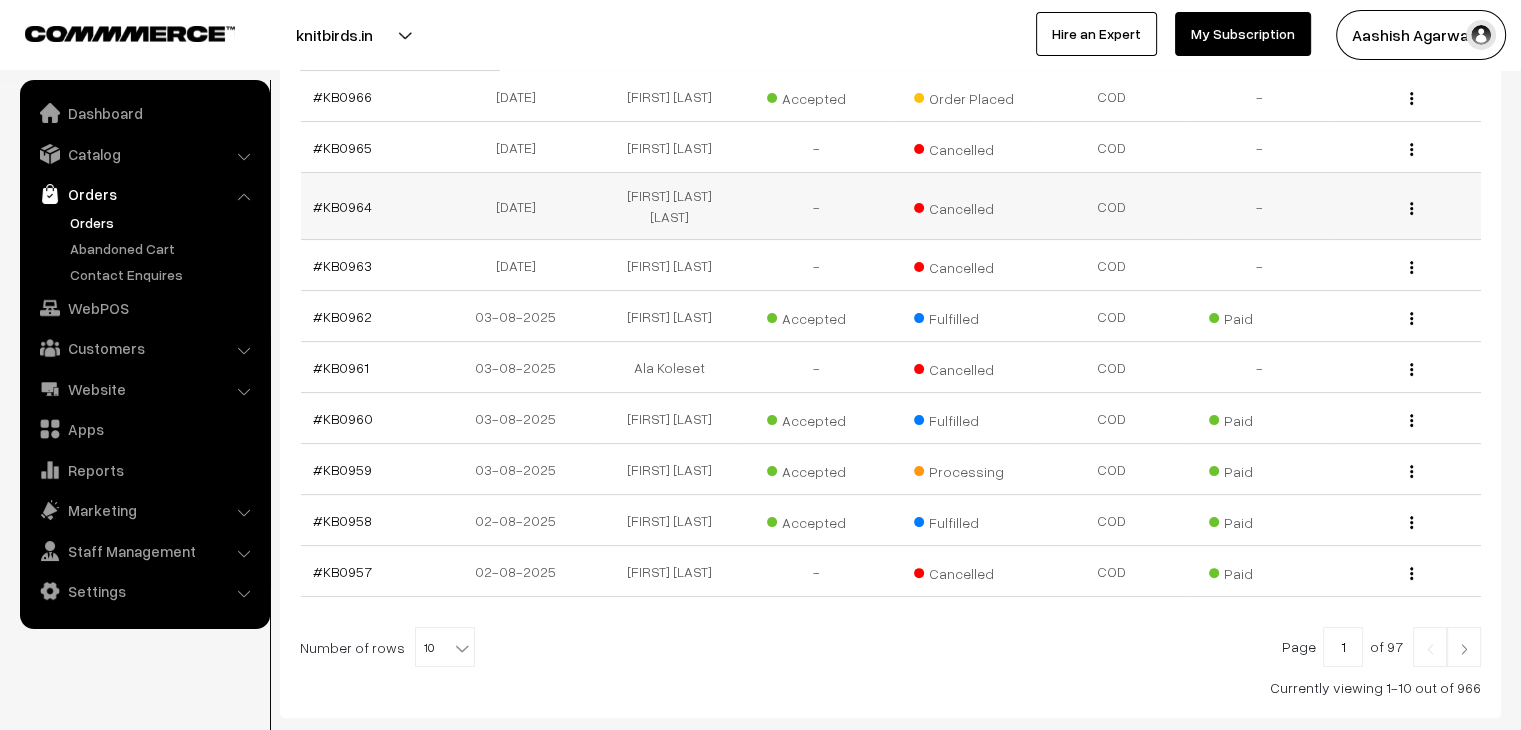scroll, scrollTop: 400, scrollLeft: 0, axis: vertical 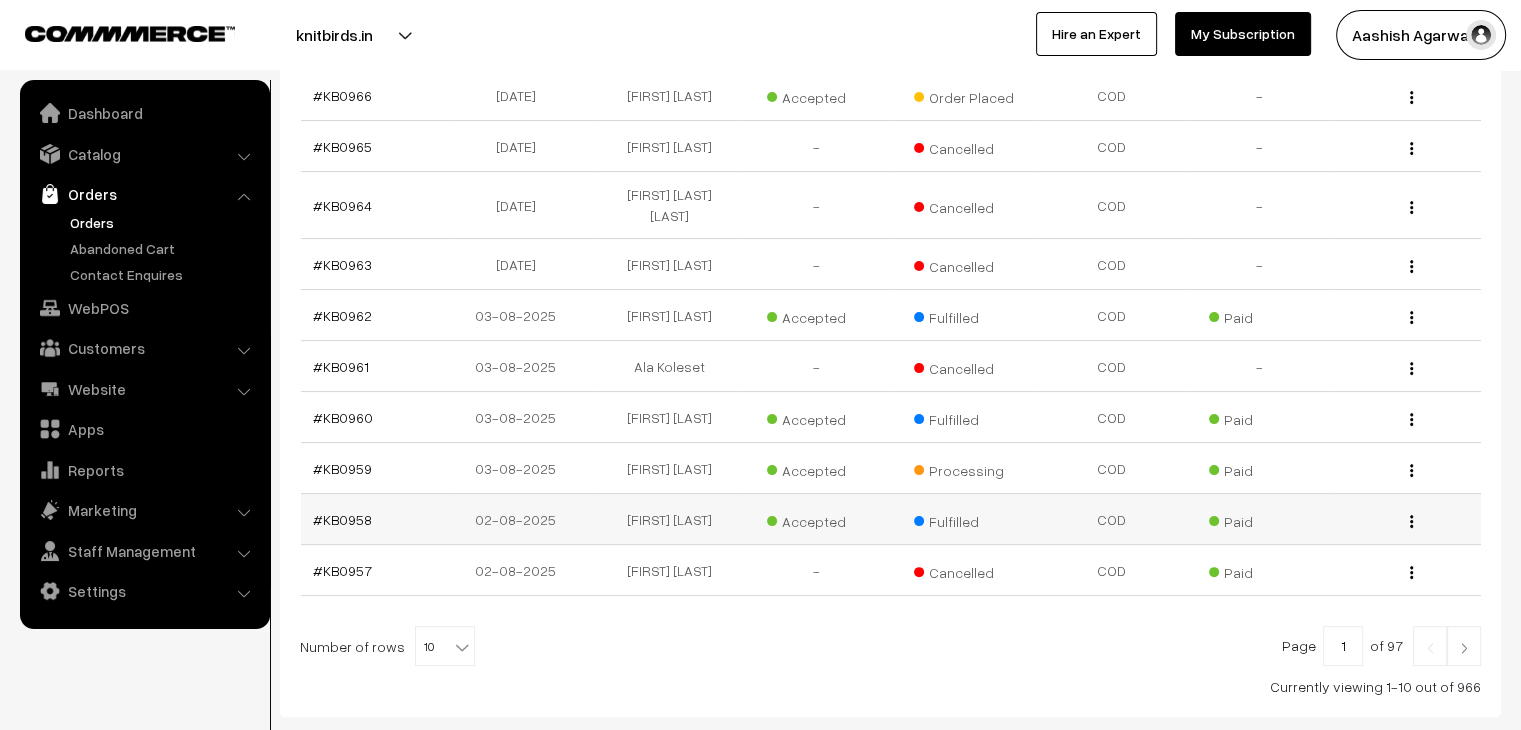 drag, startPoint x: 495, startPoint y: 529, endPoint x: 476, endPoint y: 528, distance: 19.026299 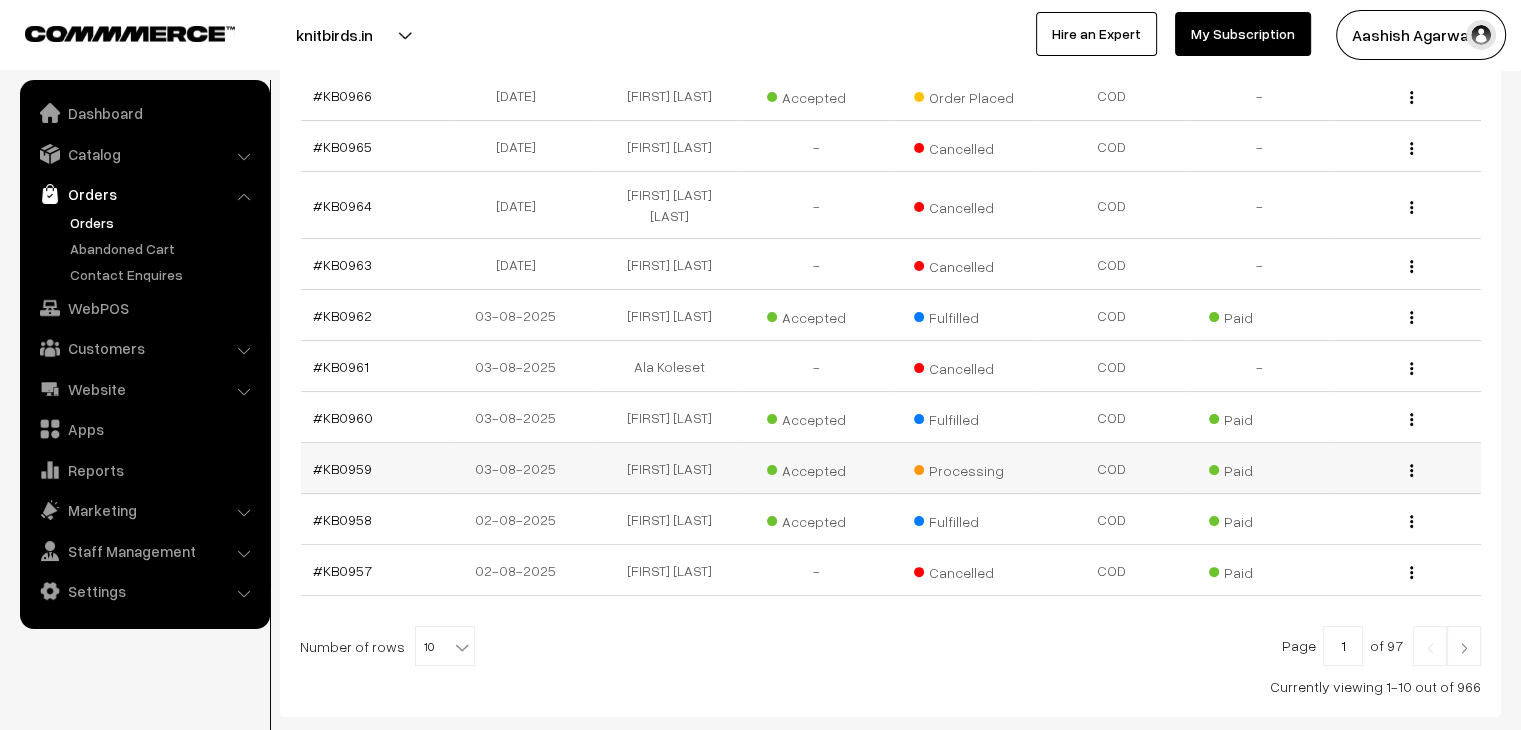 click on "03-08-2025" at bounding box center (522, 468) 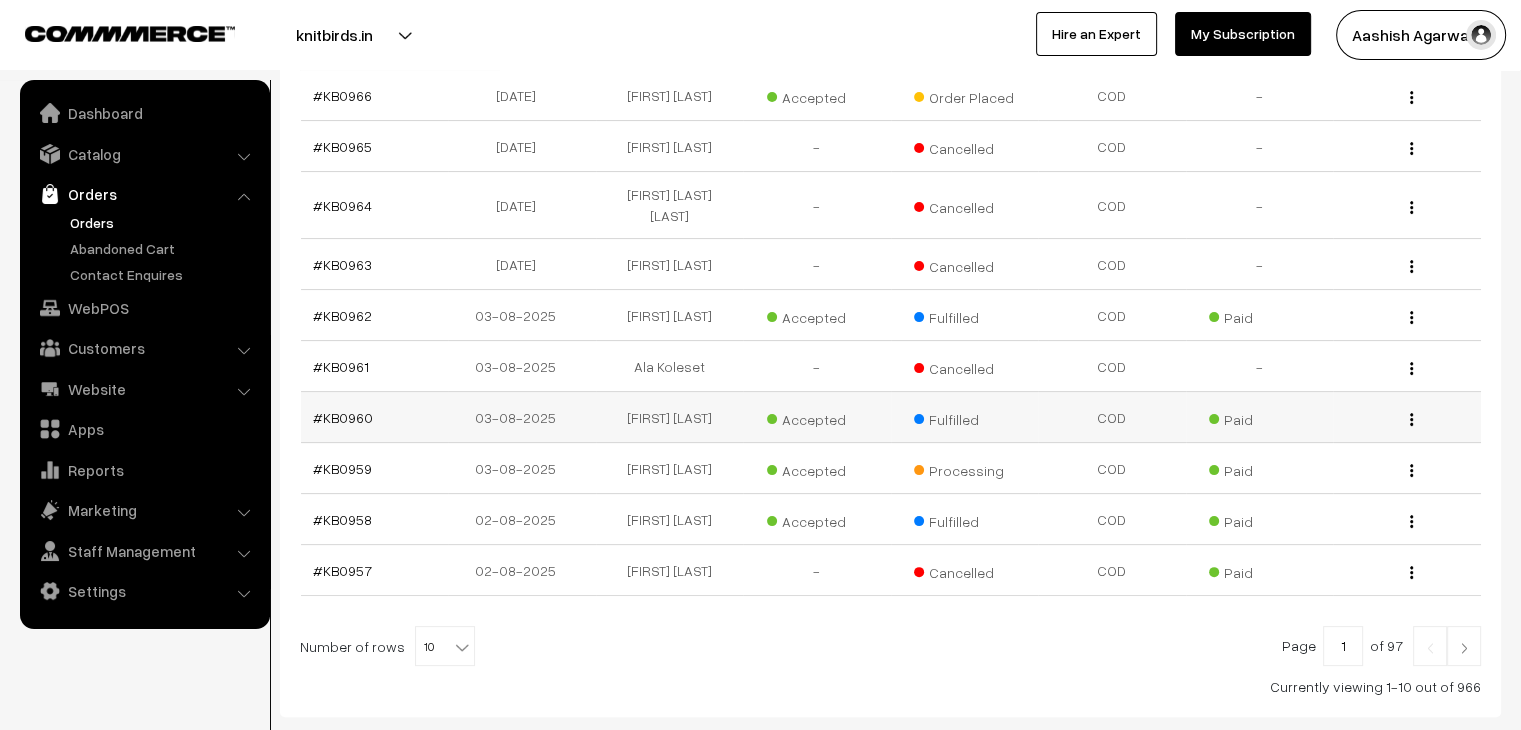 click on "03-08-2025" at bounding box center (522, 417) 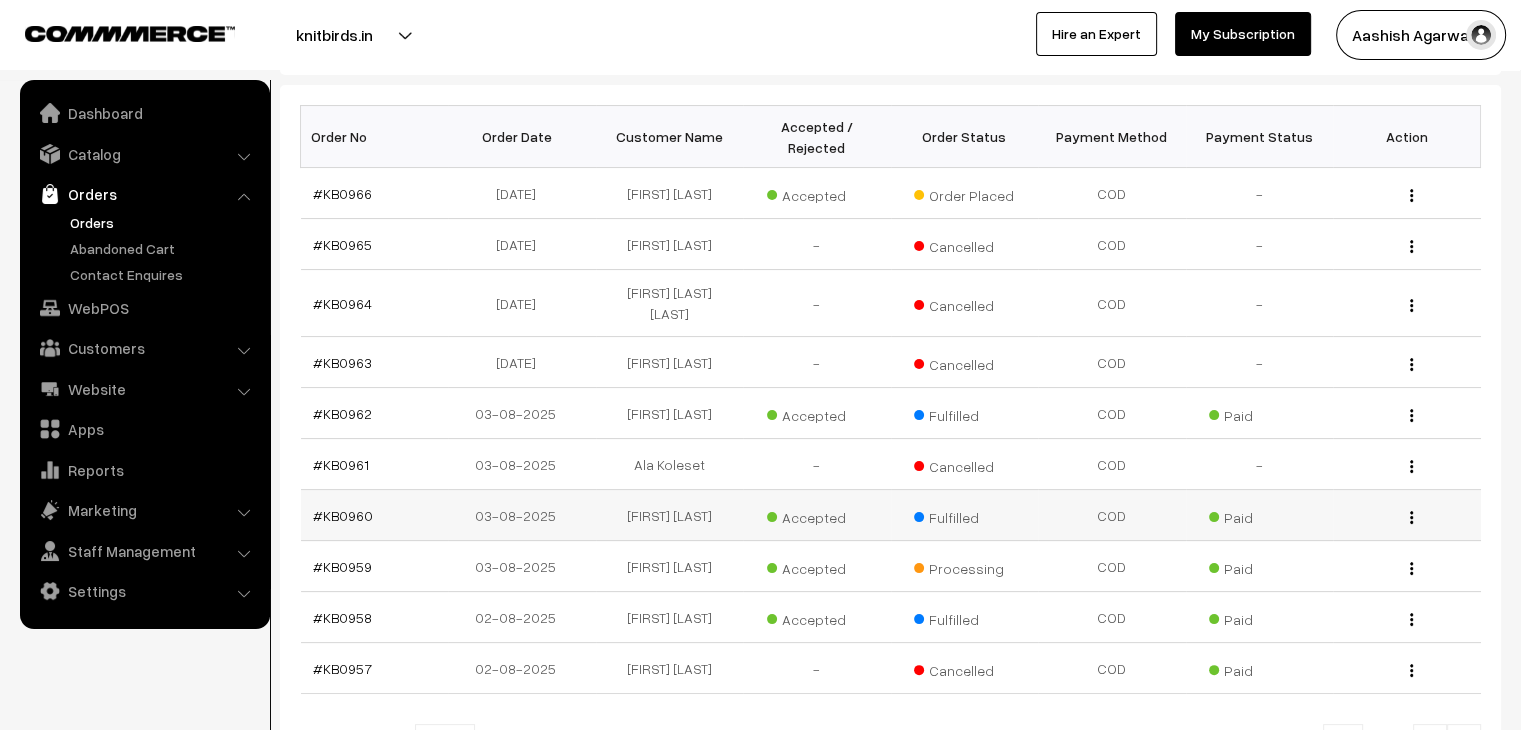 scroll, scrollTop: 300, scrollLeft: 0, axis: vertical 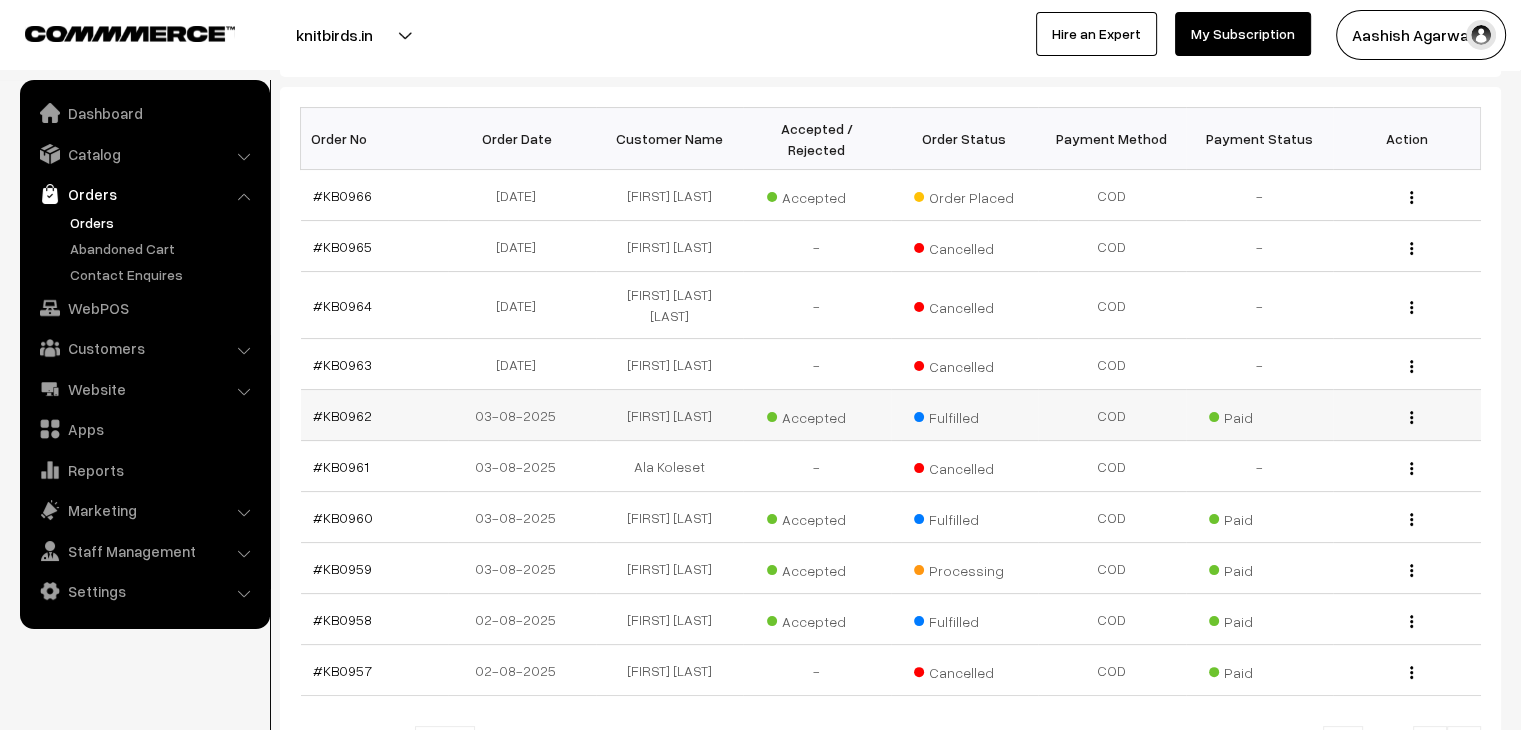 drag, startPoint x: 488, startPoint y: 420, endPoint x: 476, endPoint y: 420, distance: 12 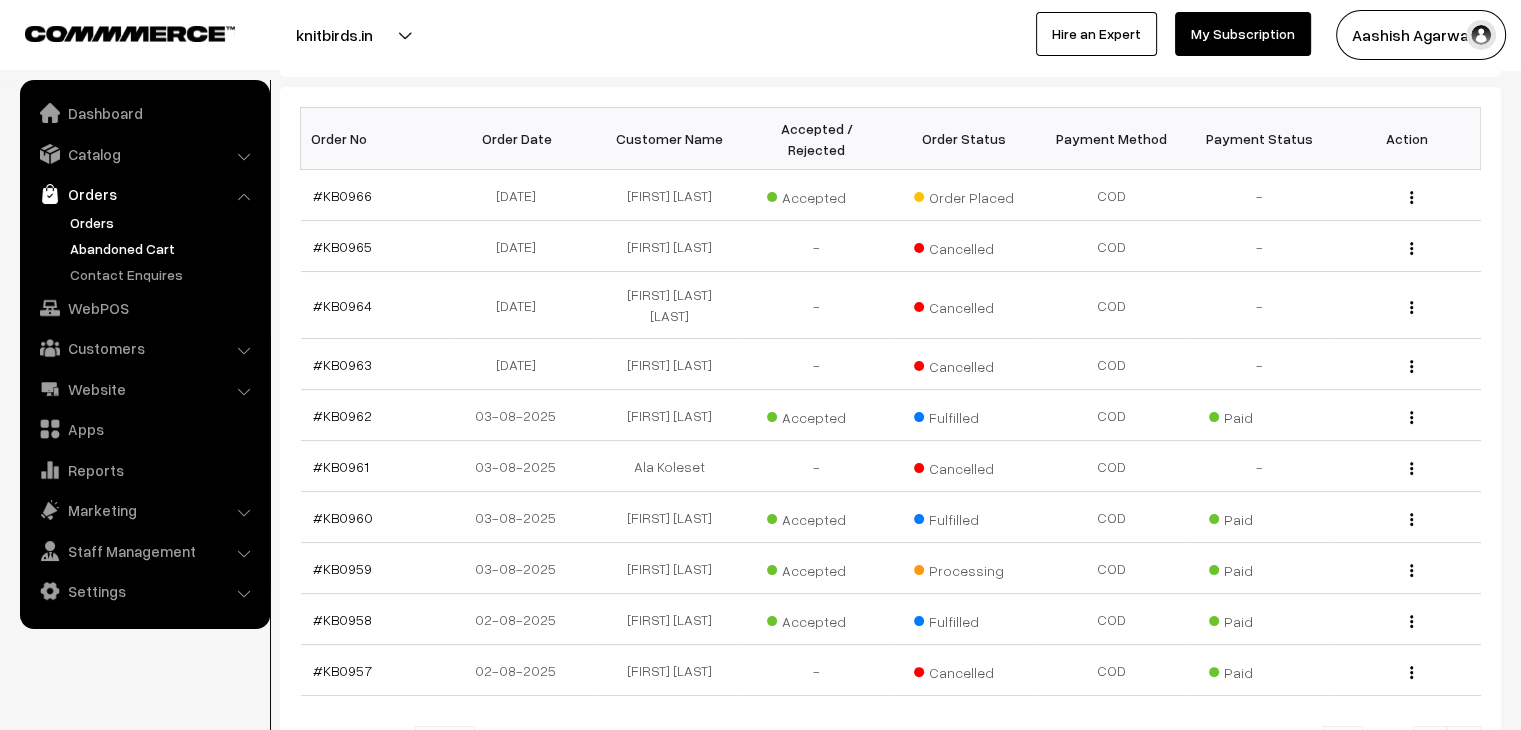 click on "Abandoned Cart" at bounding box center (164, 248) 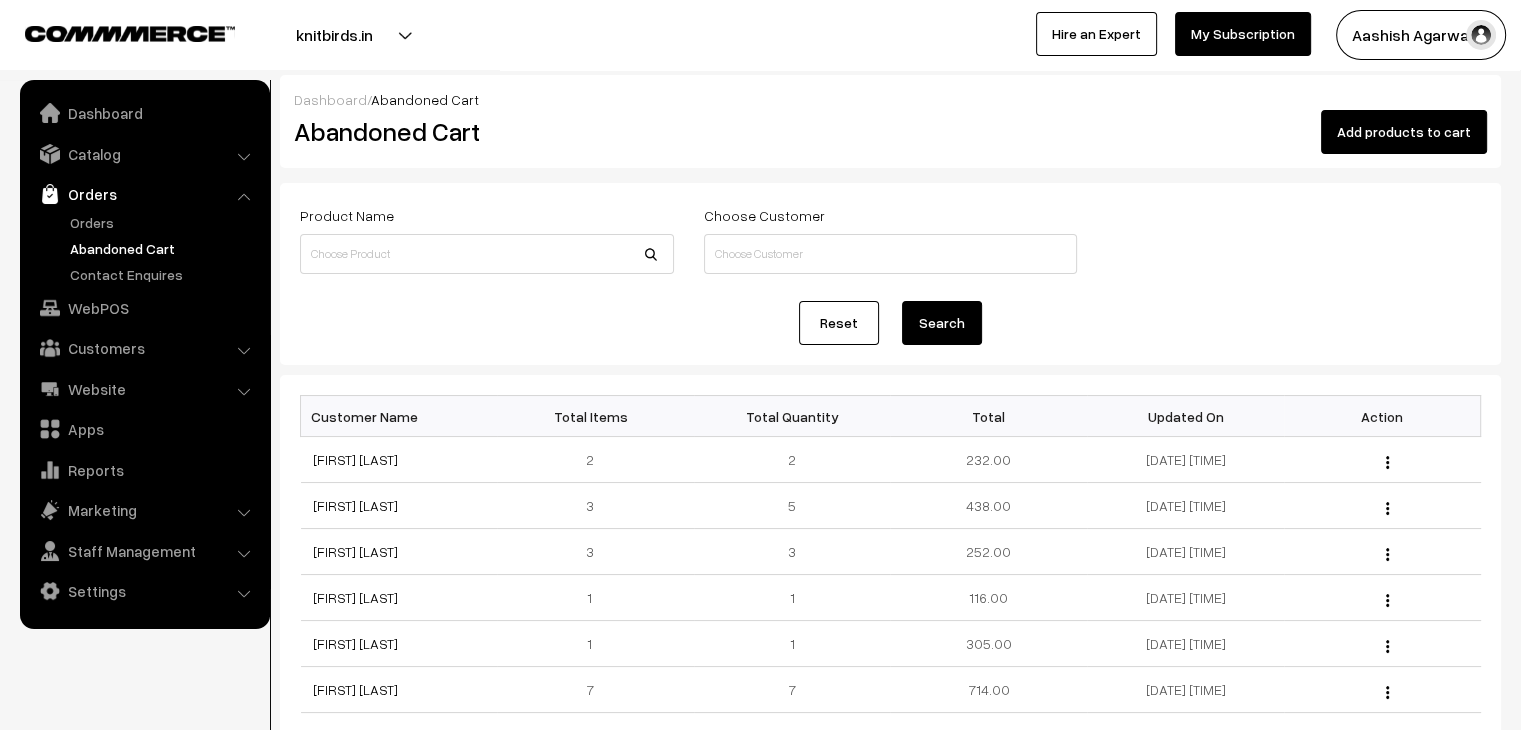 scroll, scrollTop: 0, scrollLeft: 0, axis: both 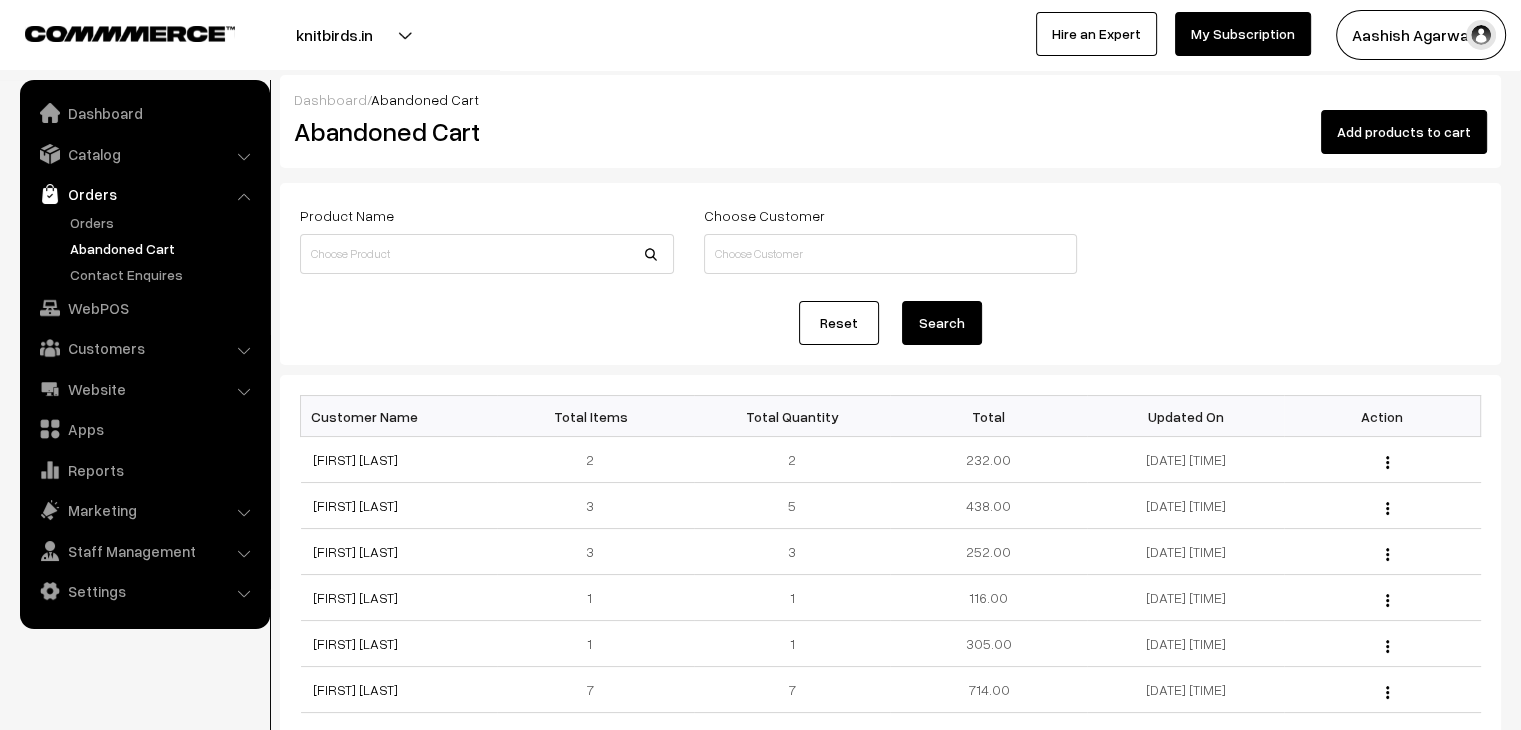 click on "Orders" at bounding box center (145, 248) 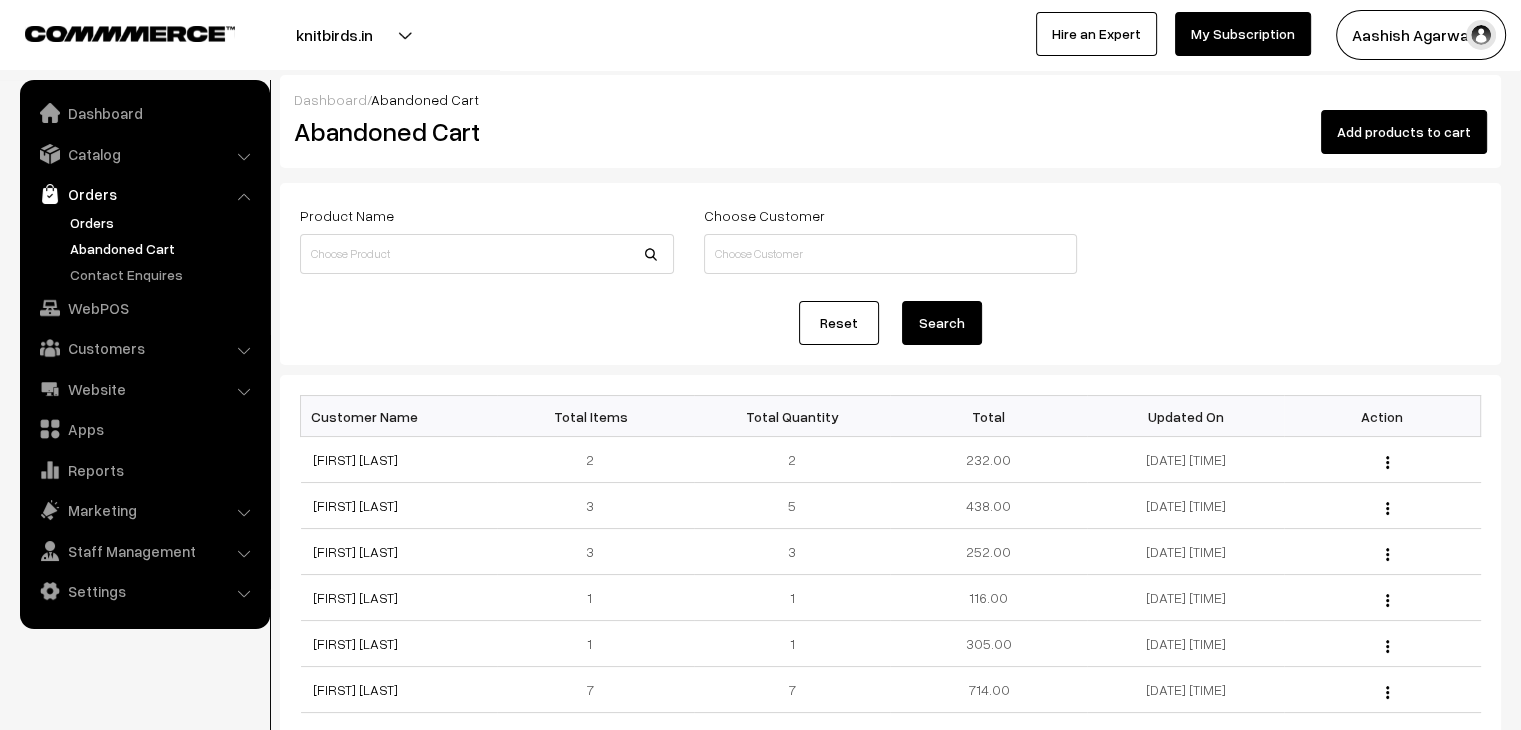 click on "Orders" at bounding box center [164, 222] 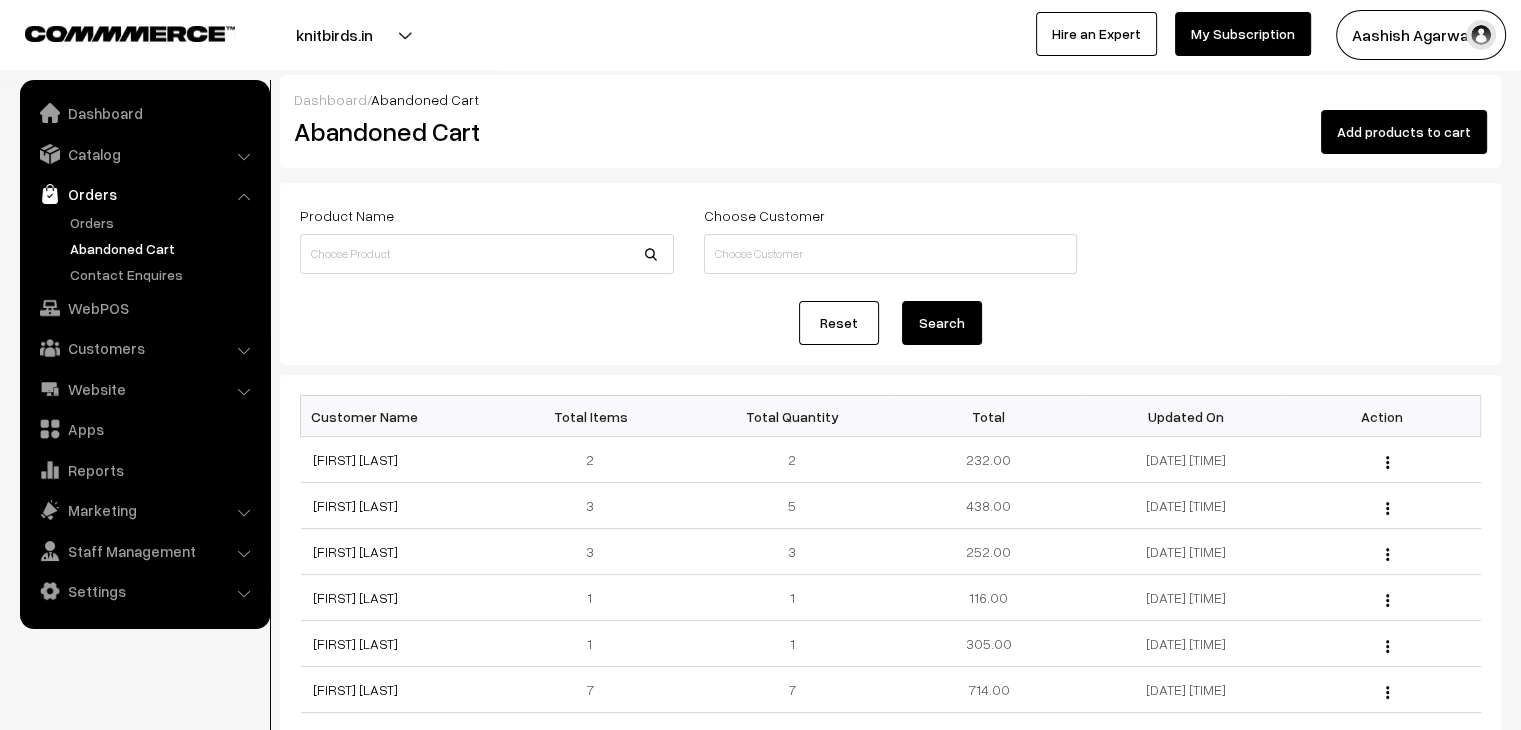 scroll, scrollTop: 0, scrollLeft: 0, axis: both 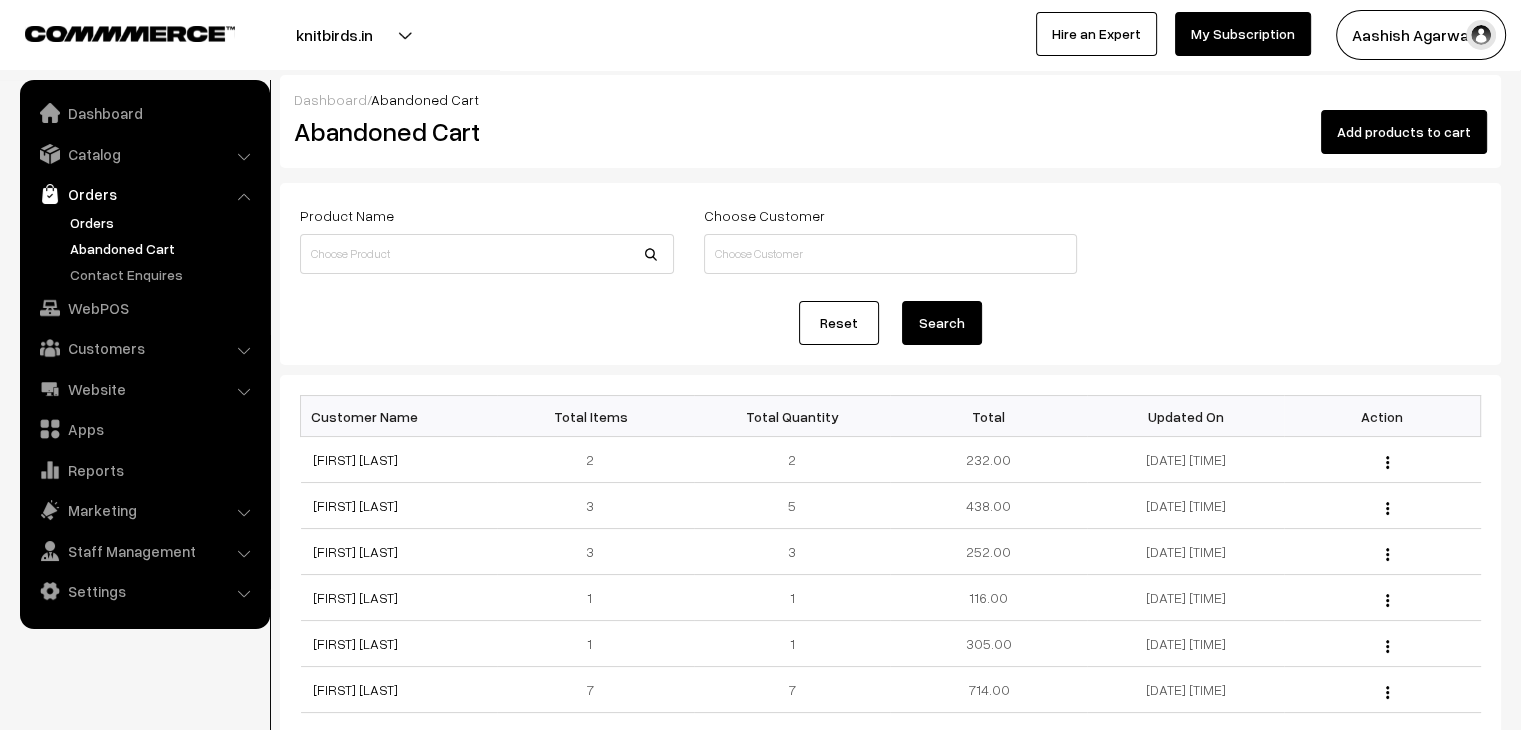 click on "Orders" at bounding box center [164, 222] 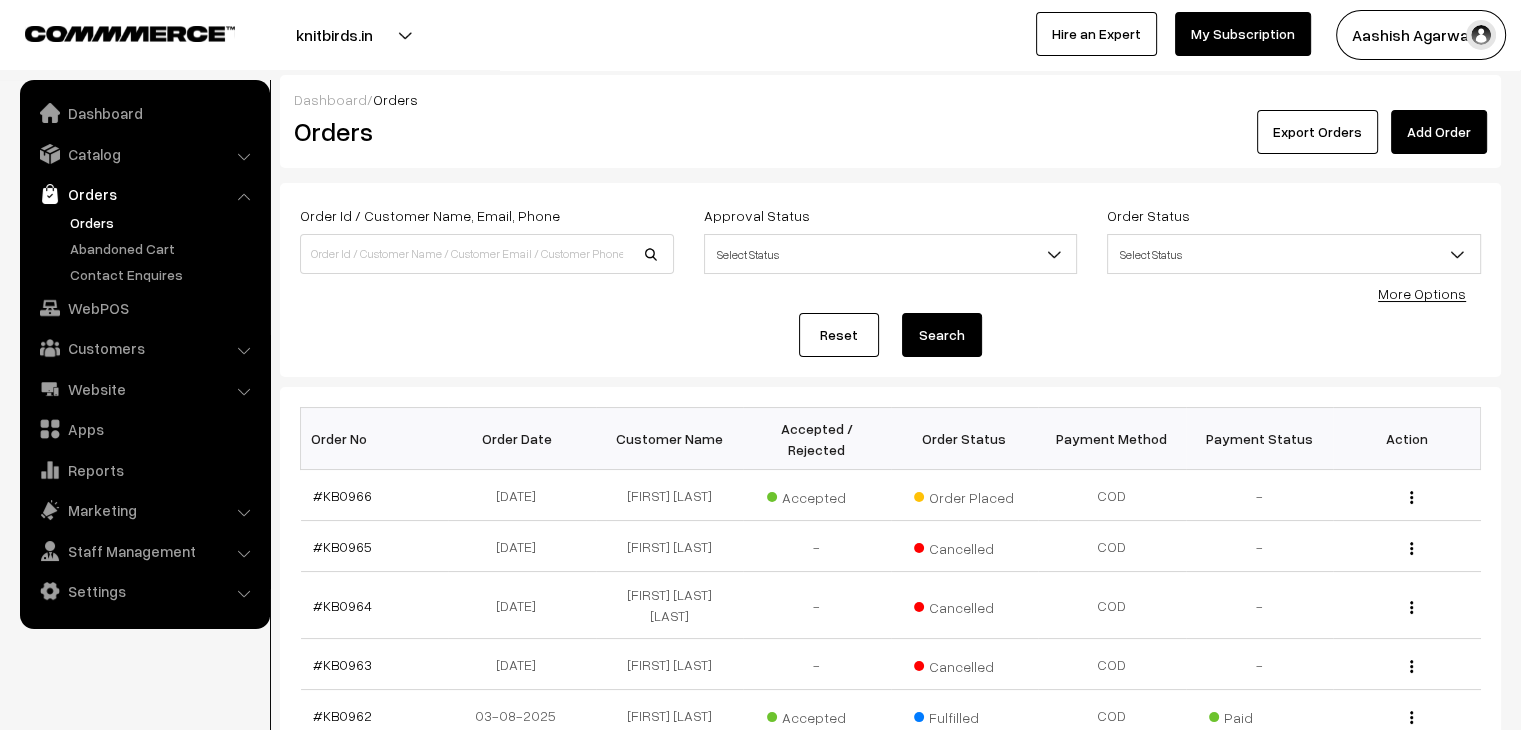 scroll, scrollTop: 0, scrollLeft: 0, axis: both 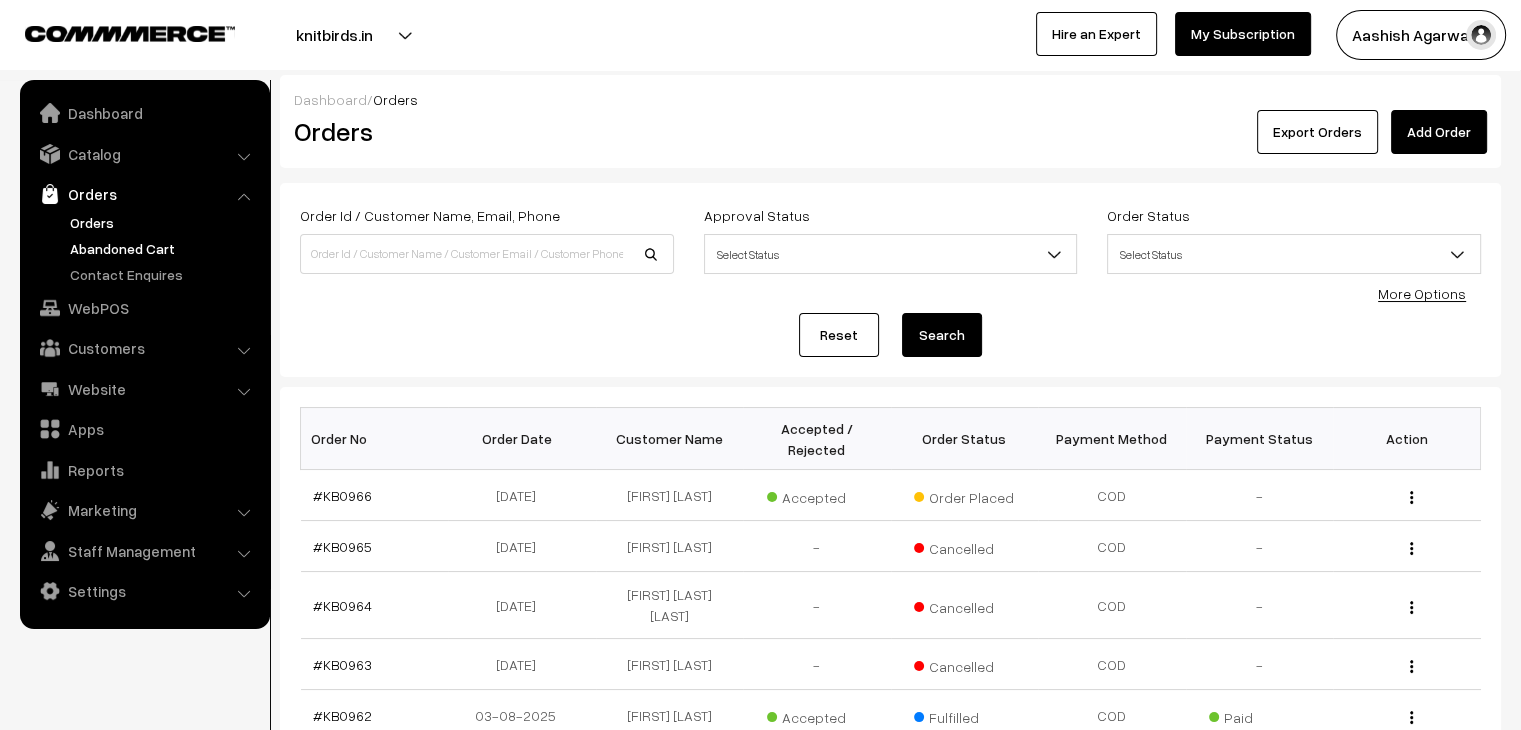 click on "Abandoned Cart" at bounding box center (164, 248) 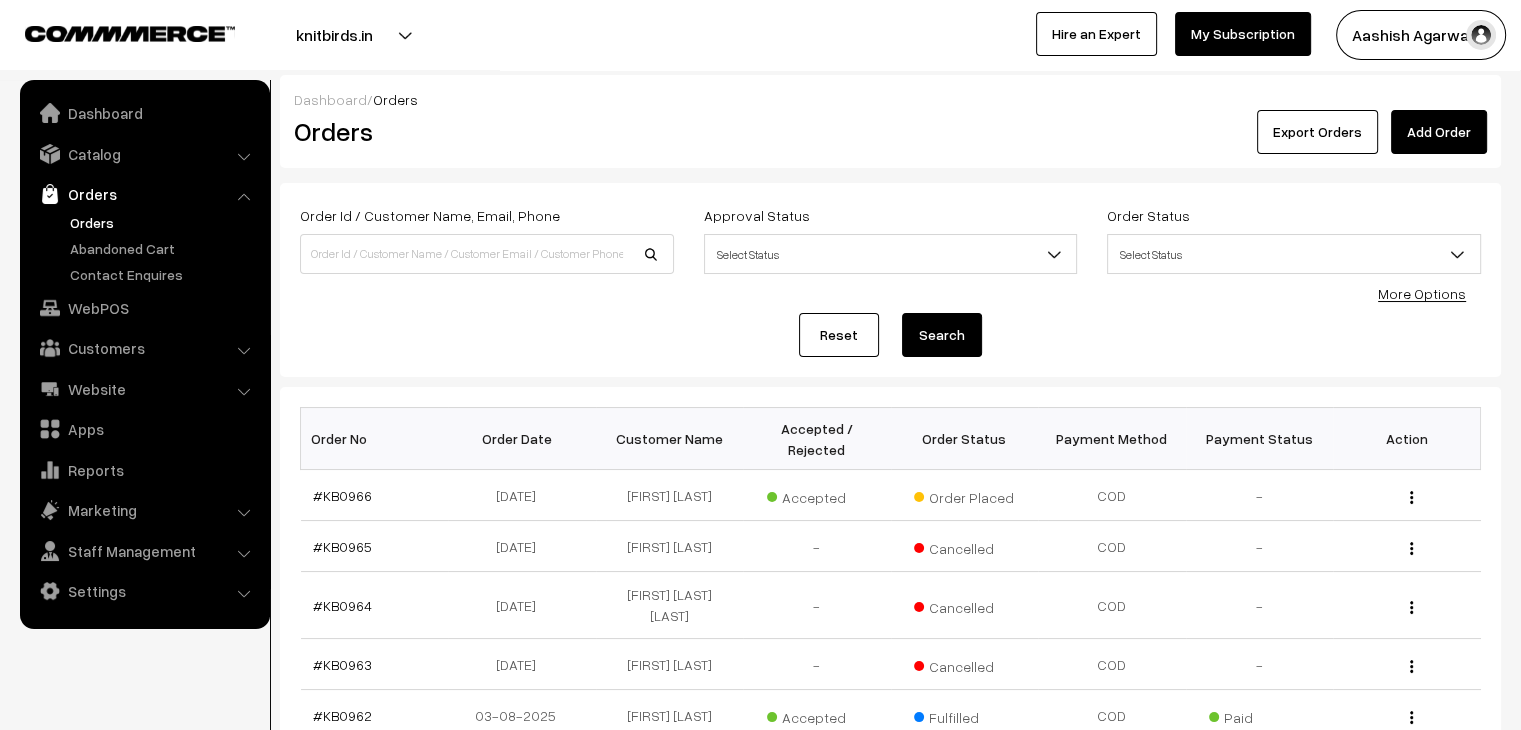 scroll, scrollTop: 0, scrollLeft: 0, axis: both 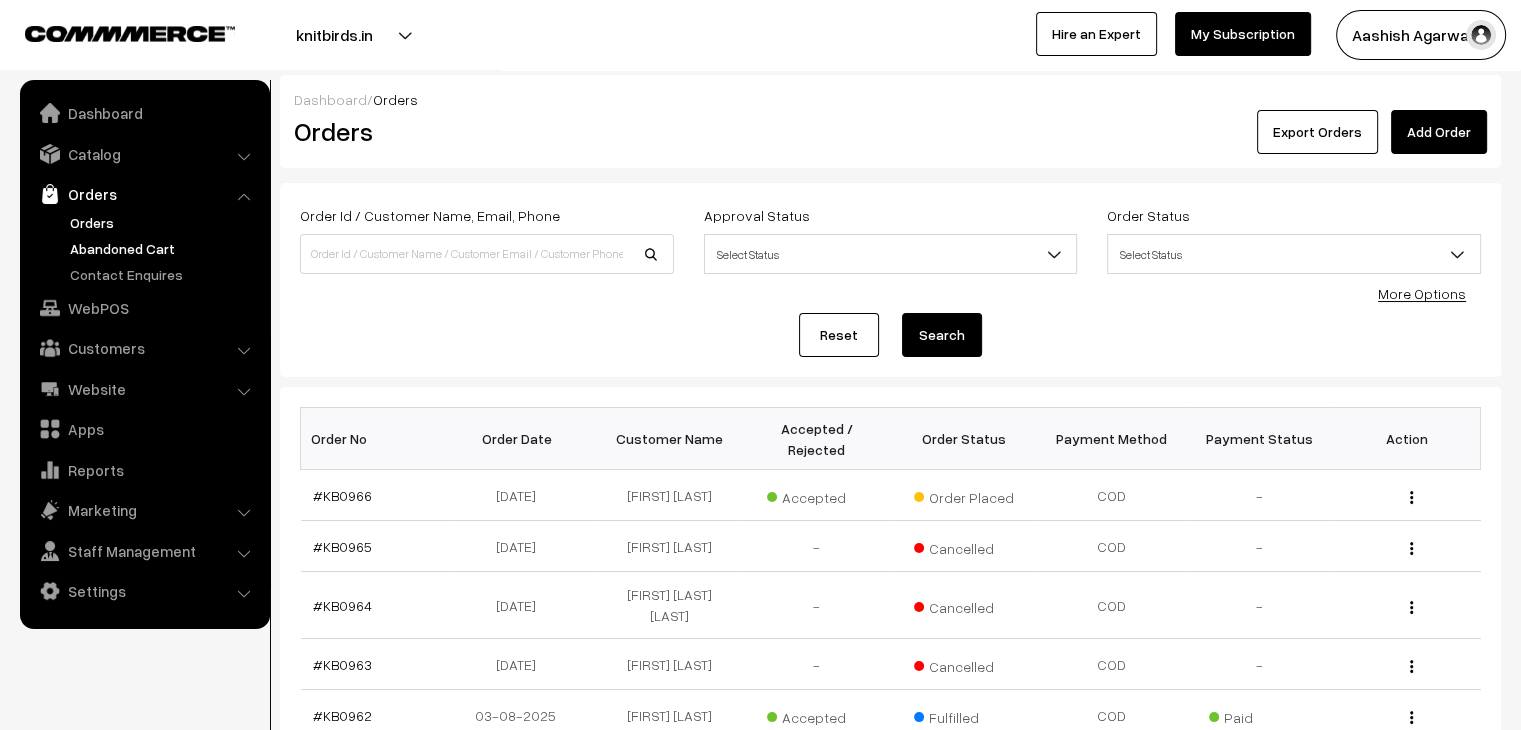 click on "Abandoned Cart" at bounding box center (164, 248) 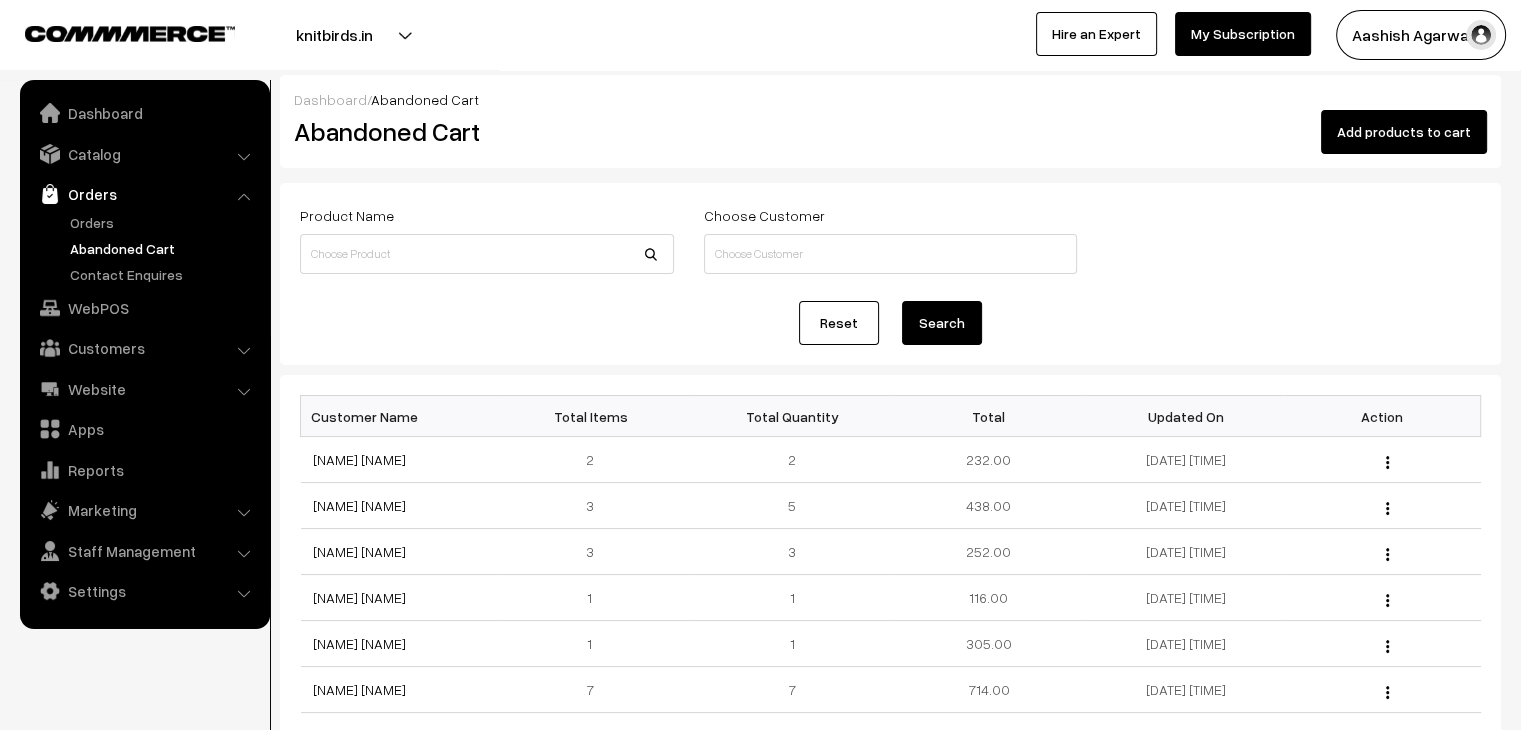 scroll, scrollTop: 0, scrollLeft: 0, axis: both 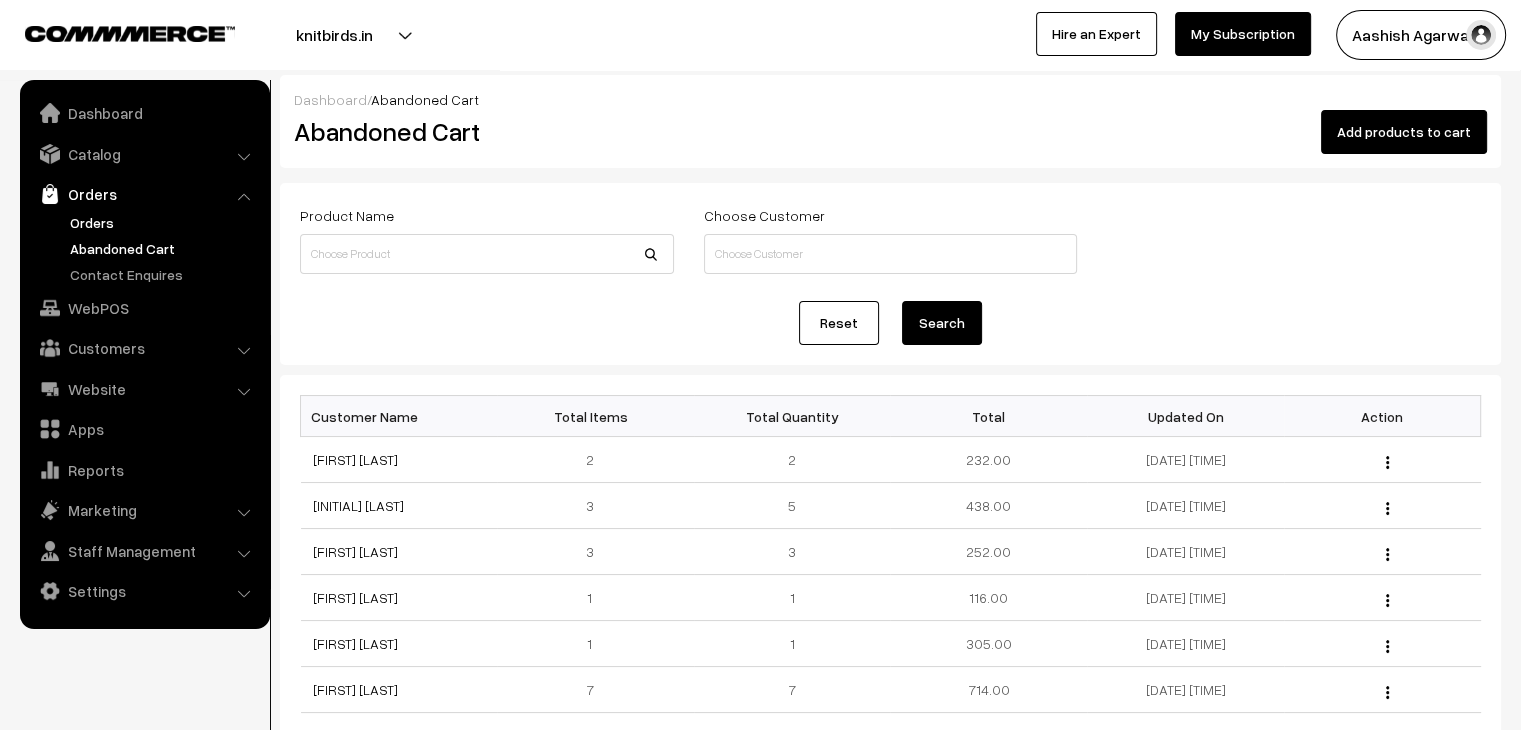 click on "Orders" at bounding box center (164, 222) 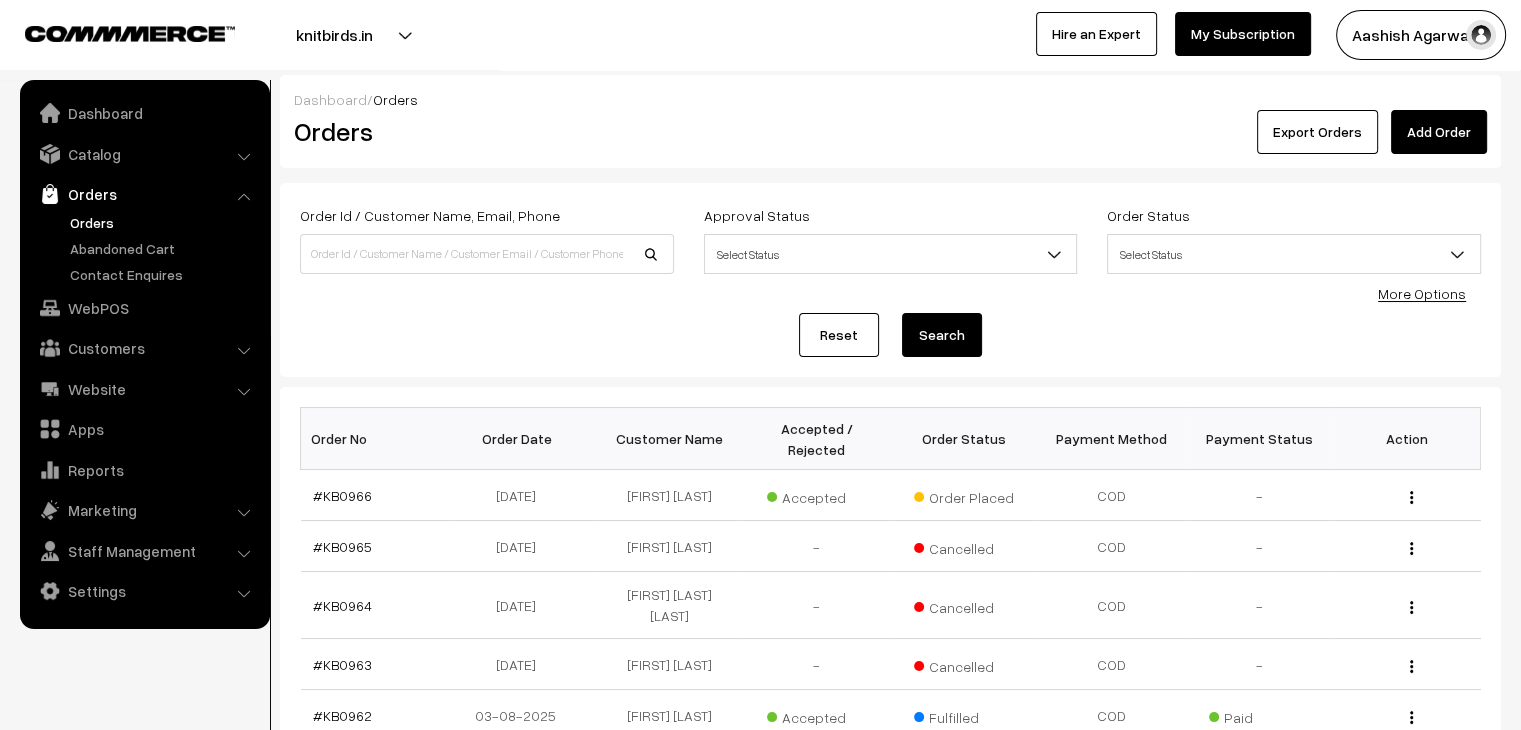 scroll, scrollTop: 0, scrollLeft: 0, axis: both 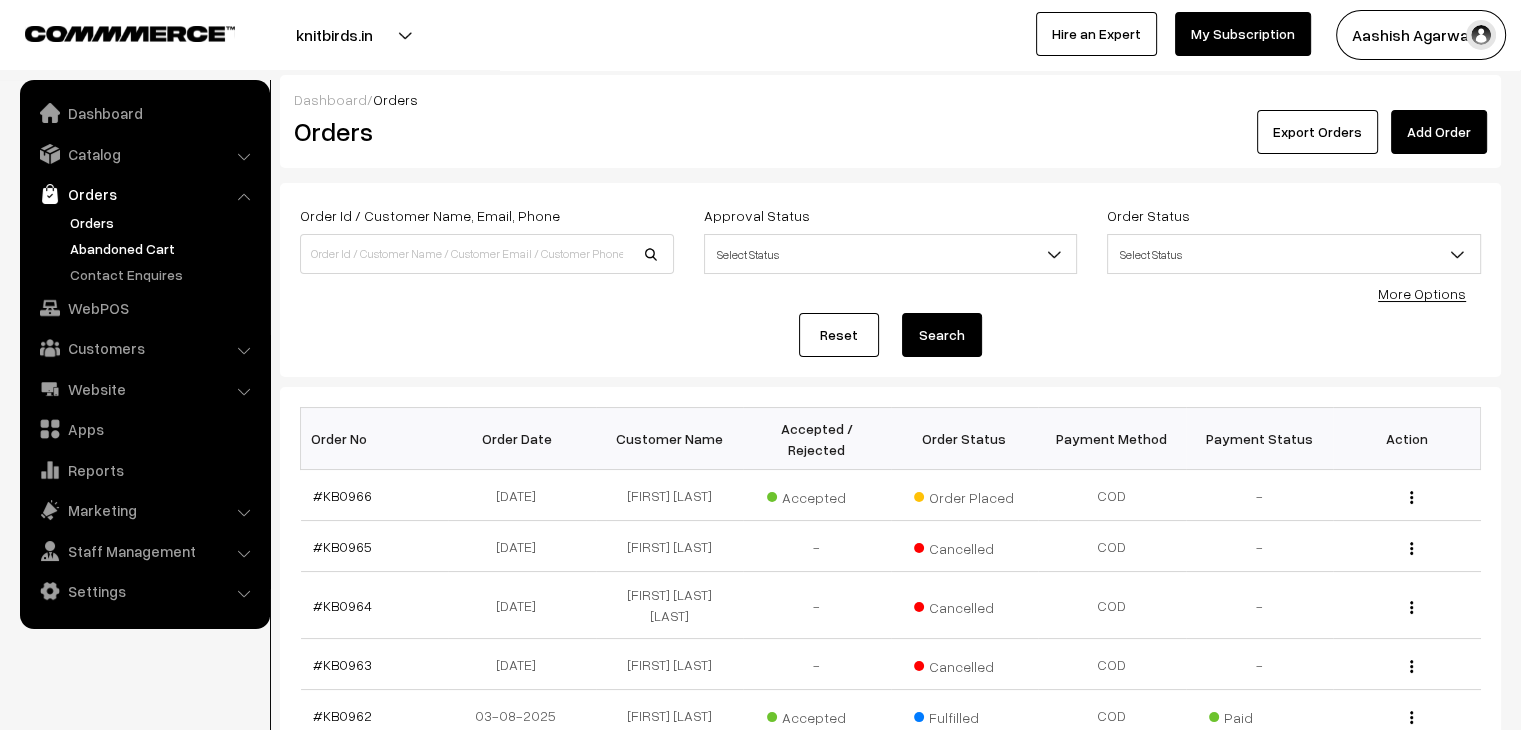 click on "Abandoned Cart" at bounding box center [164, 248] 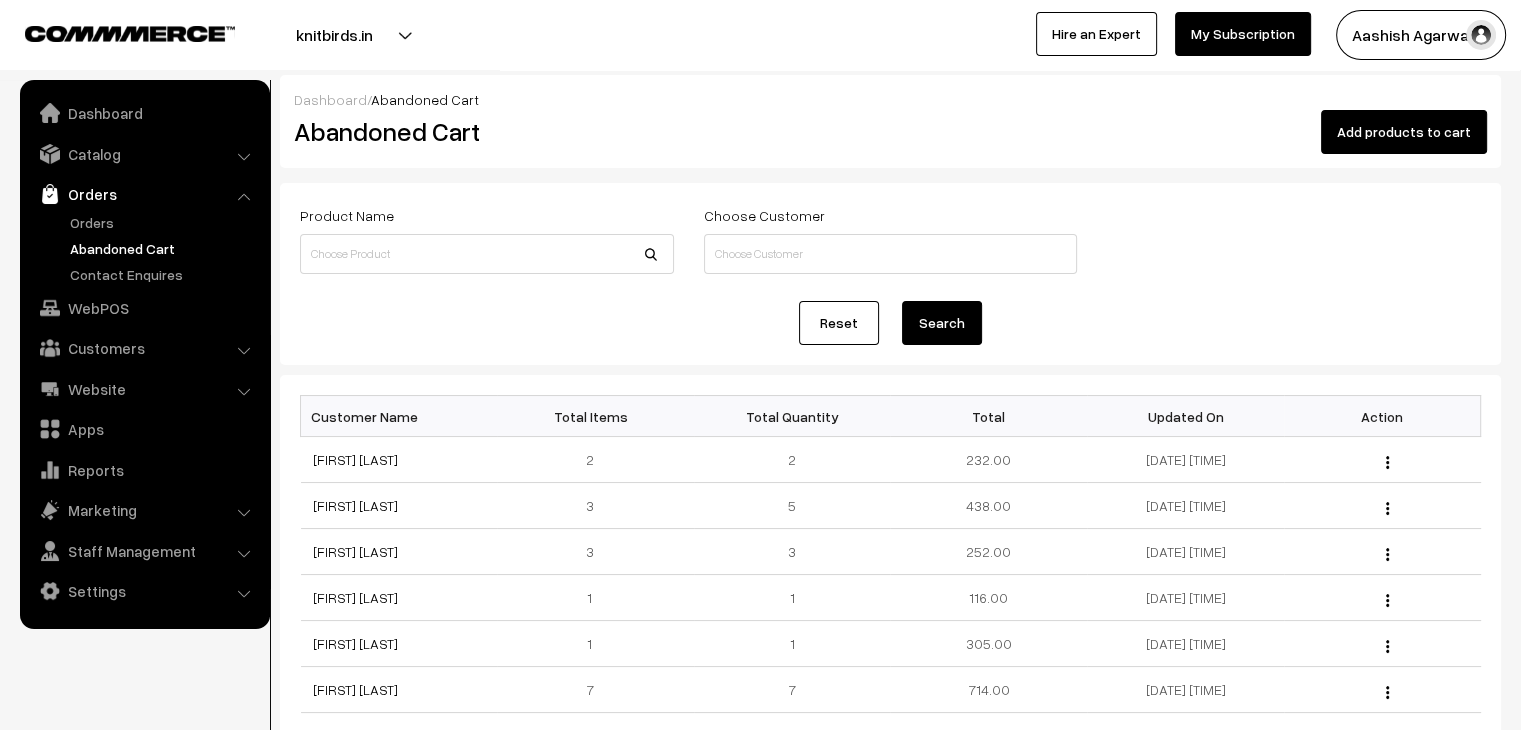 scroll, scrollTop: 0, scrollLeft: 0, axis: both 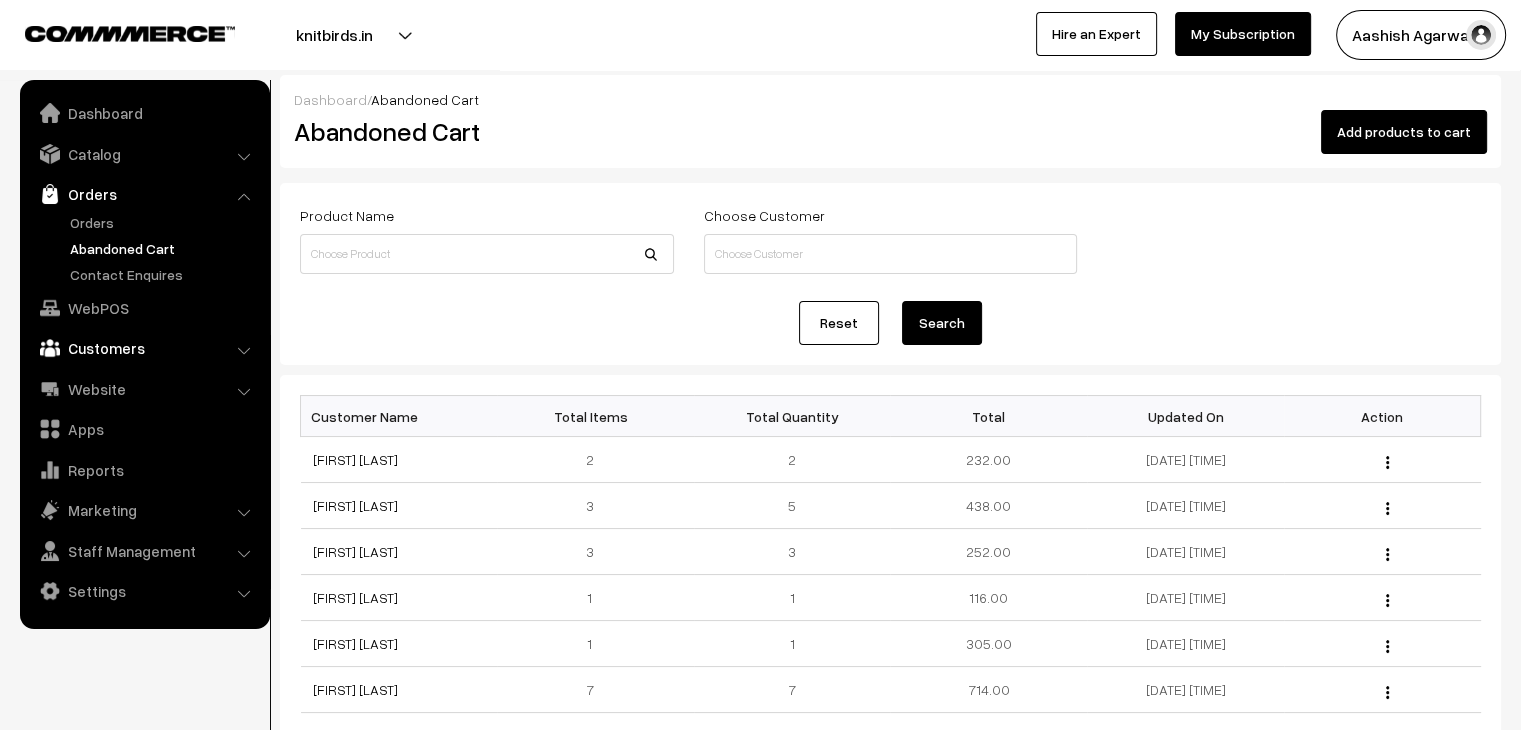click on "Customers" at bounding box center [144, 348] 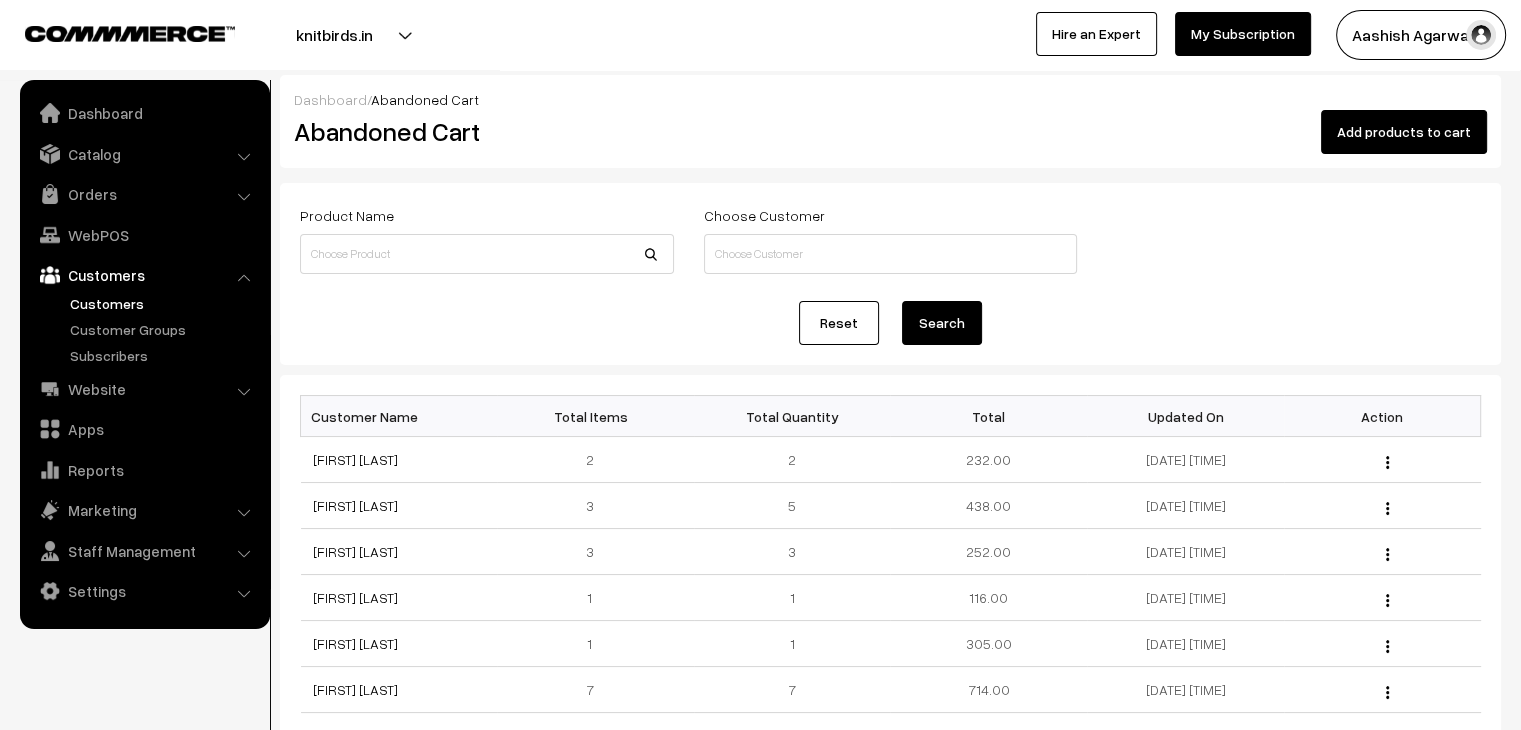 click on "Customers" at bounding box center (164, 303) 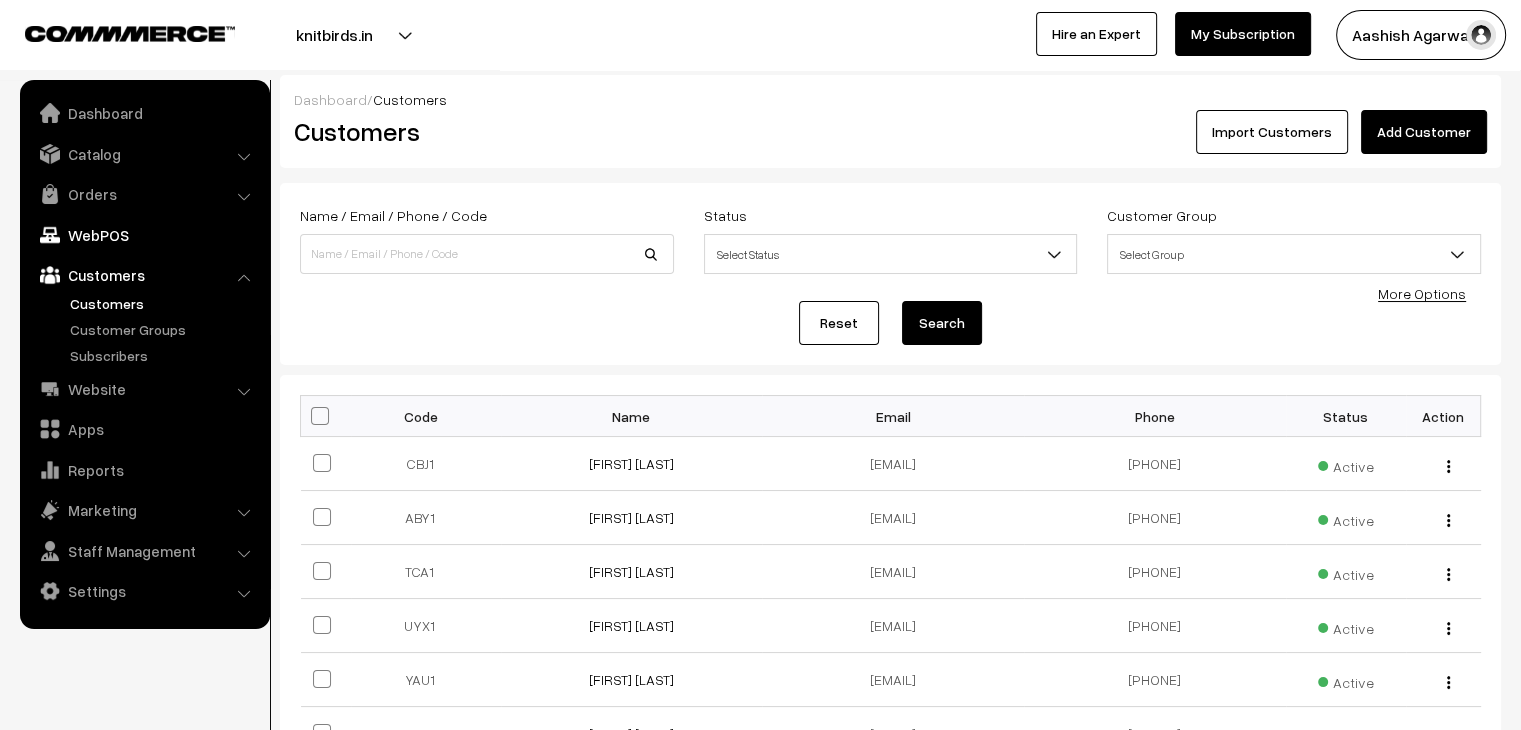 scroll, scrollTop: 0, scrollLeft: 0, axis: both 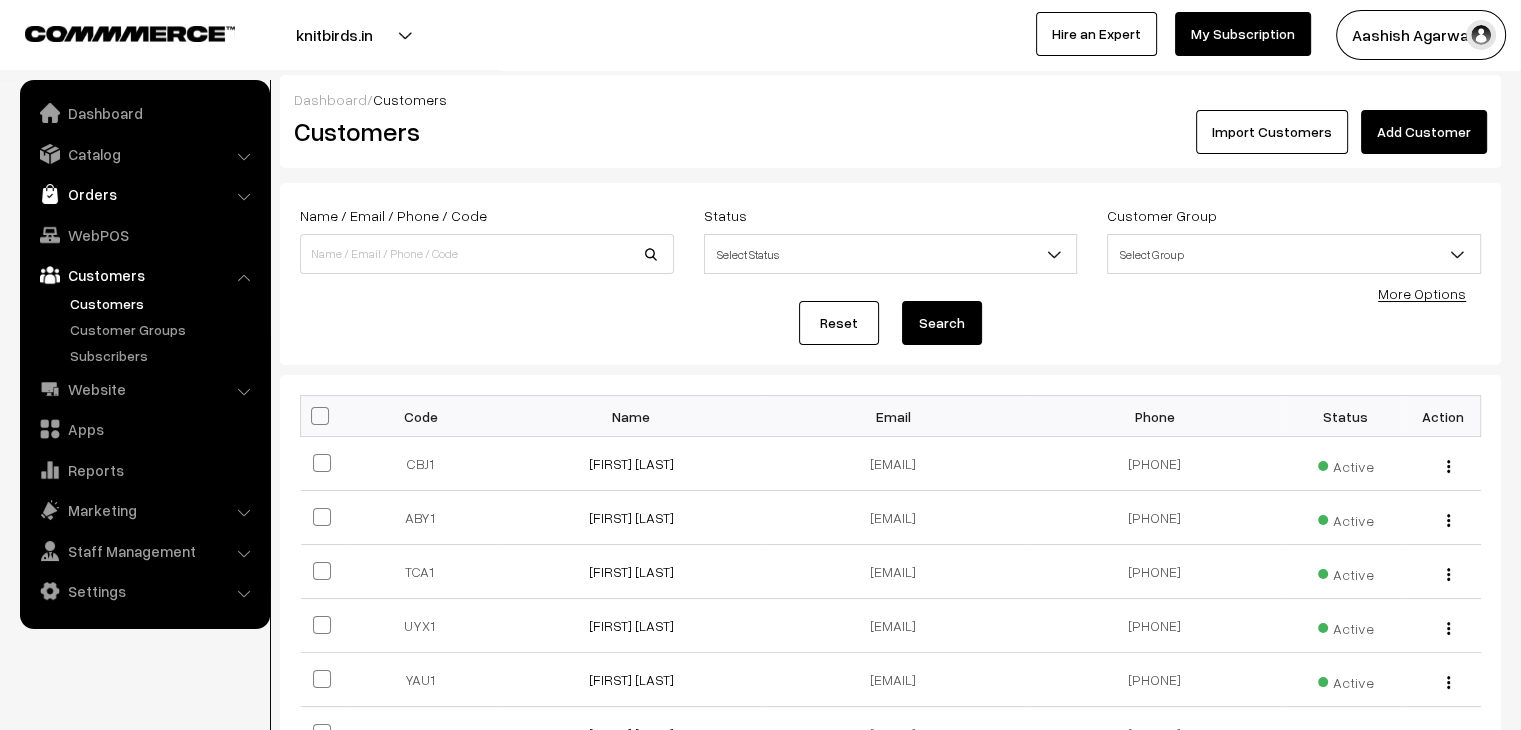 click at bounding box center (50, 194) 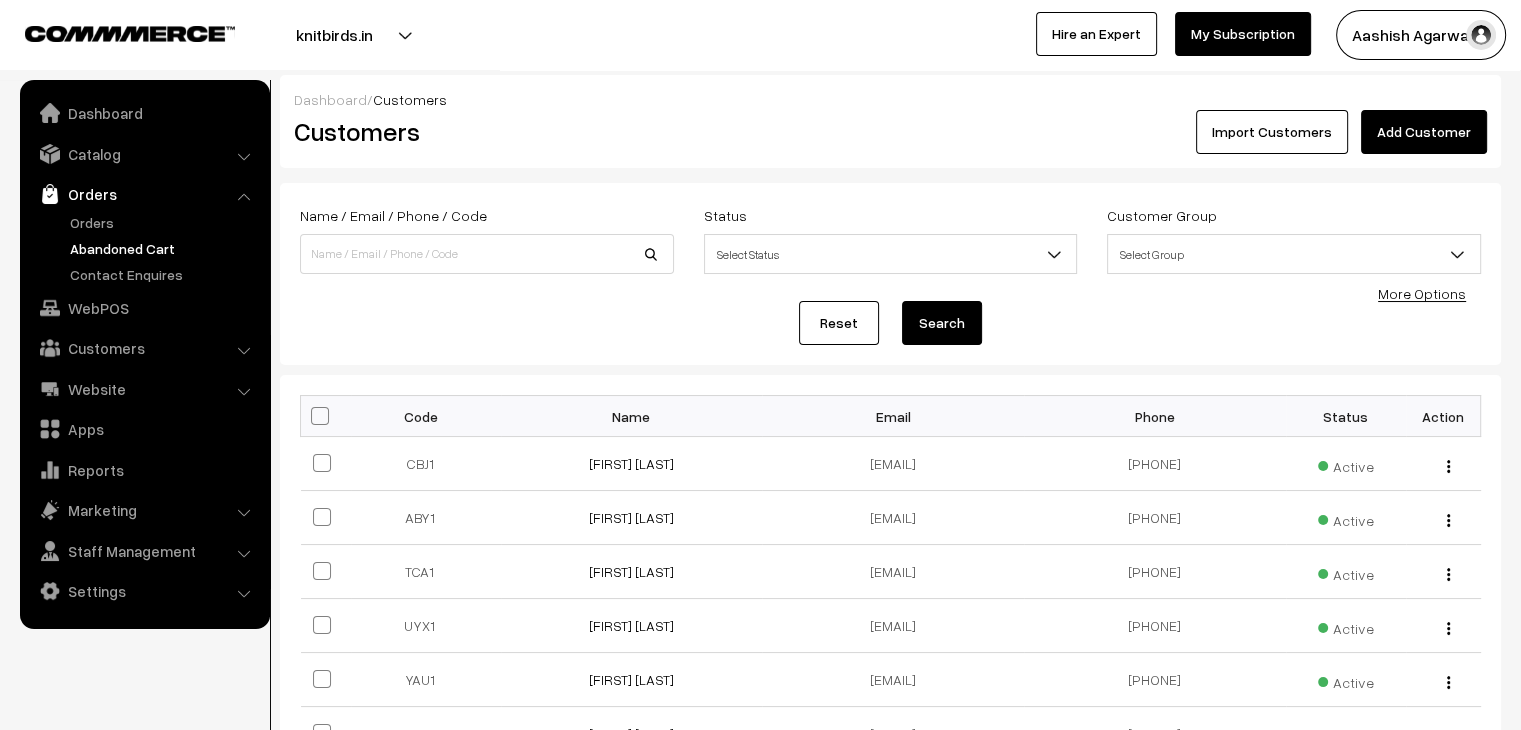 click on "Abandoned Cart" at bounding box center (164, 248) 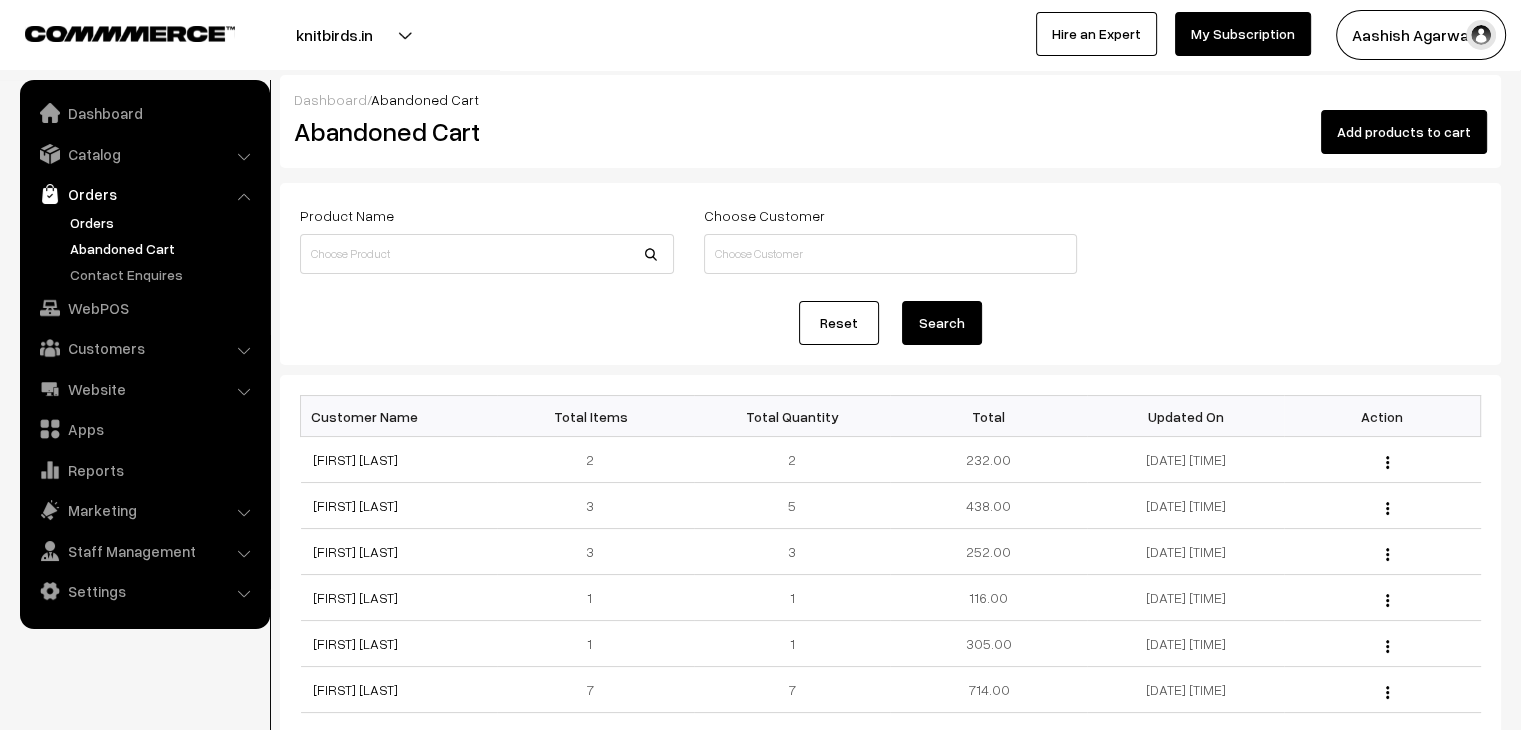 scroll, scrollTop: 0, scrollLeft: 0, axis: both 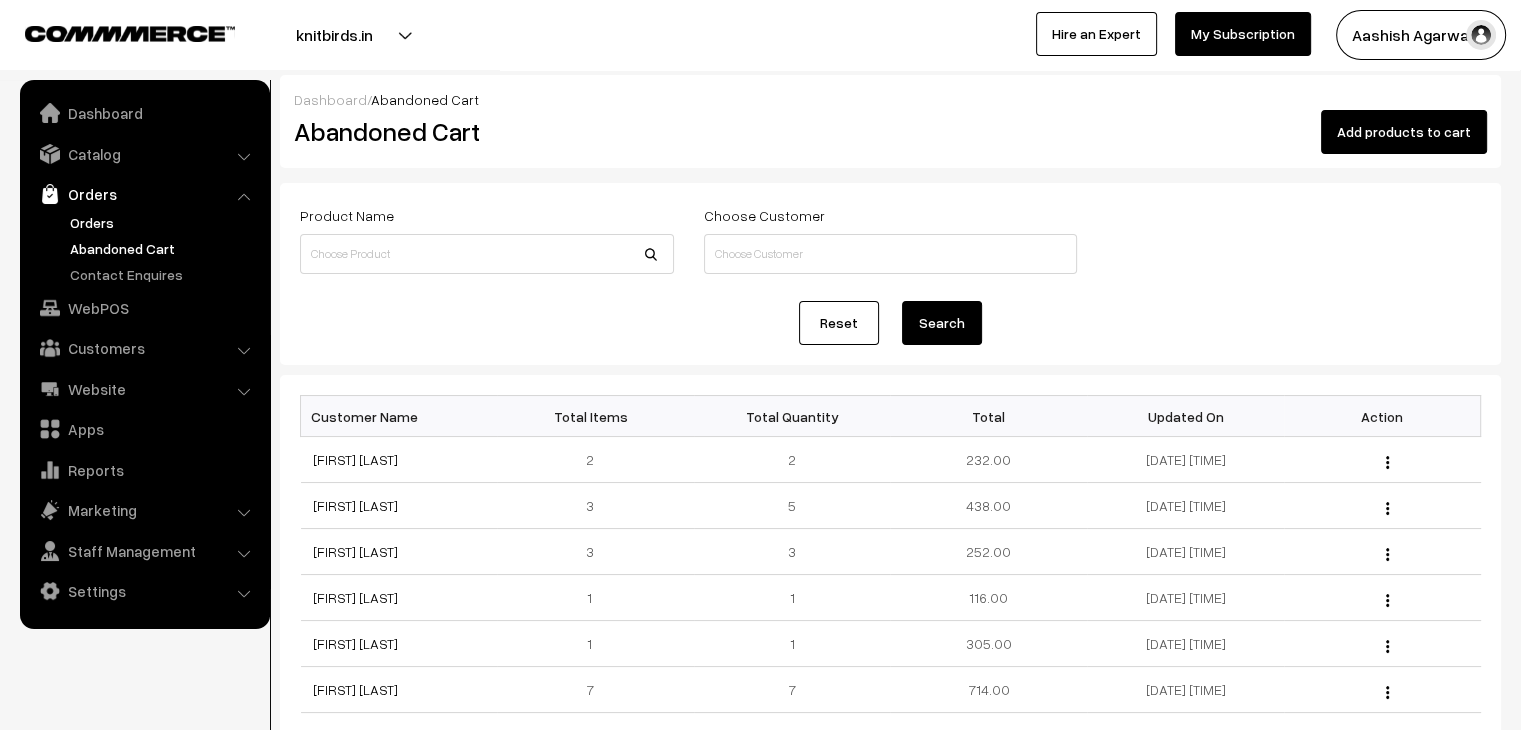 click on "Orders" at bounding box center (164, 222) 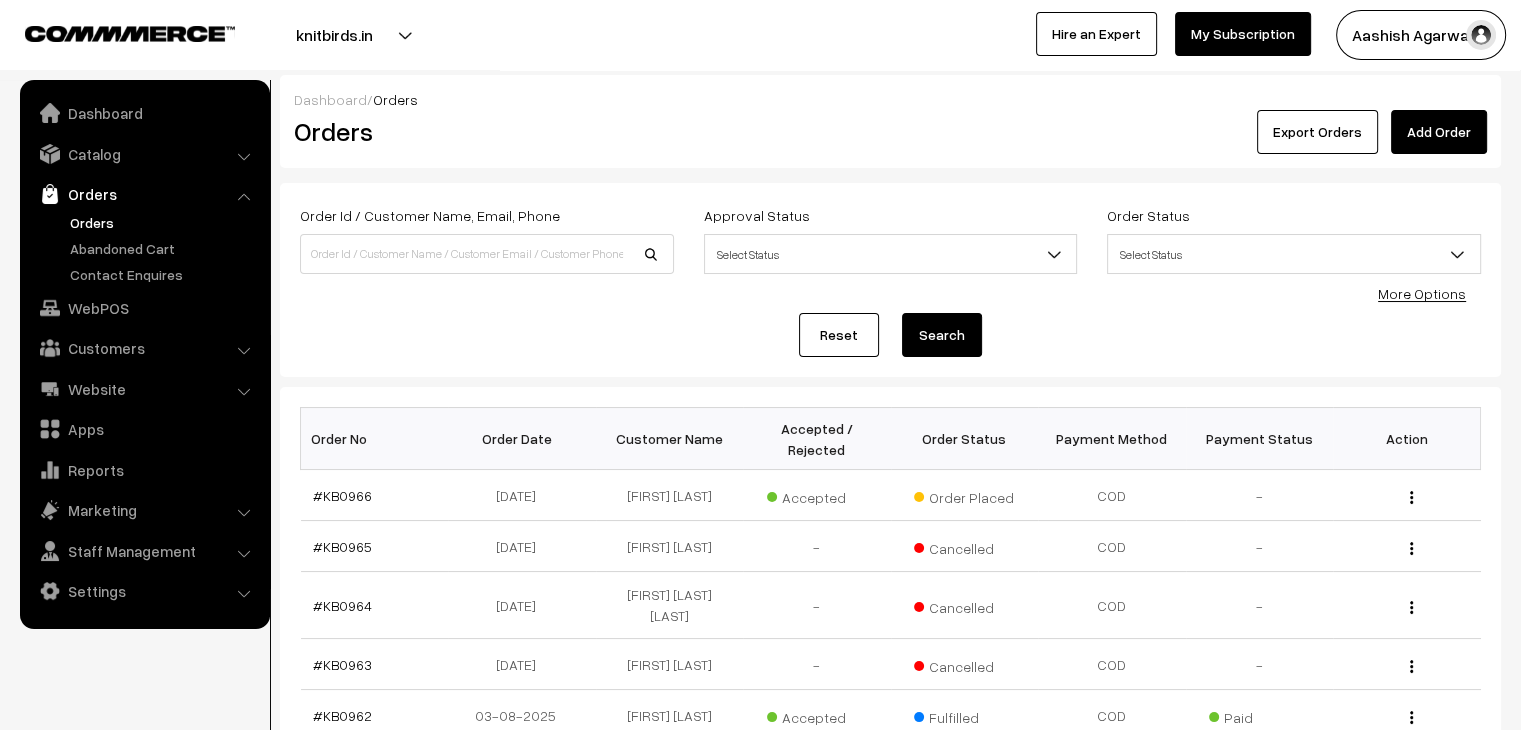 scroll, scrollTop: 0, scrollLeft: 0, axis: both 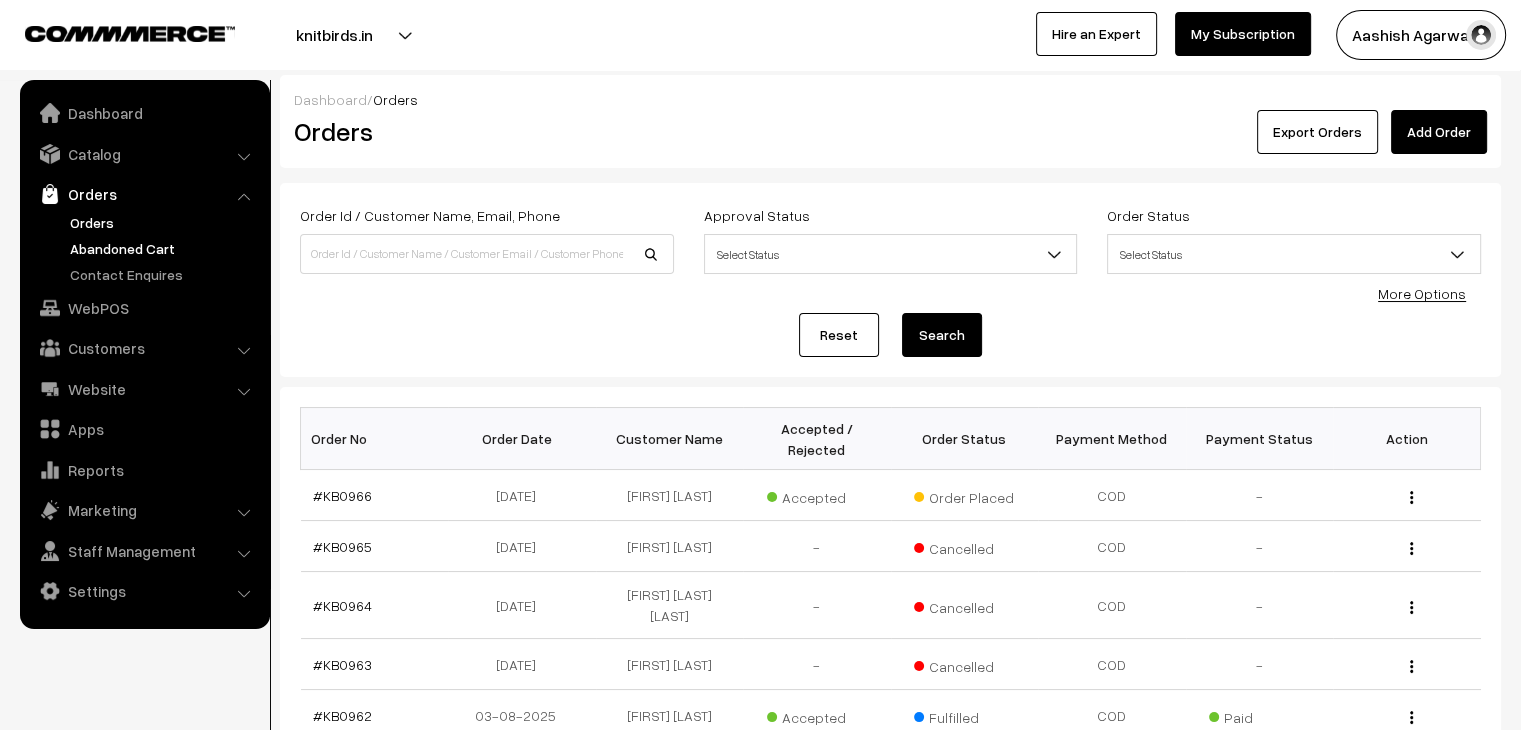 click on "Abandoned Cart" at bounding box center (164, 248) 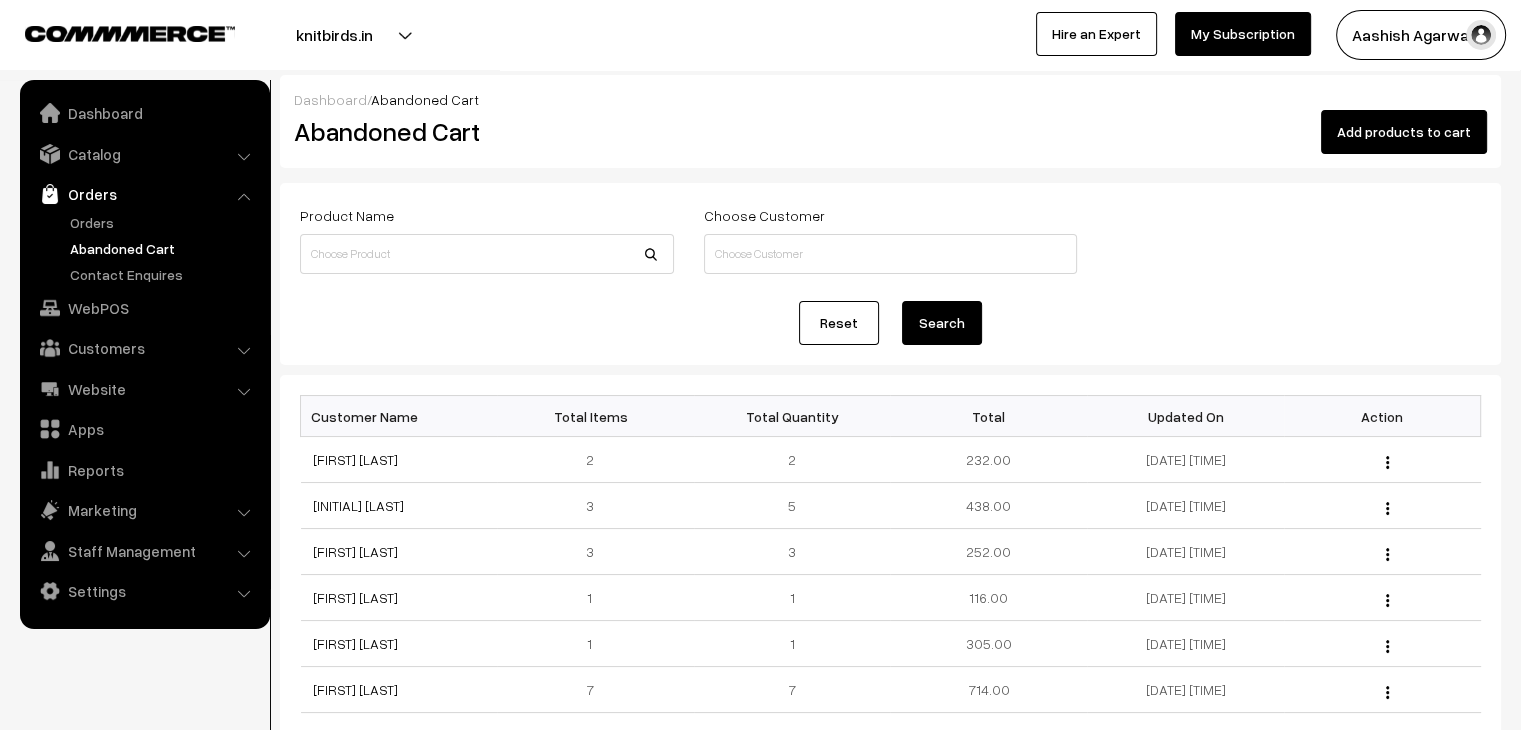 scroll, scrollTop: 0, scrollLeft: 0, axis: both 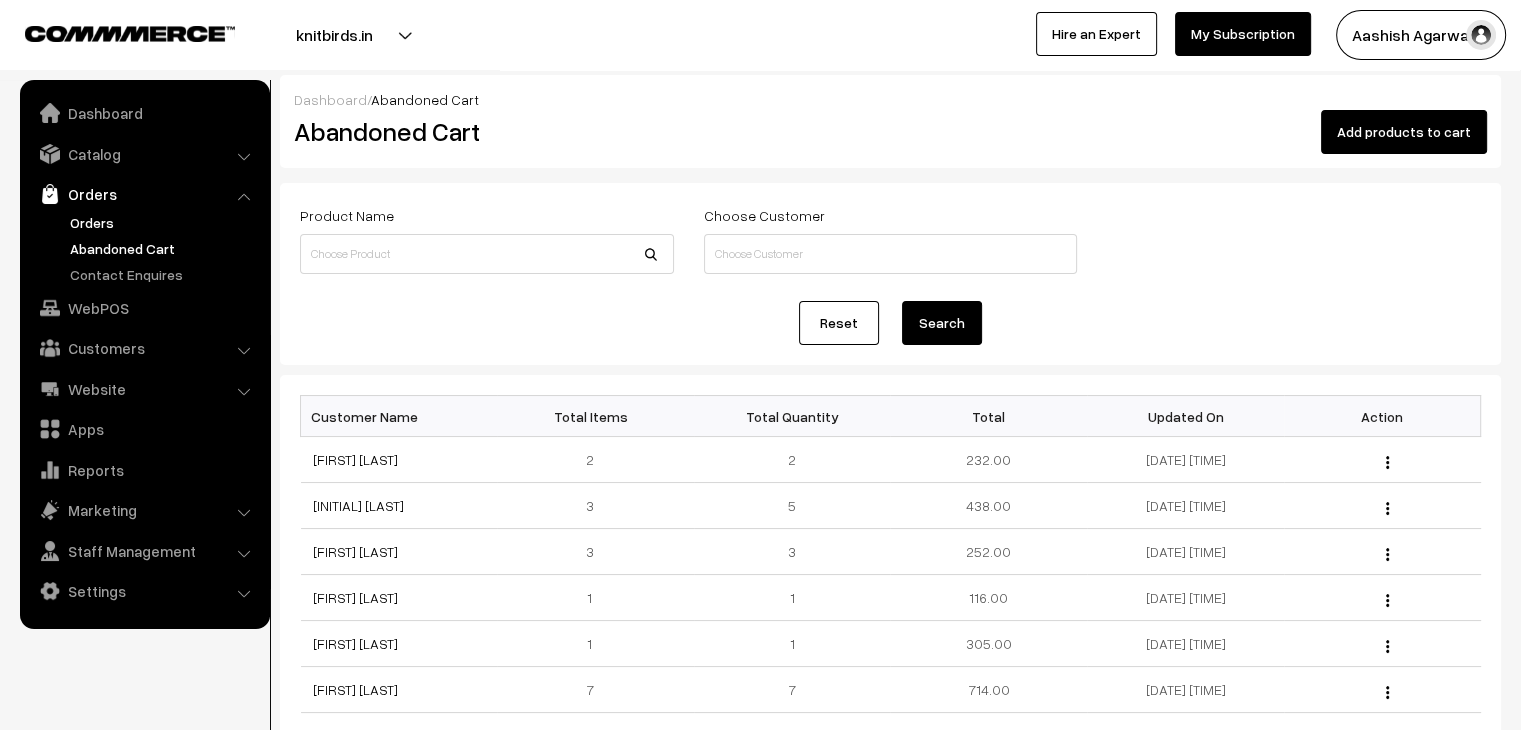 click on "Orders" at bounding box center (164, 222) 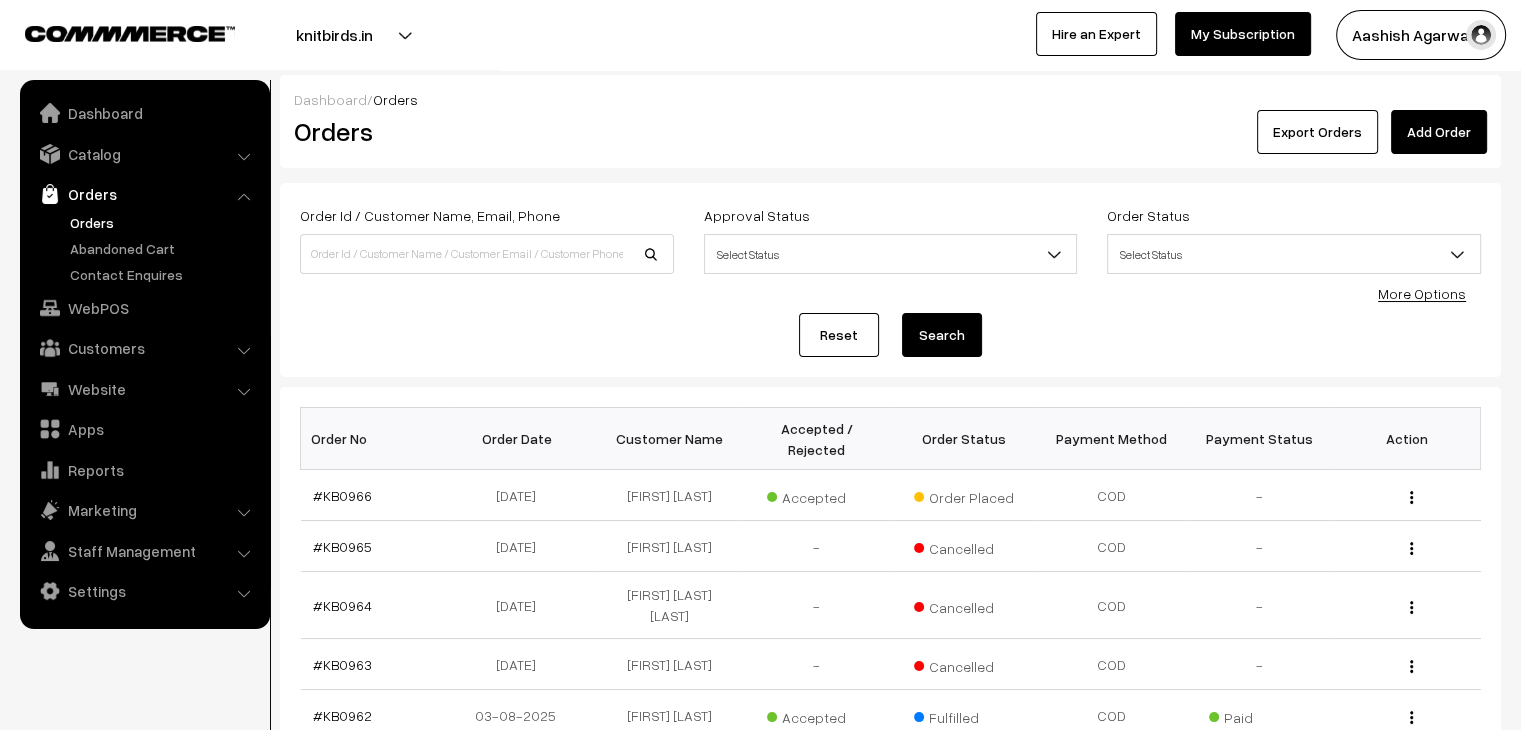 scroll, scrollTop: 0, scrollLeft: 0, axis: both 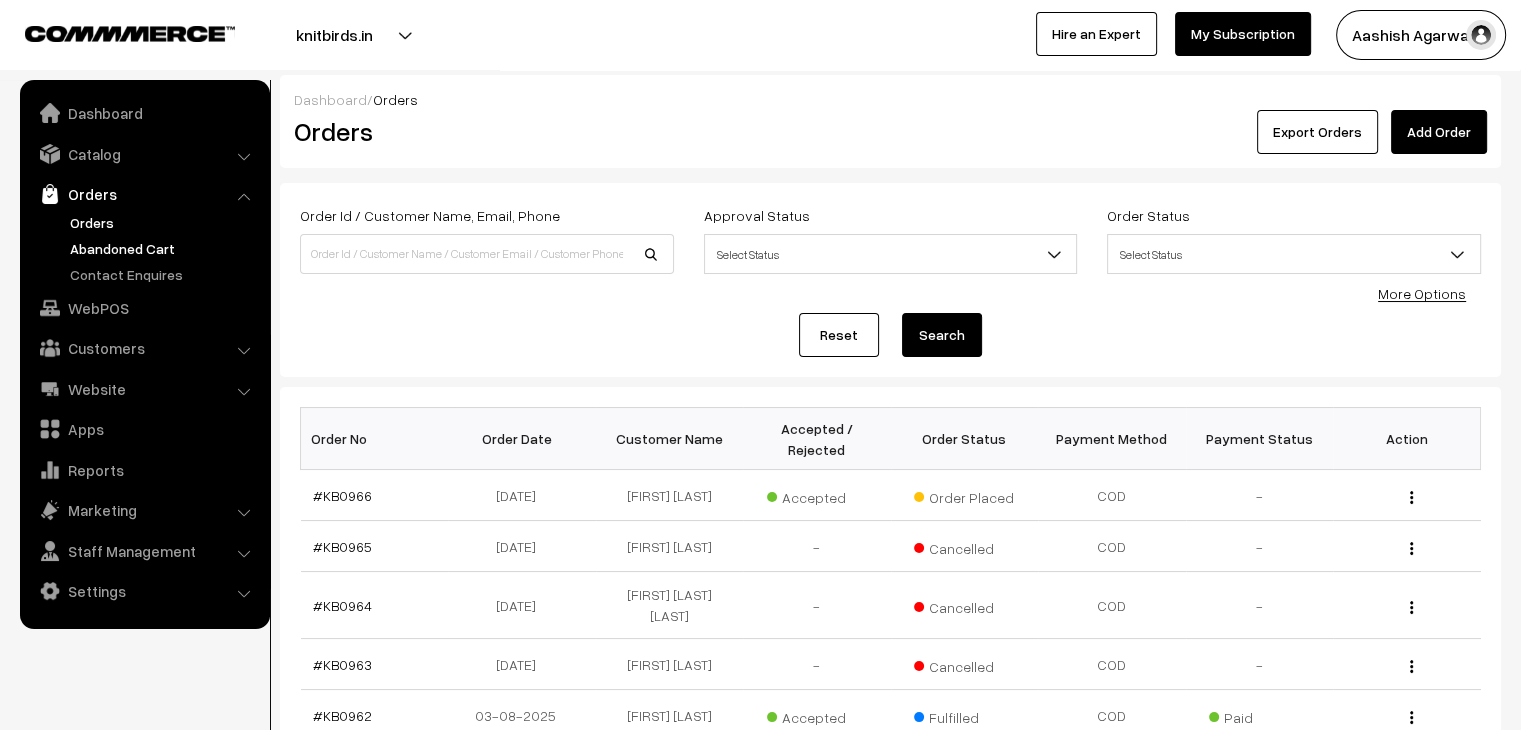 click on "Abandoned Cart" at bounding box center [164, 248] 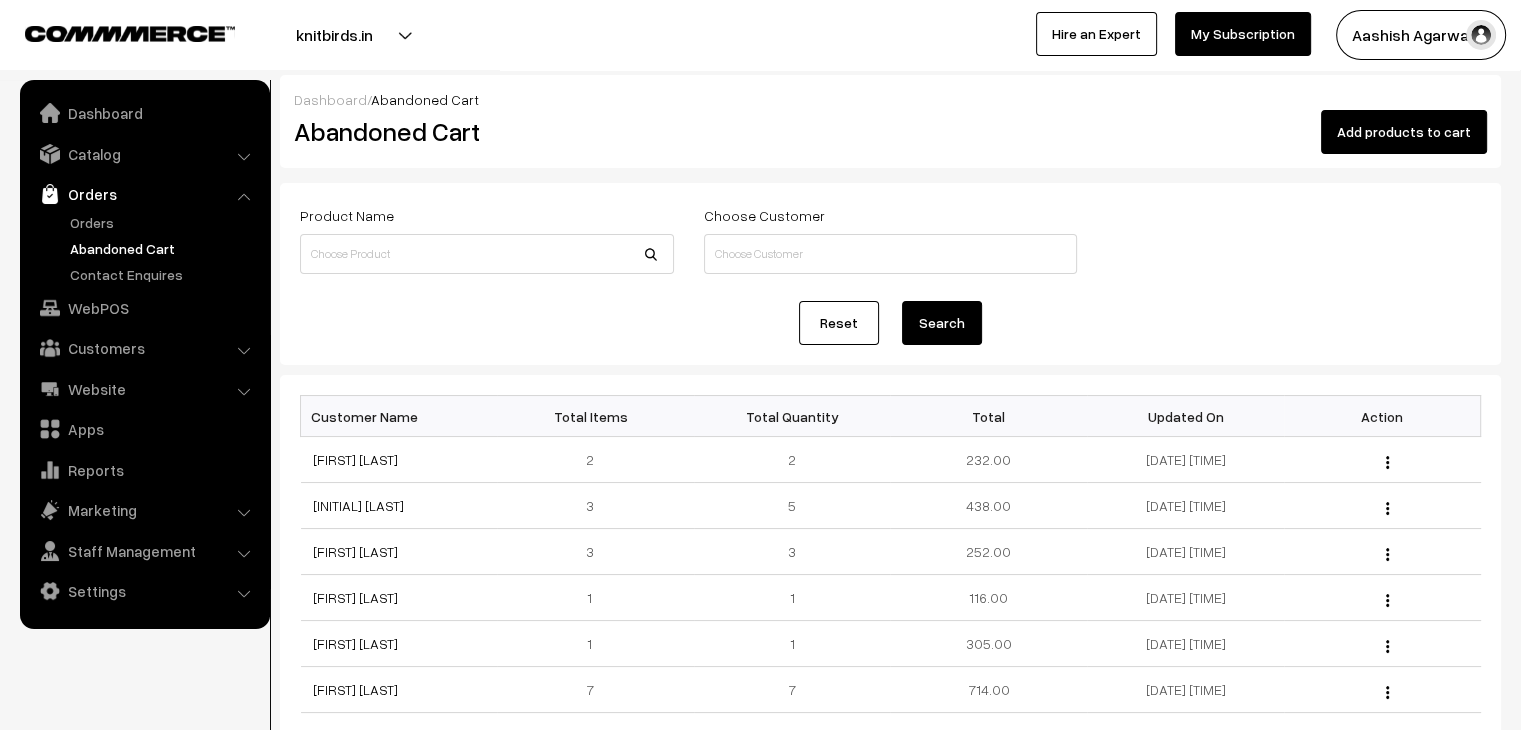 scroll, scrollTop: 0, scrollLeft: 0, axis: both 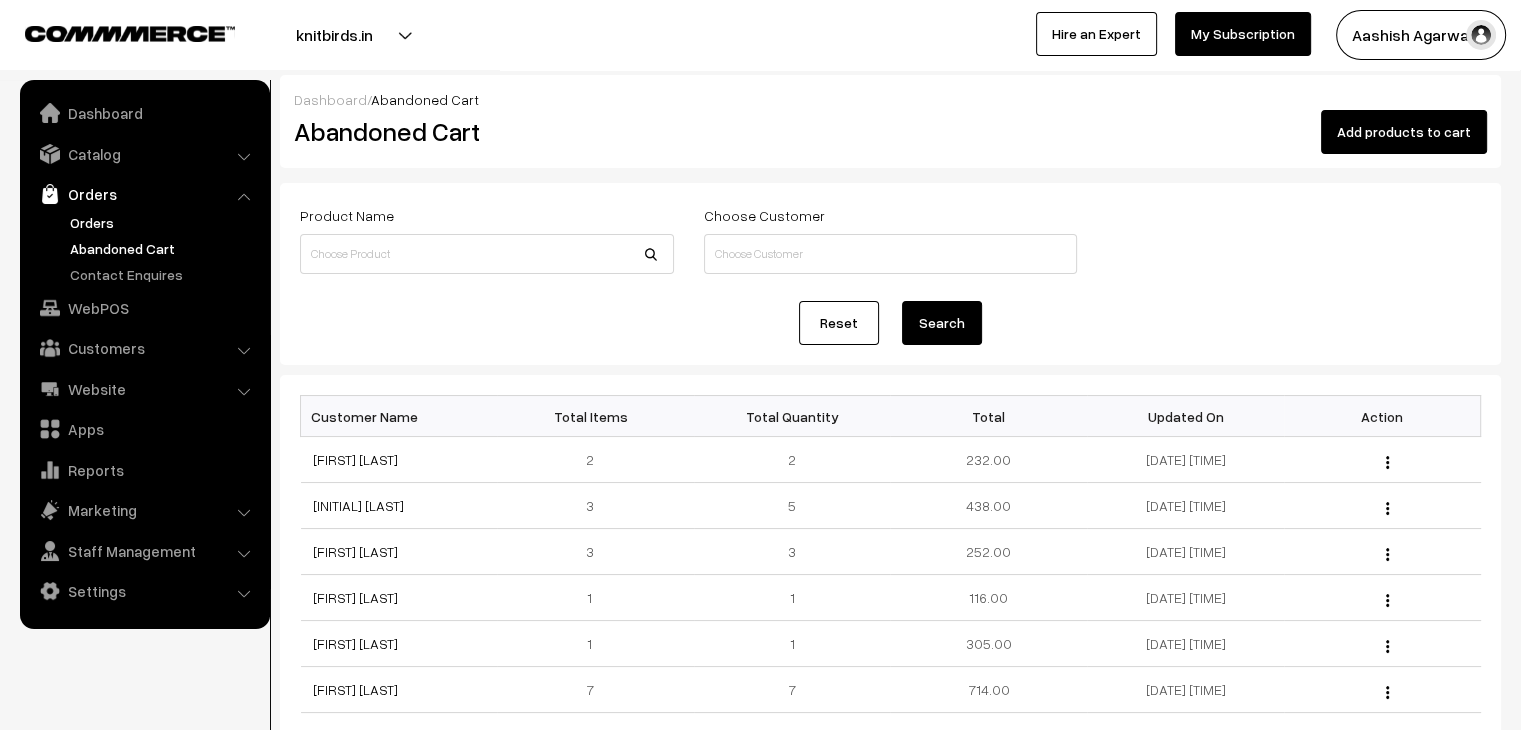 click on "Orders" at bounding box center [164, 222] 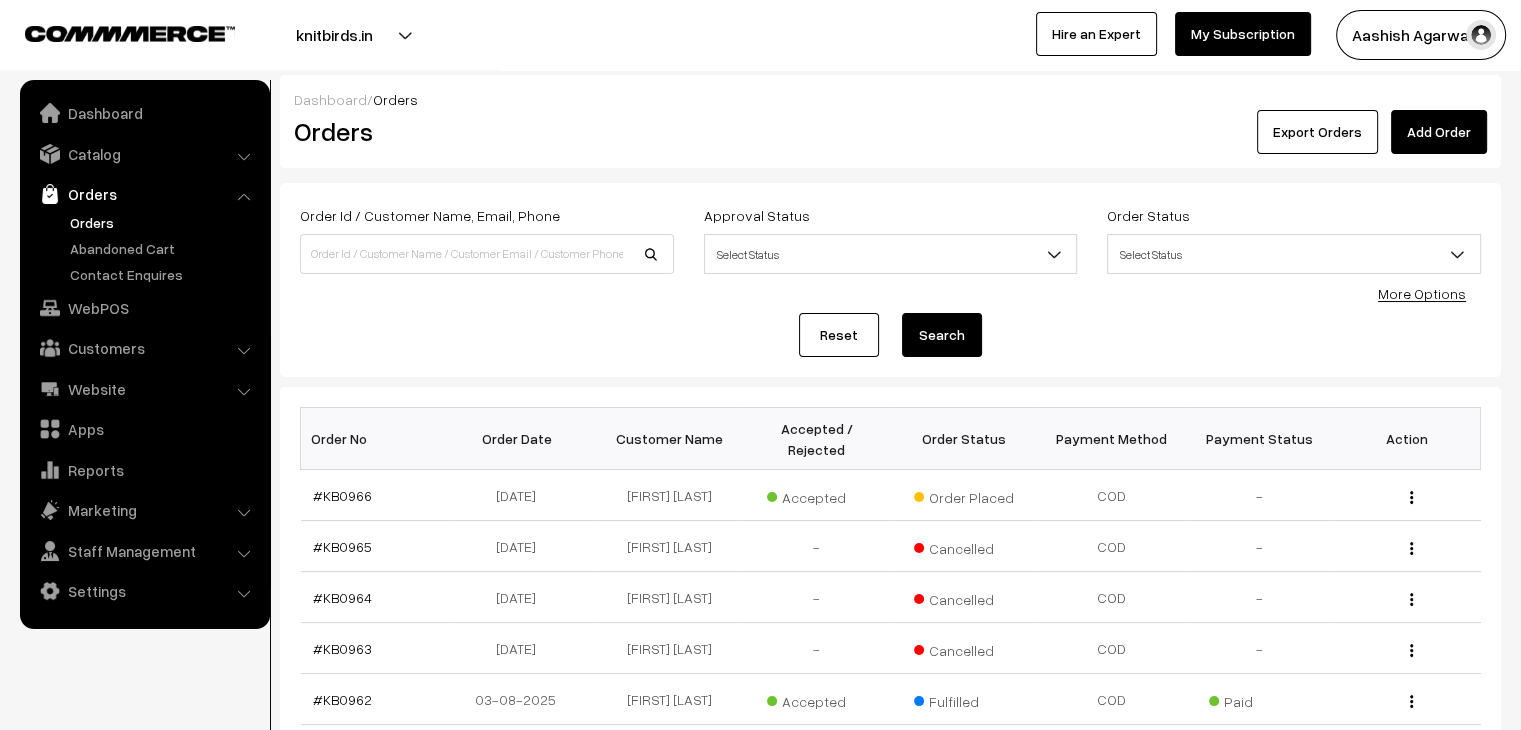 scroll, scrollTop: 0, scrollLeft: 0, axis: both 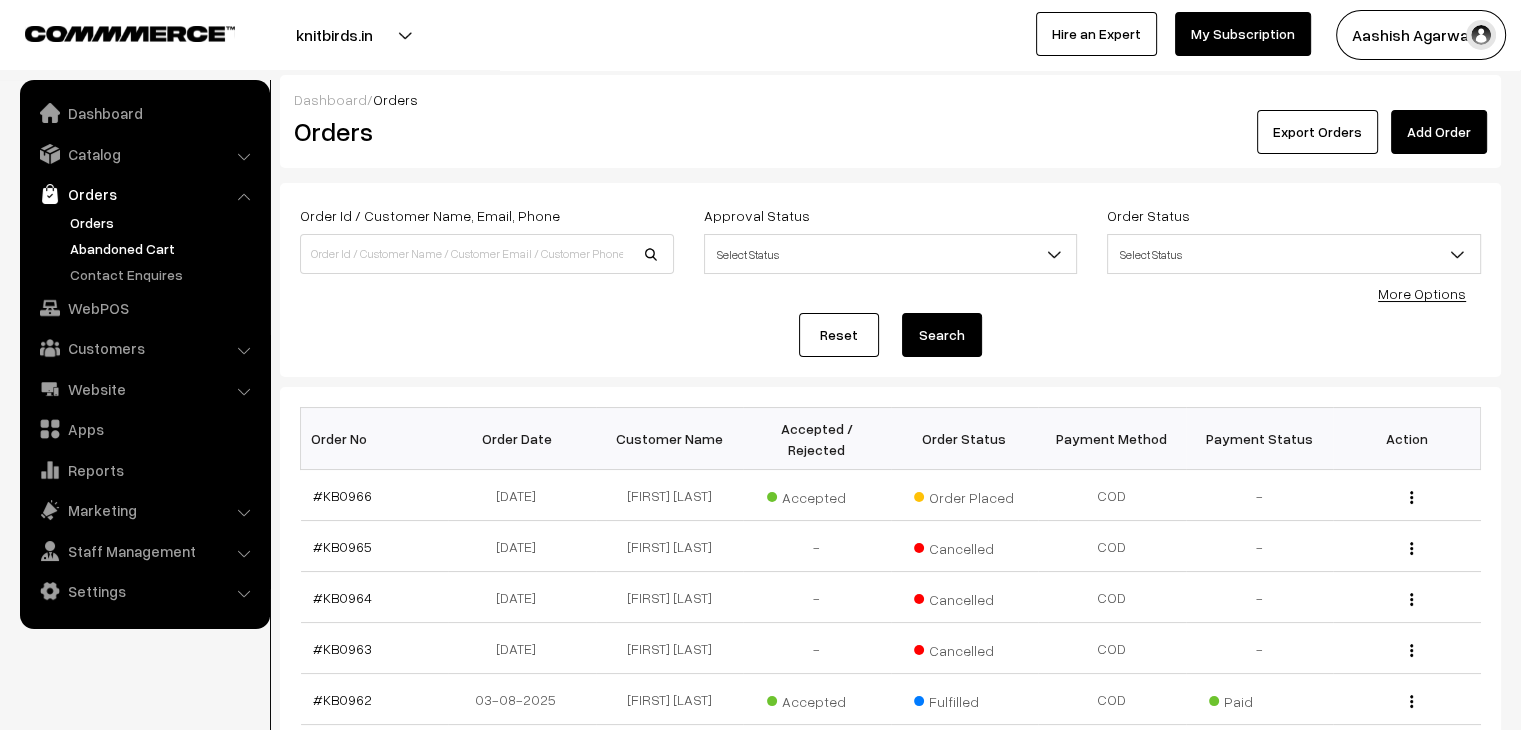 click on "Abandoned Cart" at bounding box center (164, 248) 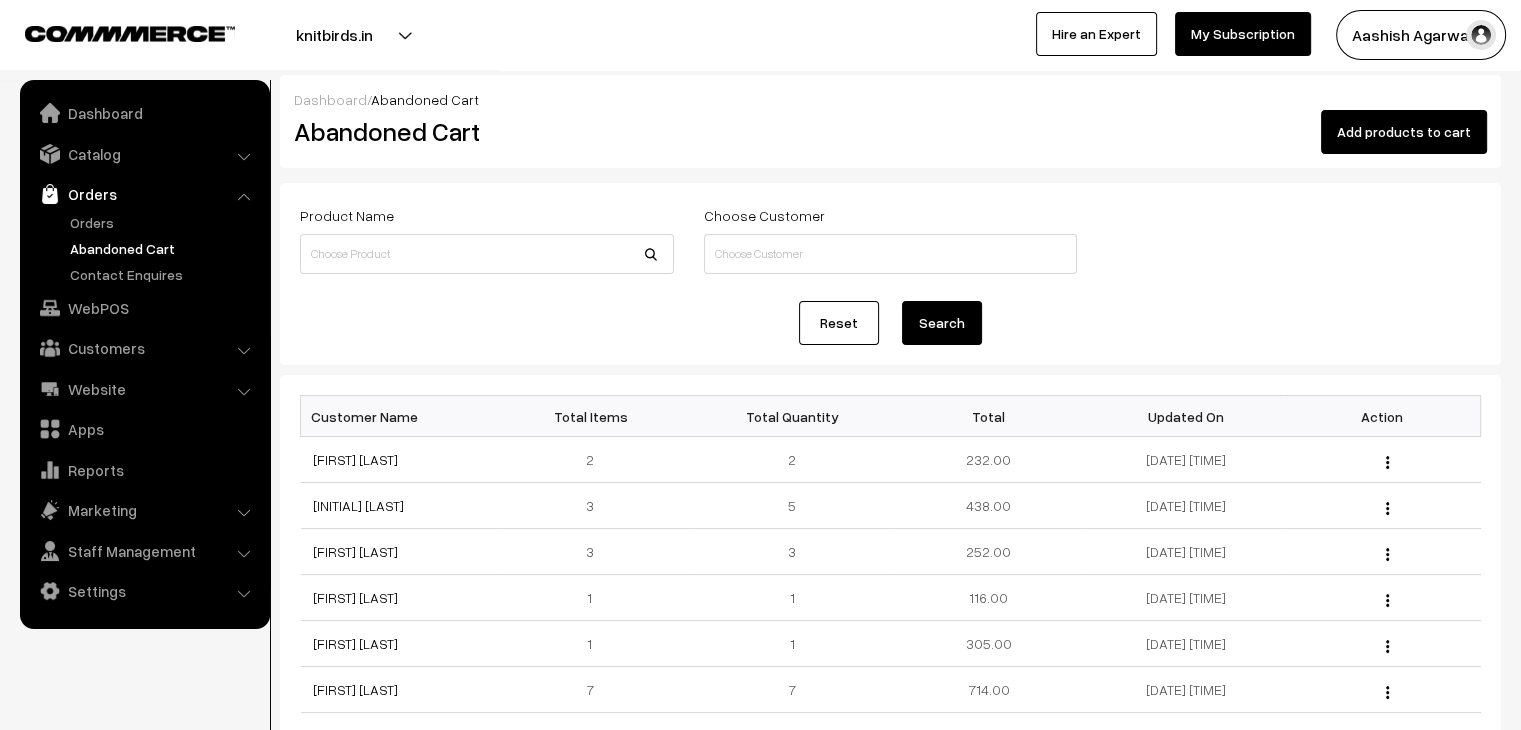 scroll, scrollTop: 0, scrollLeft: 0, axis: both 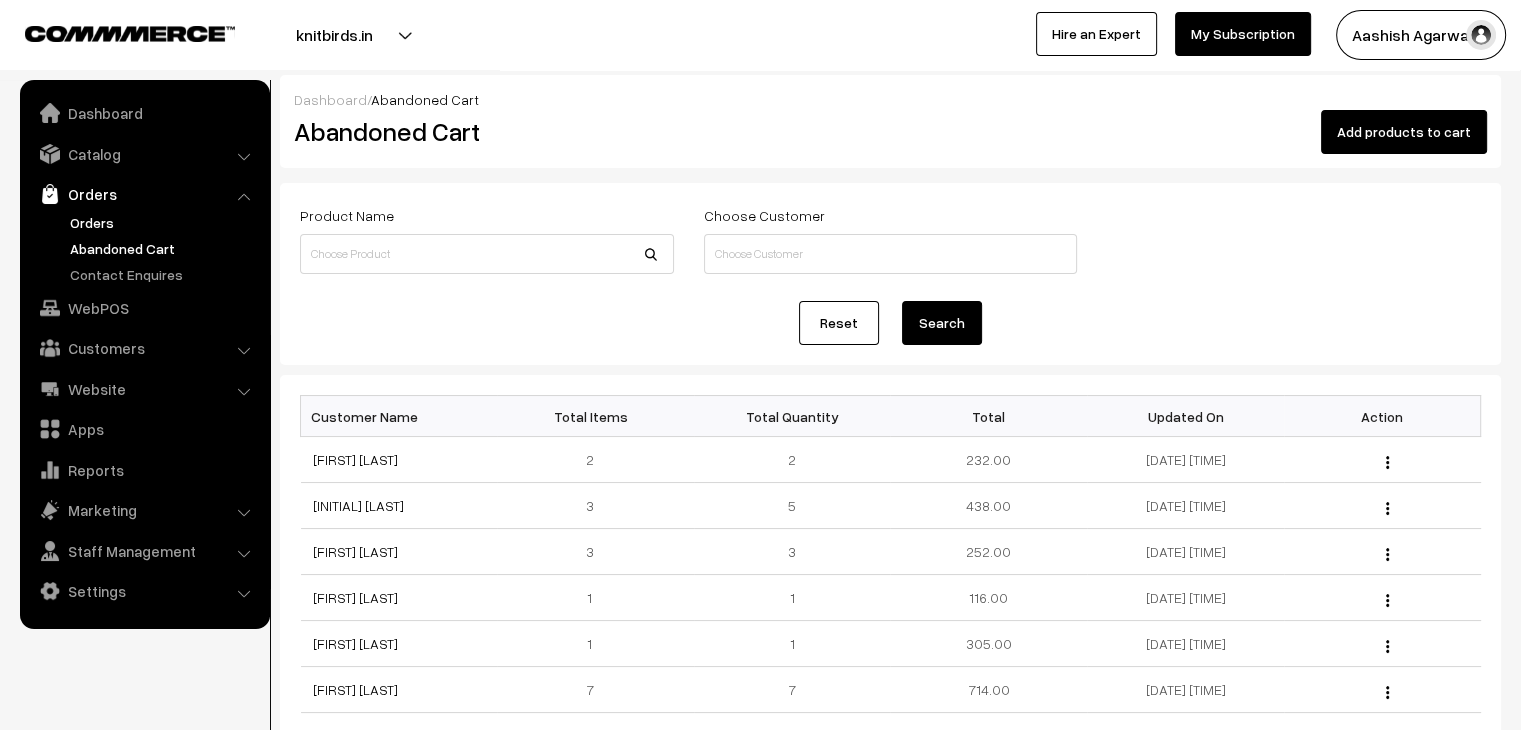 click on "Orders" at bounding box center [164, 222] 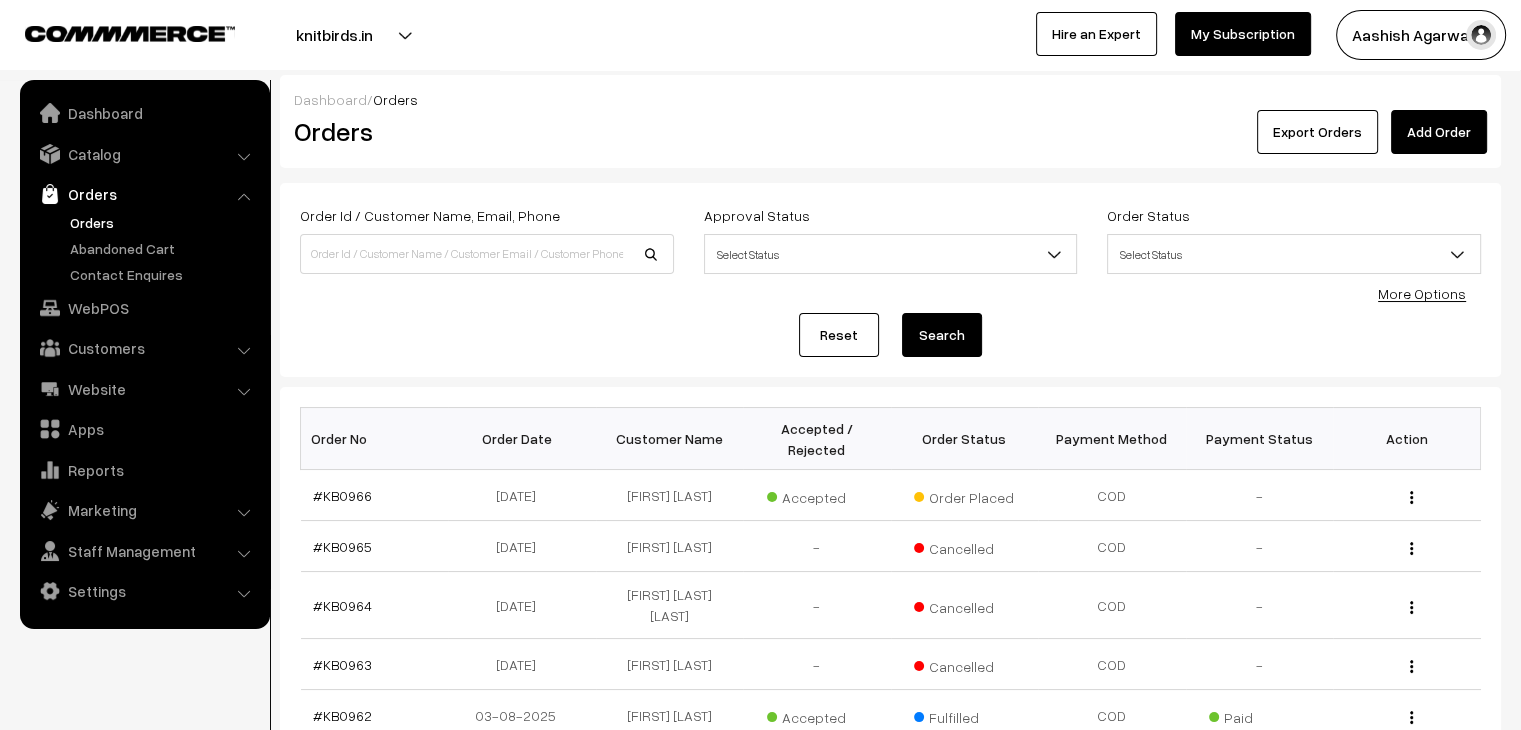 scroll, scrollTop: 0, scrollLeft: 0, axis: both 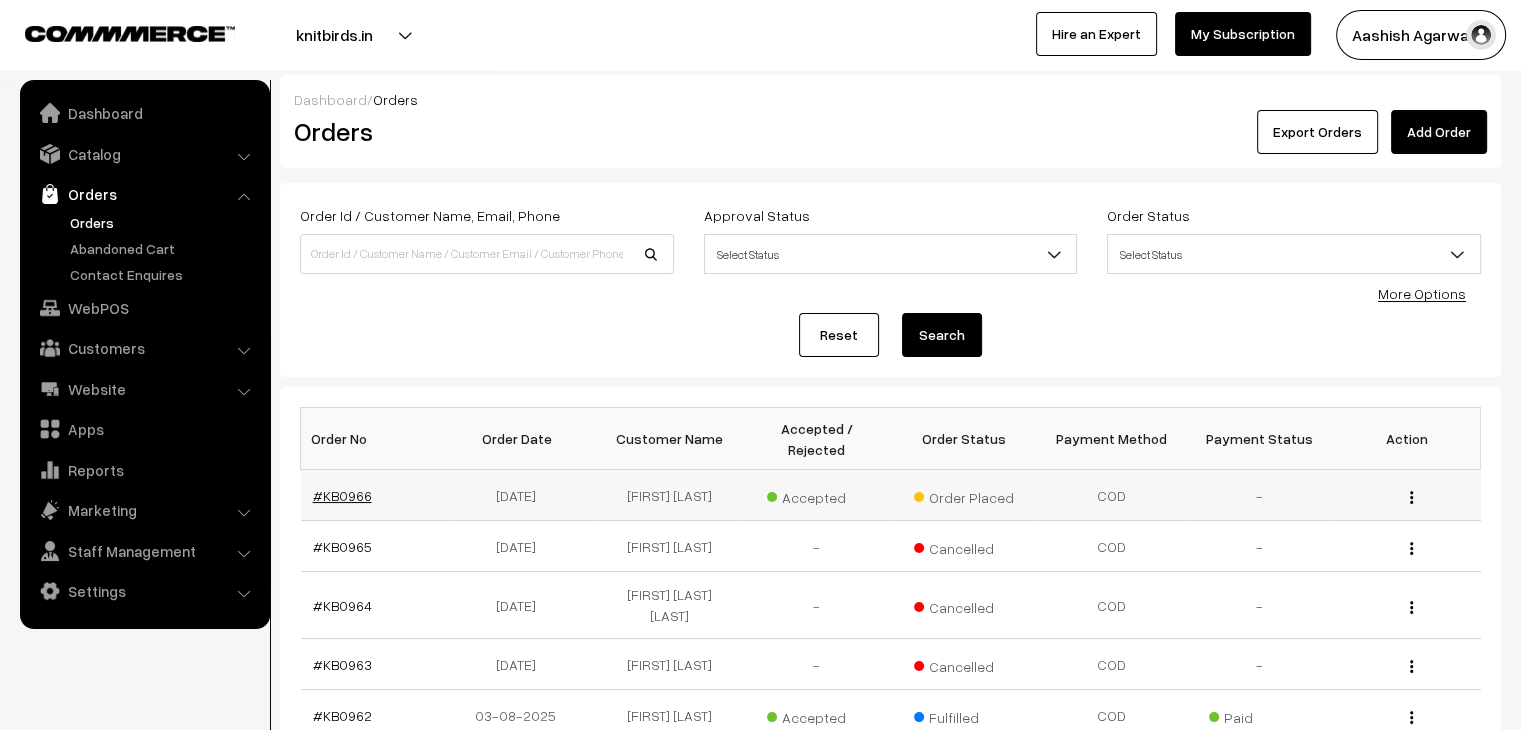 click on "#KB0966" at bounding box center [342, 495] 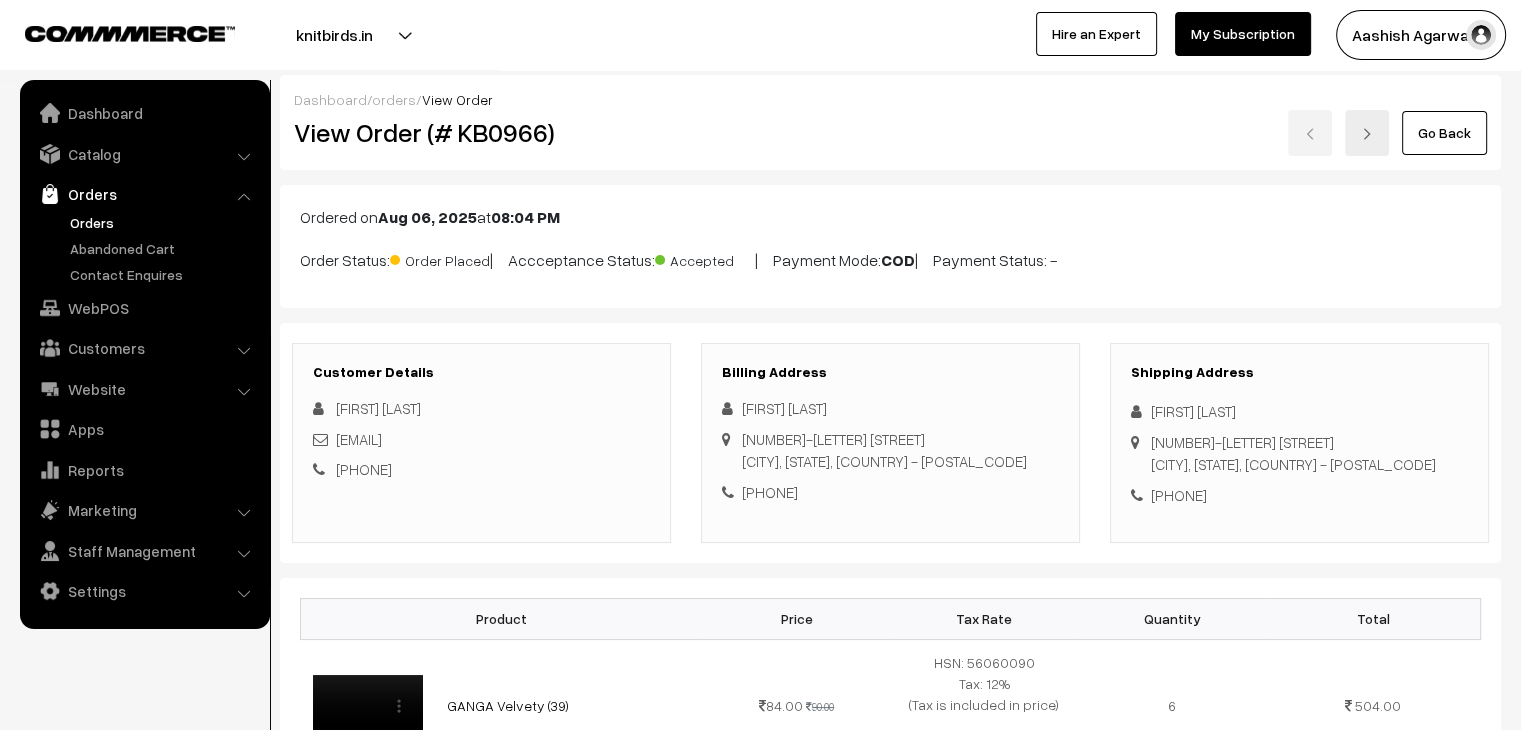 scroll, scrollTop: 0, scrollLeft: 0, axis: both 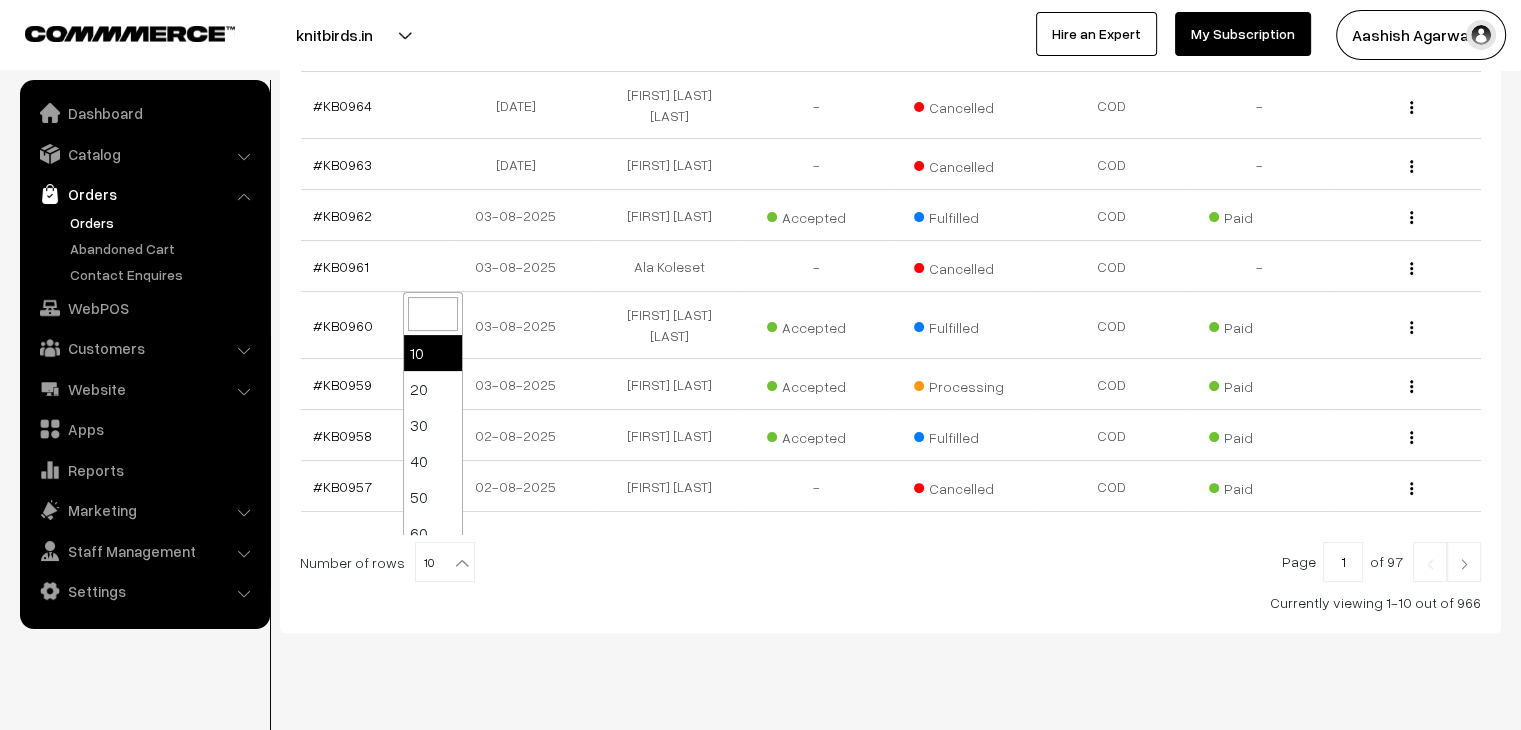 click at bounding box center [462, 563] 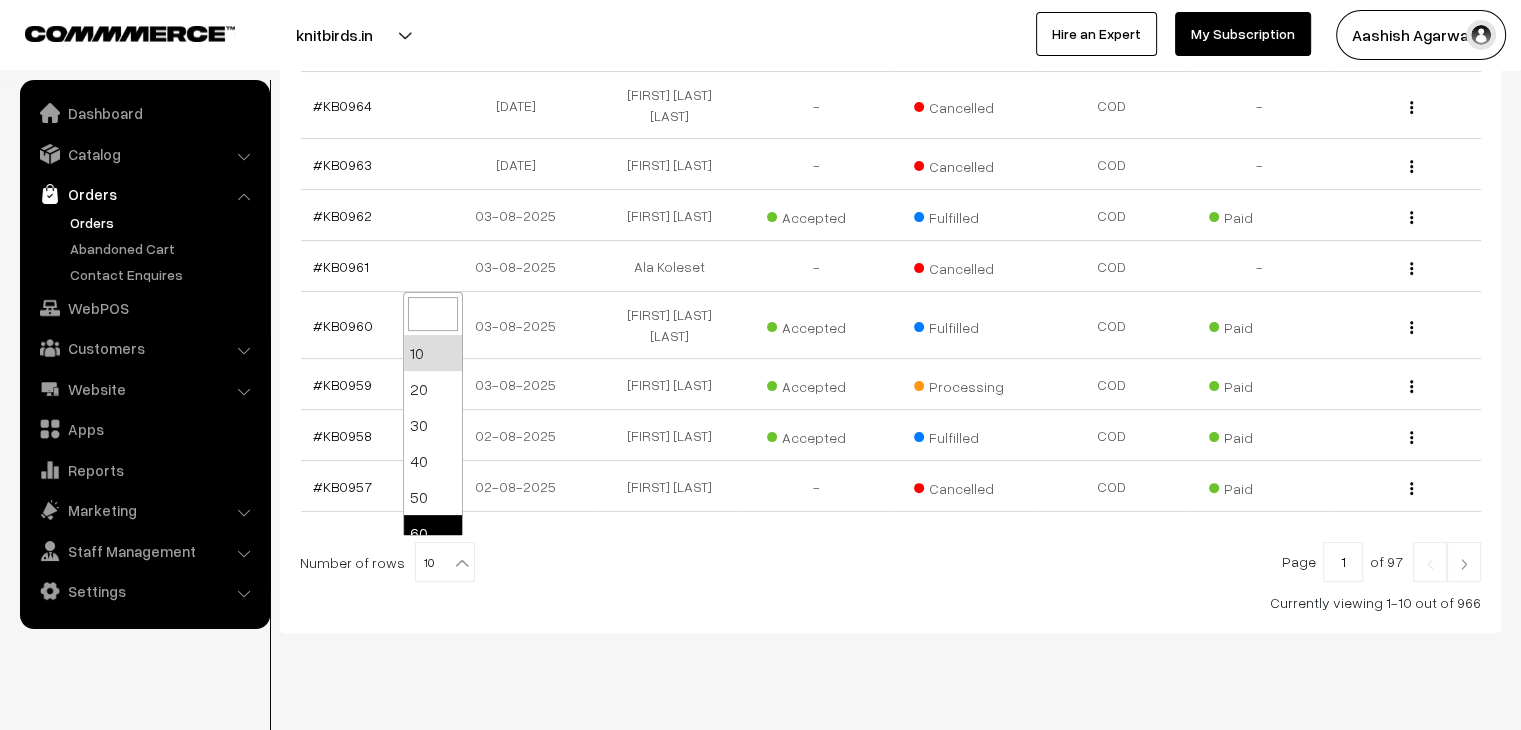 select on "60" 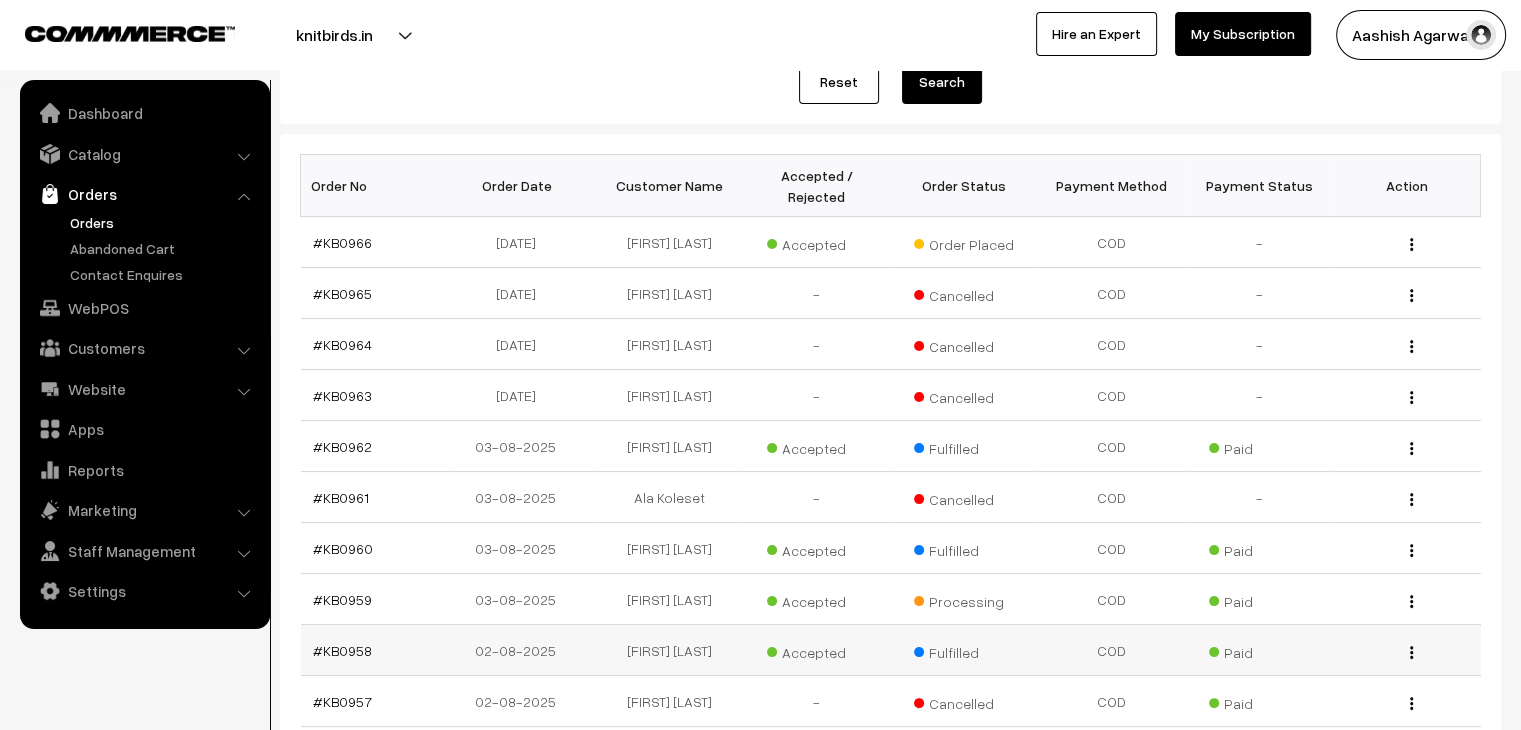 scroll, scrollTop: 400, scrollLeft: 0, axis: vertical 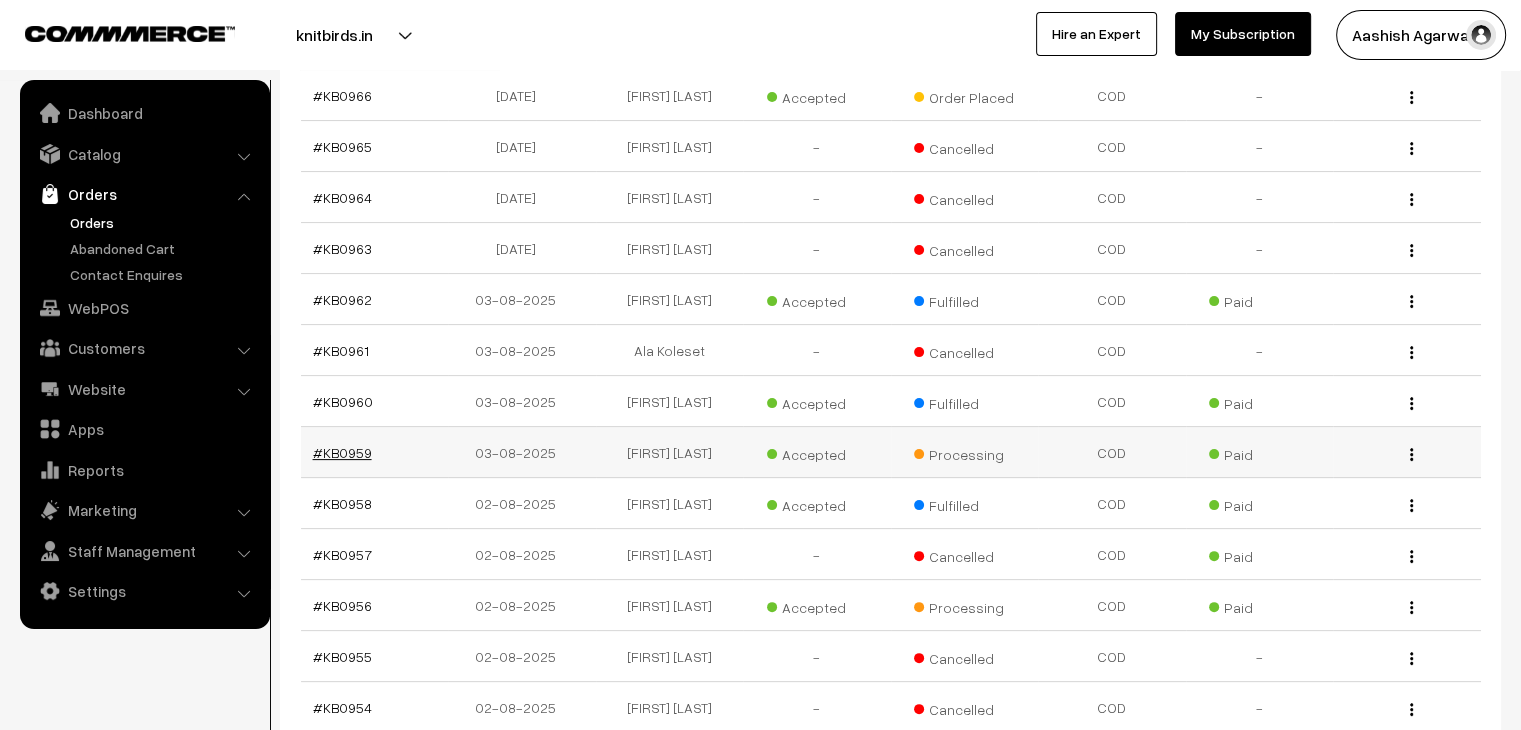click on "#KB0959" at bounding box center [342, 452] 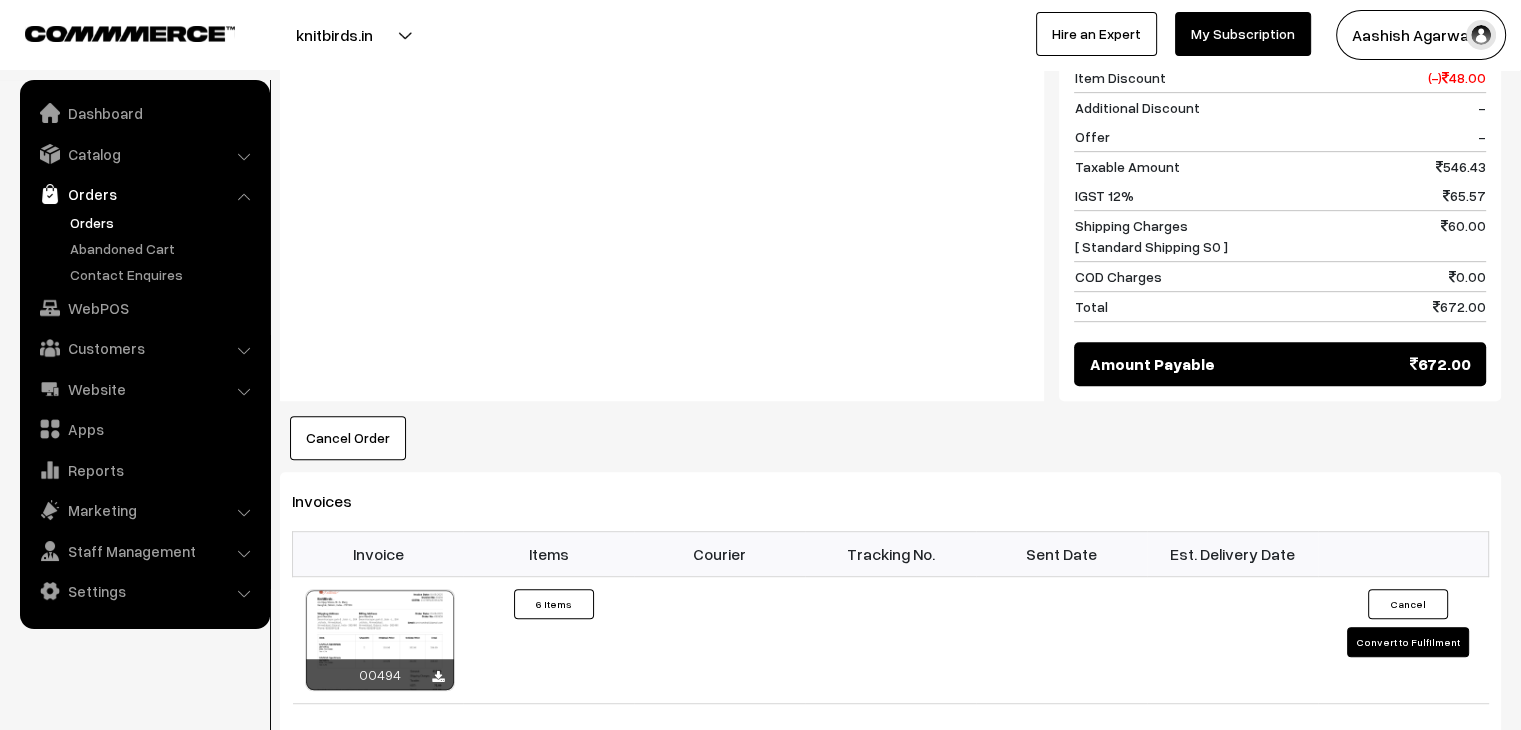 scroll, scrollTop: 1000, scrollLeft: 0, axis: vertical 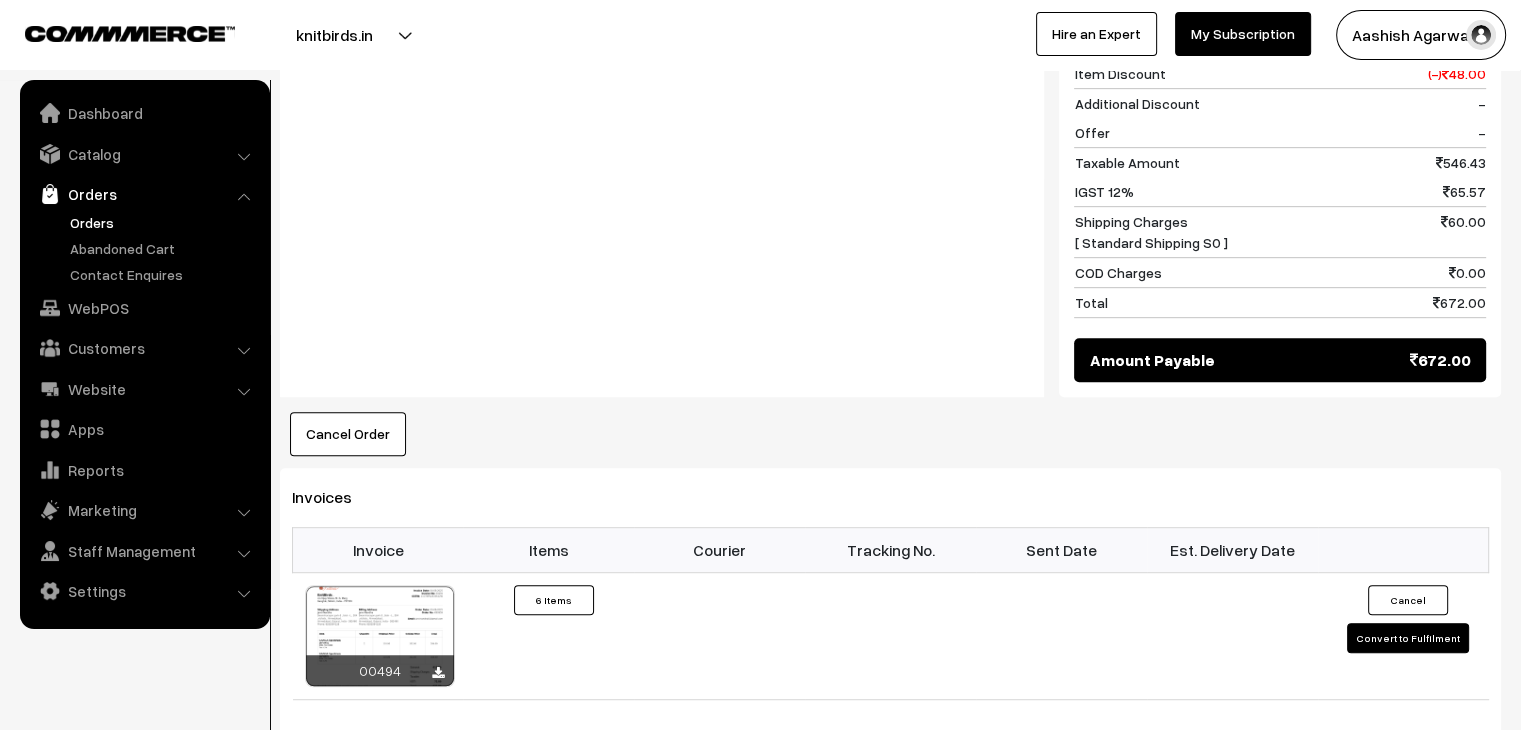 click on "Cancel Order" at bounding box center [348, 434] 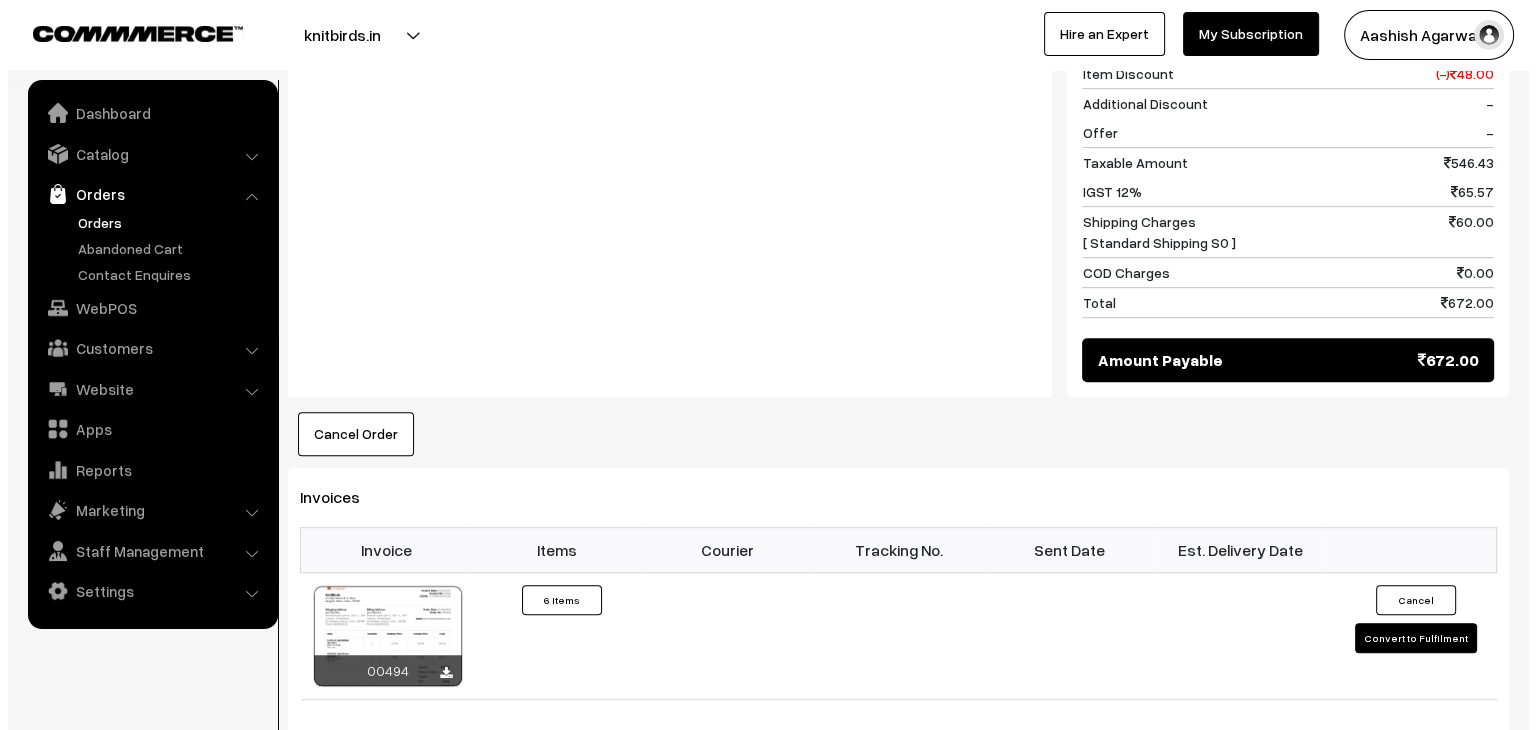 scroll, scrollTop: 1003, scrollLeft: 0, axis: vertical 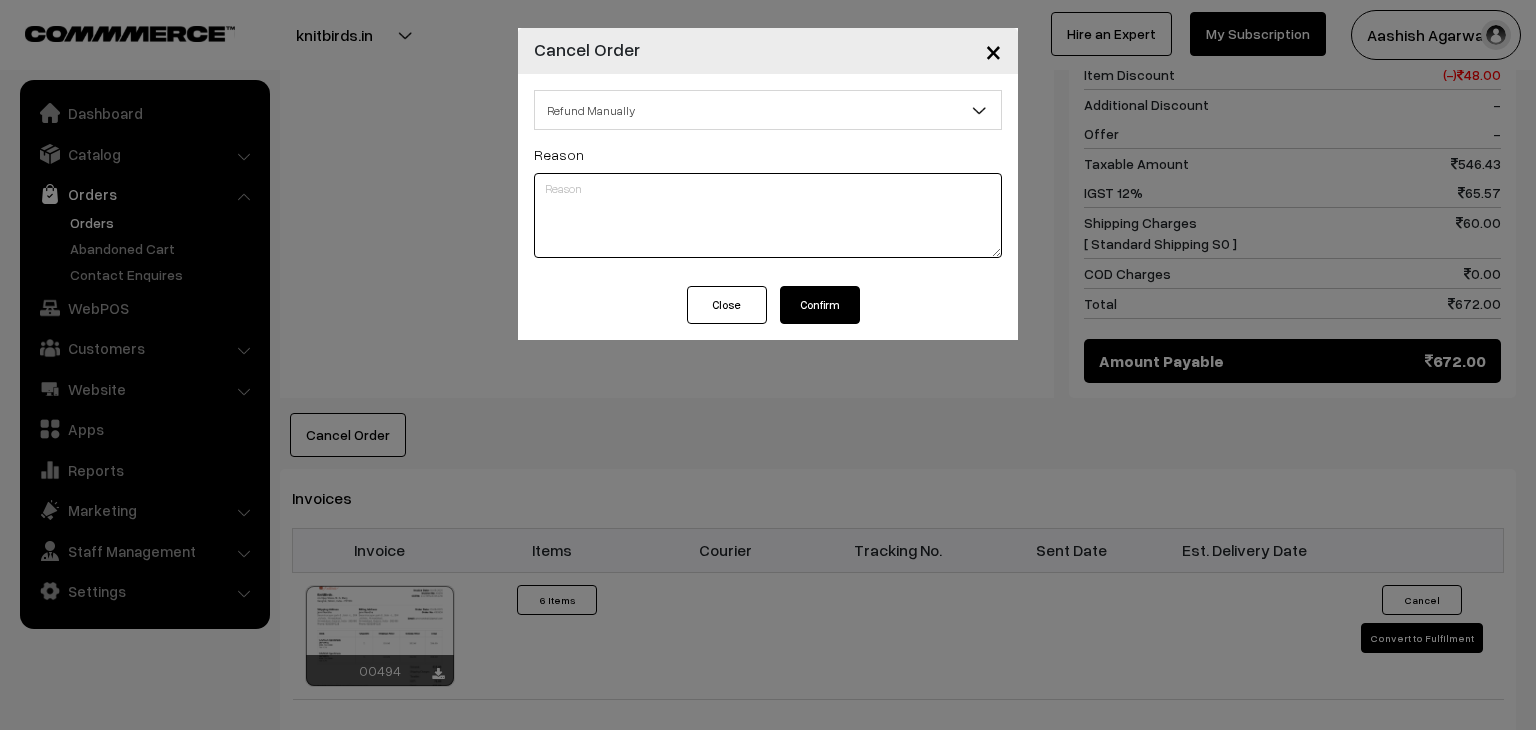 click at bounding box center [768, 215] 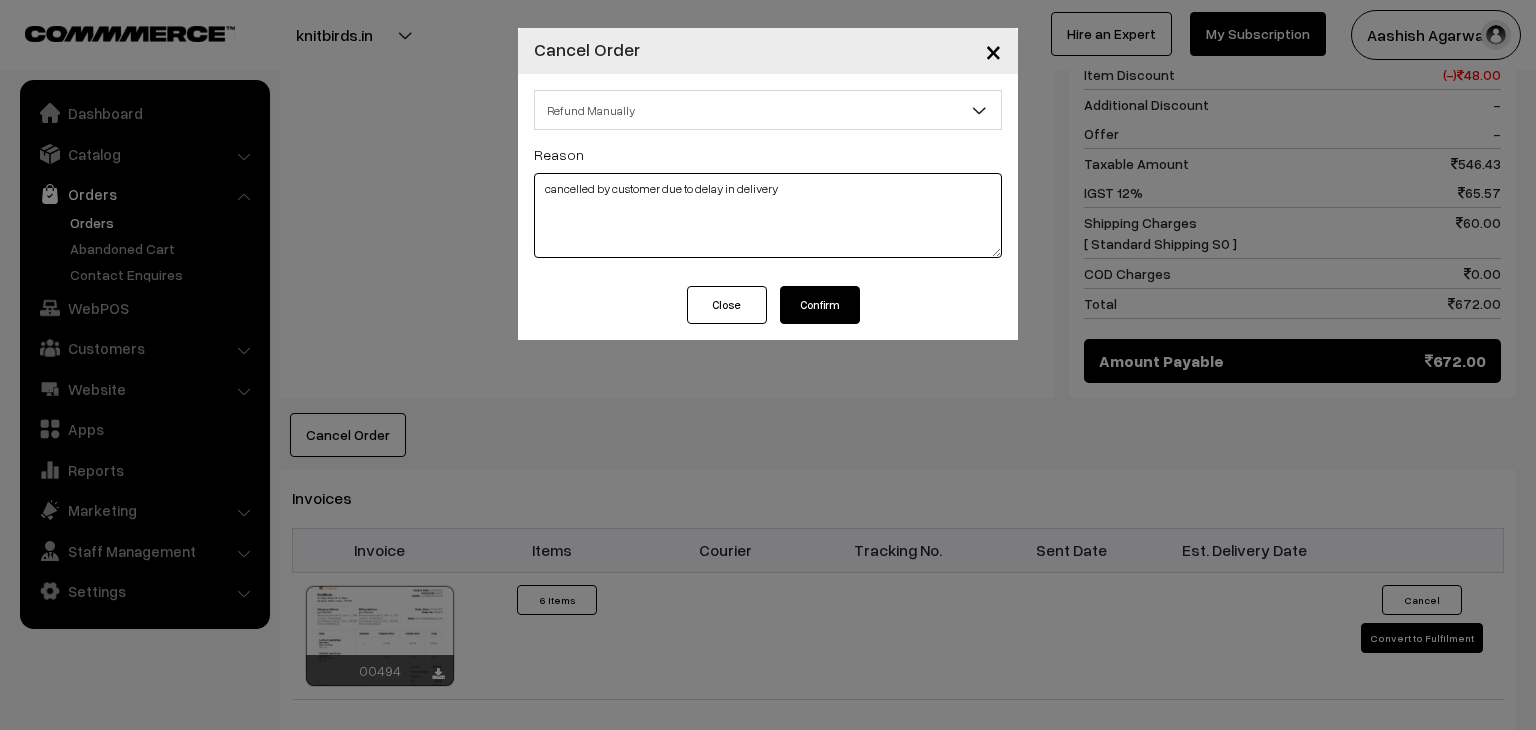 type on "cancelled by customer due to delay in delivery" 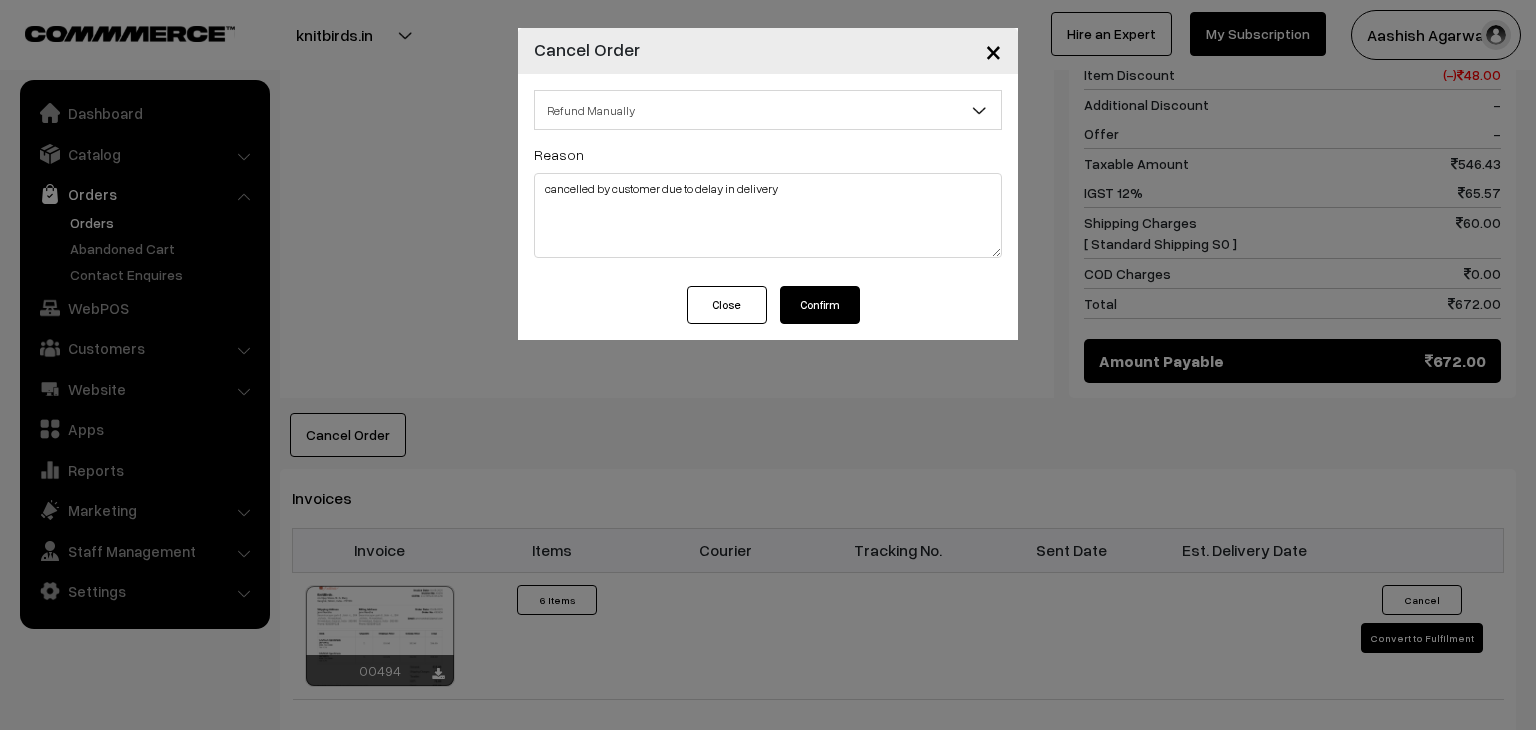 click on "Confirm" at bounding box center (820, 305) 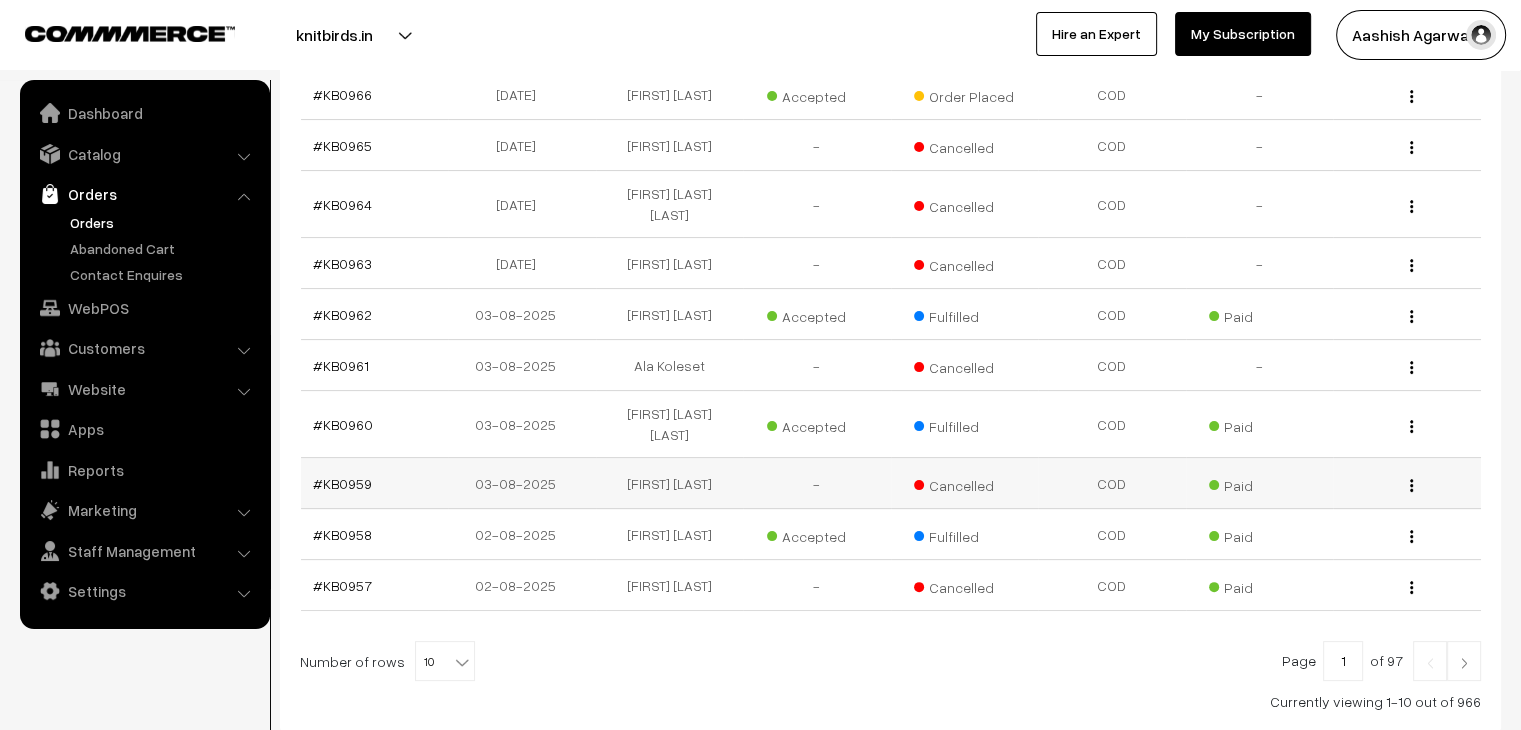 scroll, scrollTop: 400, scrollLeft: 0, axis: vertical 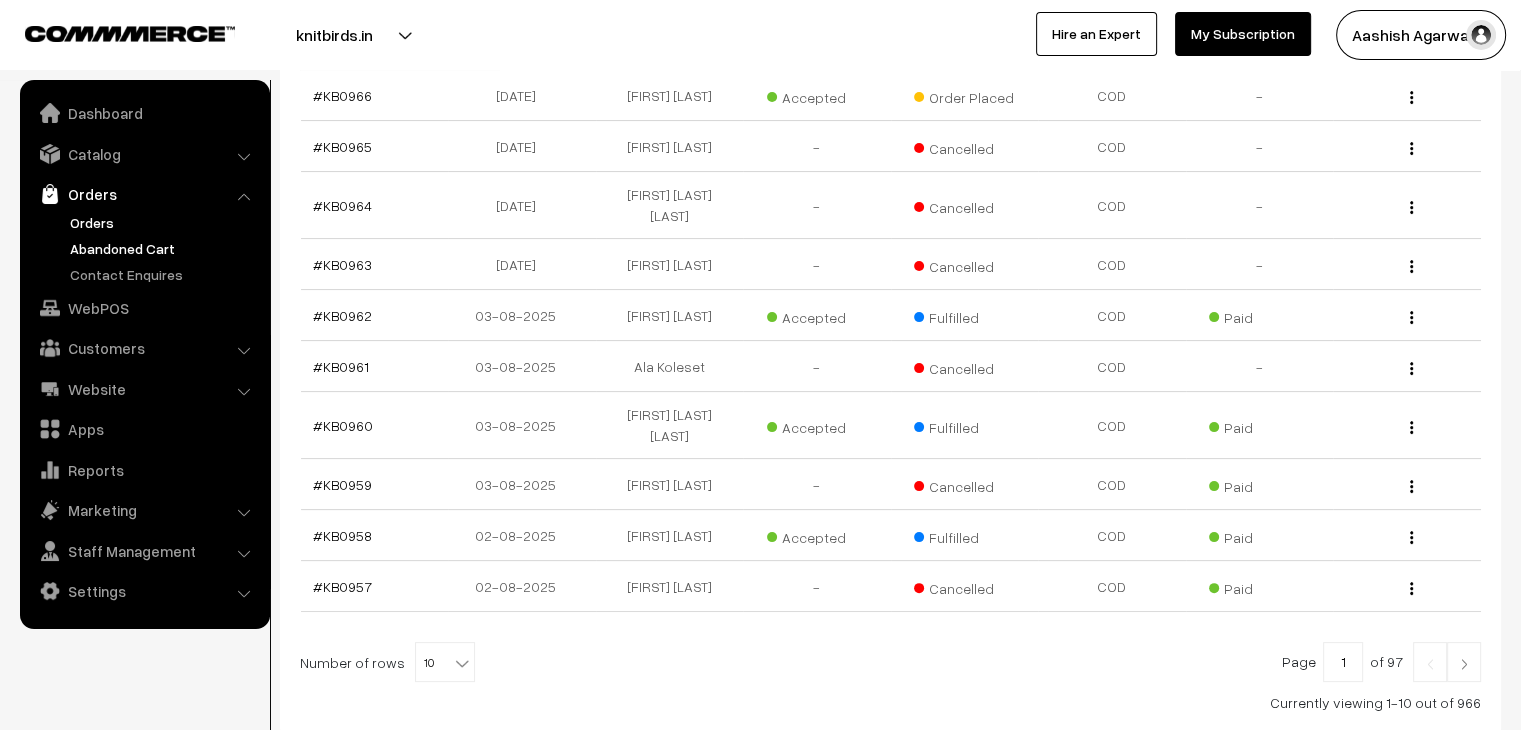 click on "Abandoned Cart" at bounding box center [164, 248] 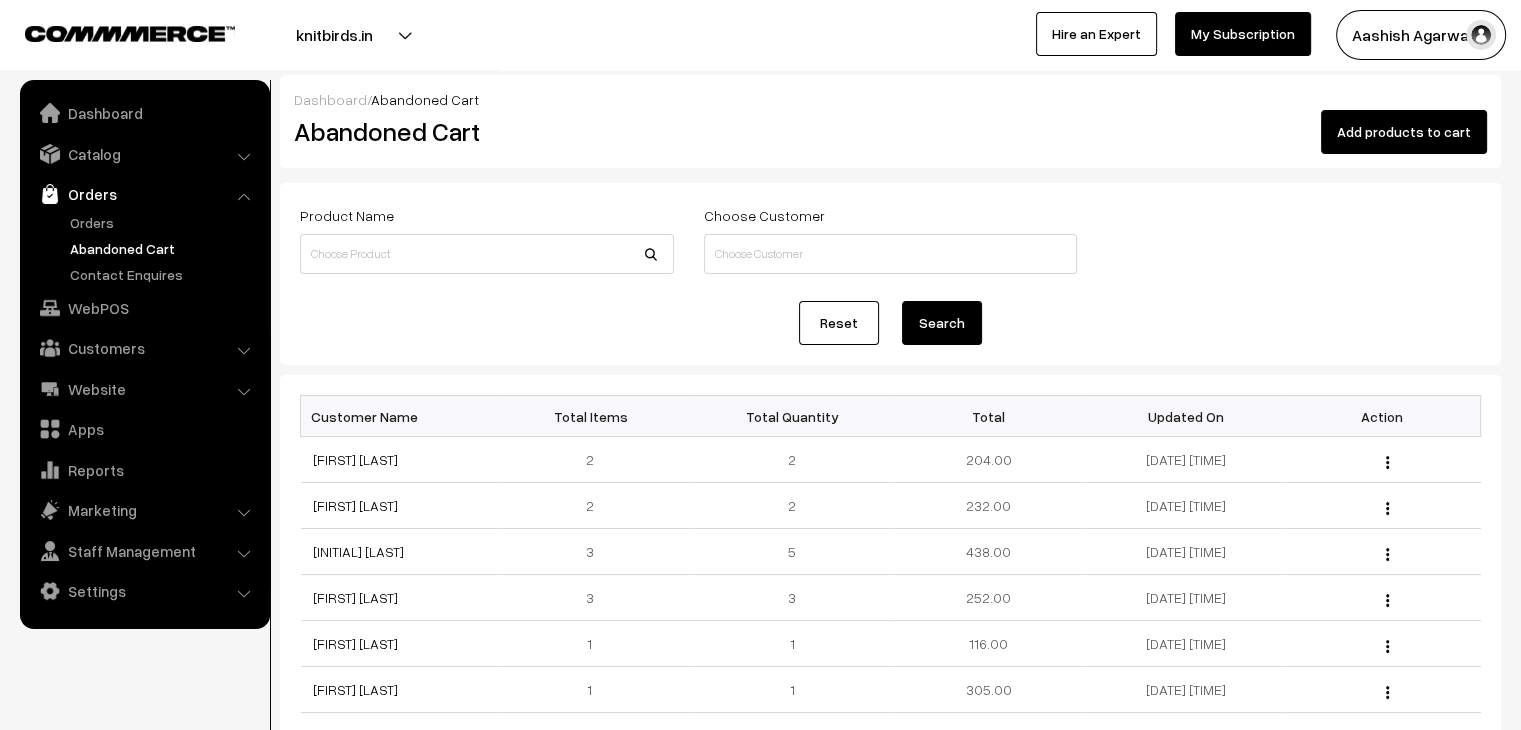 scroll, scrollTop: 0, scrollLeft: 0, axis: both 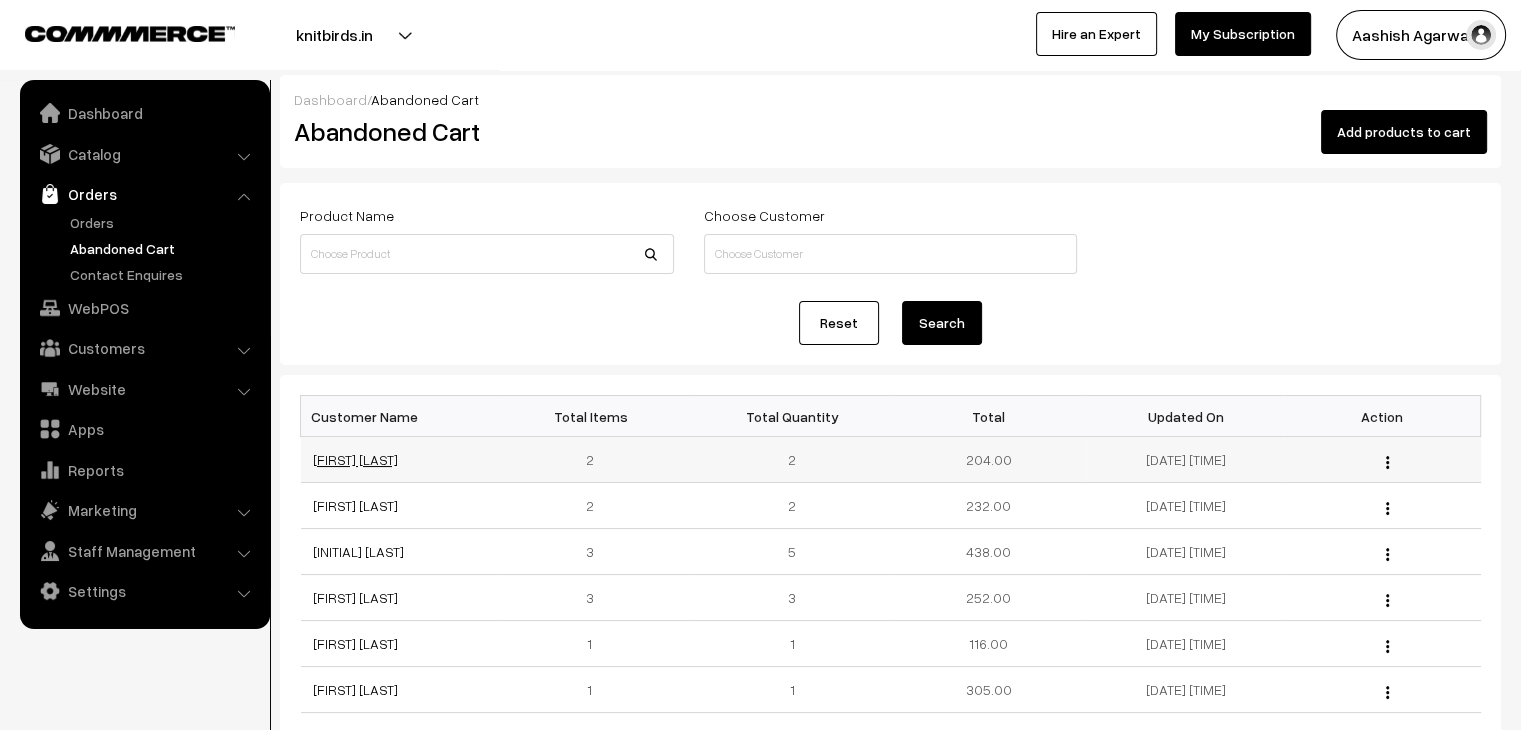 click on "[FIRST] [LAST]" at bounding box center [355, 459] 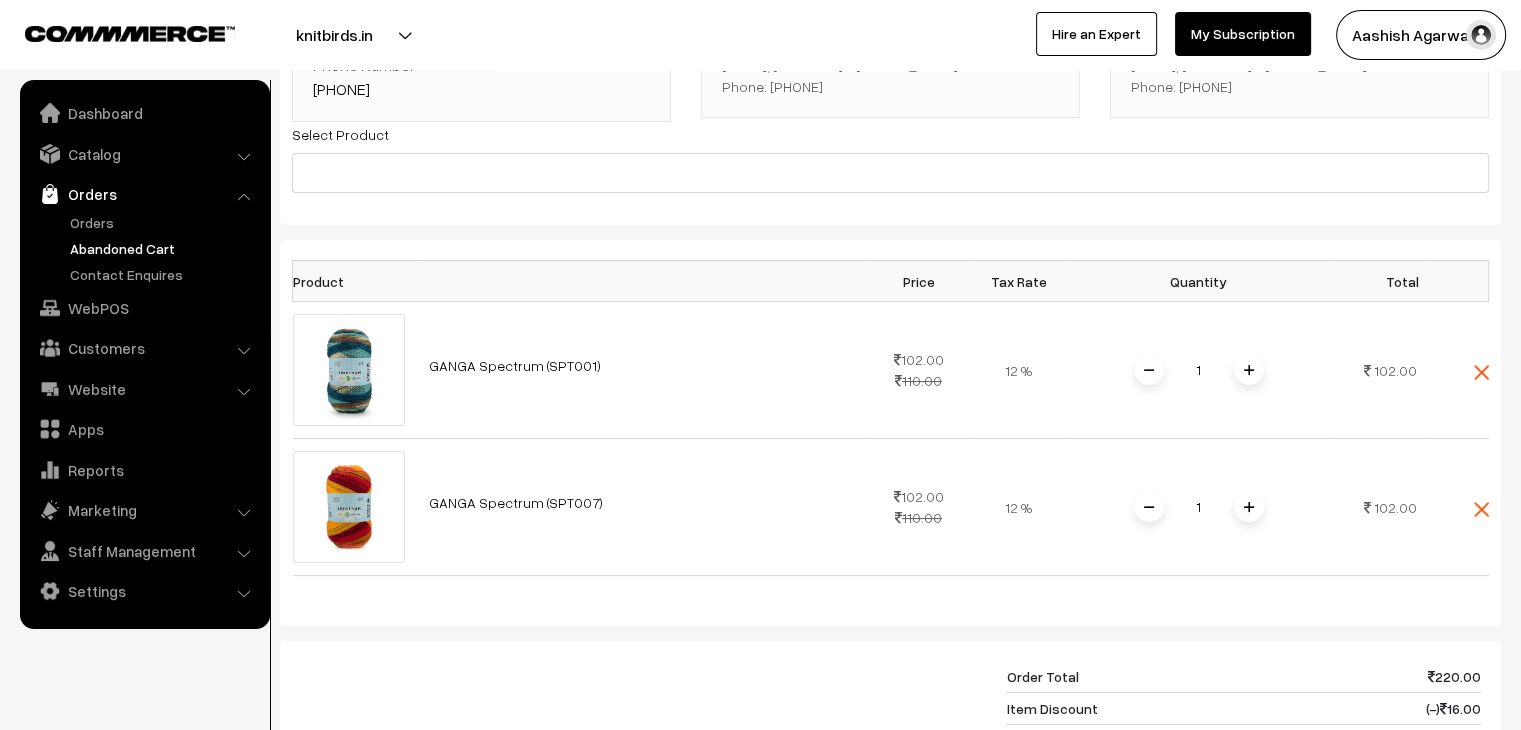 scroll, scrollTop: 0, scrollLeft: 0, axis: both 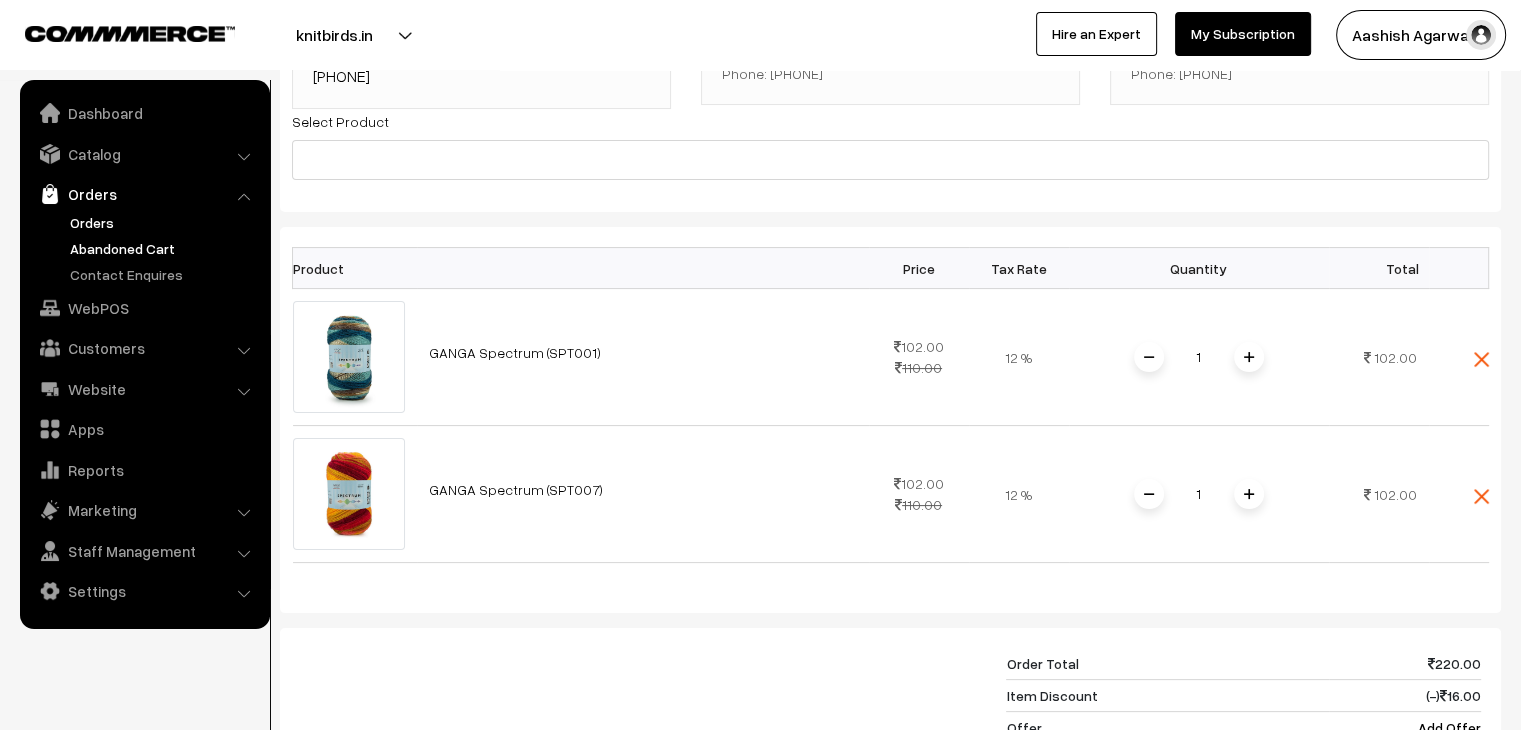 click on "Orders" at bounding box center [164, 222] 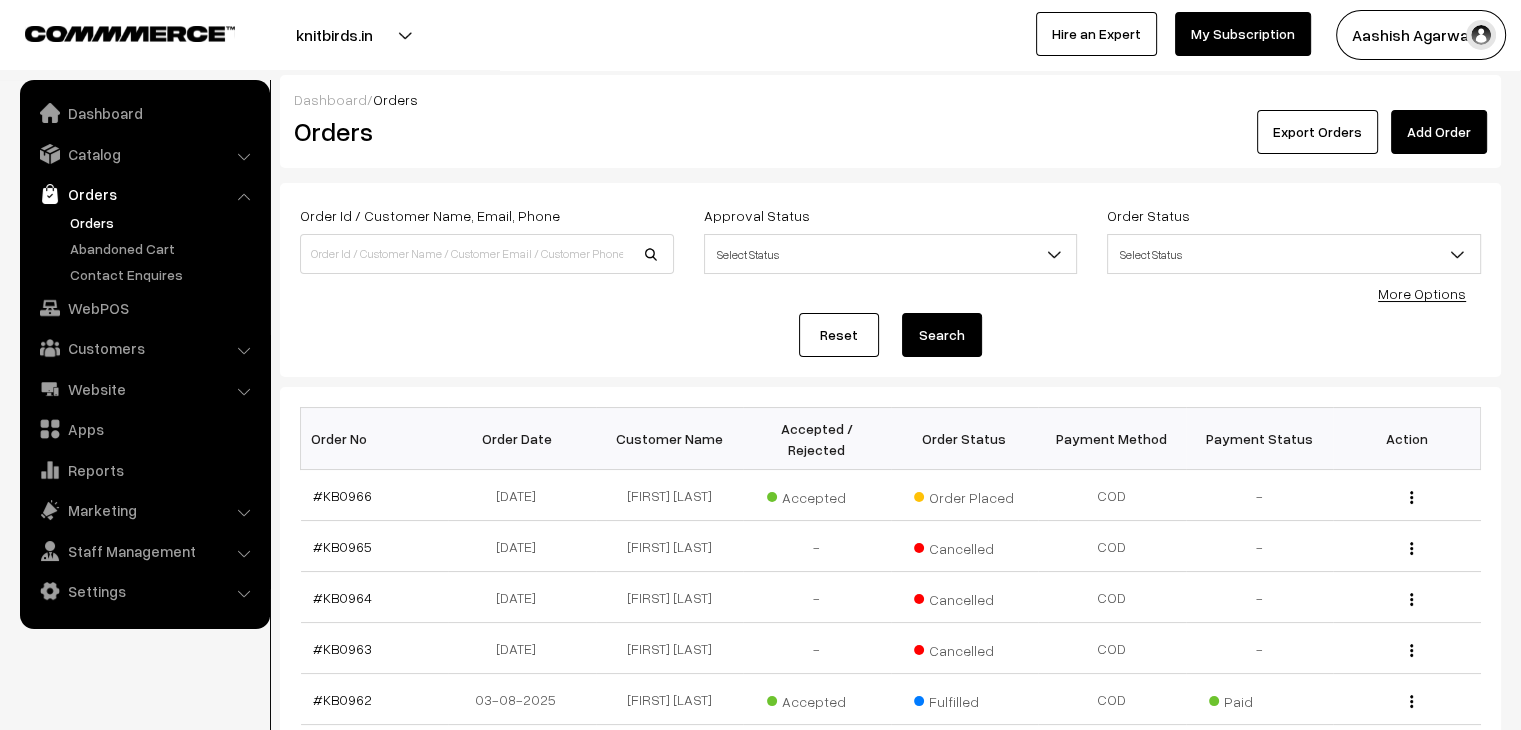scroll, scrollTop: 0, scrollLeft: 0, axis: both 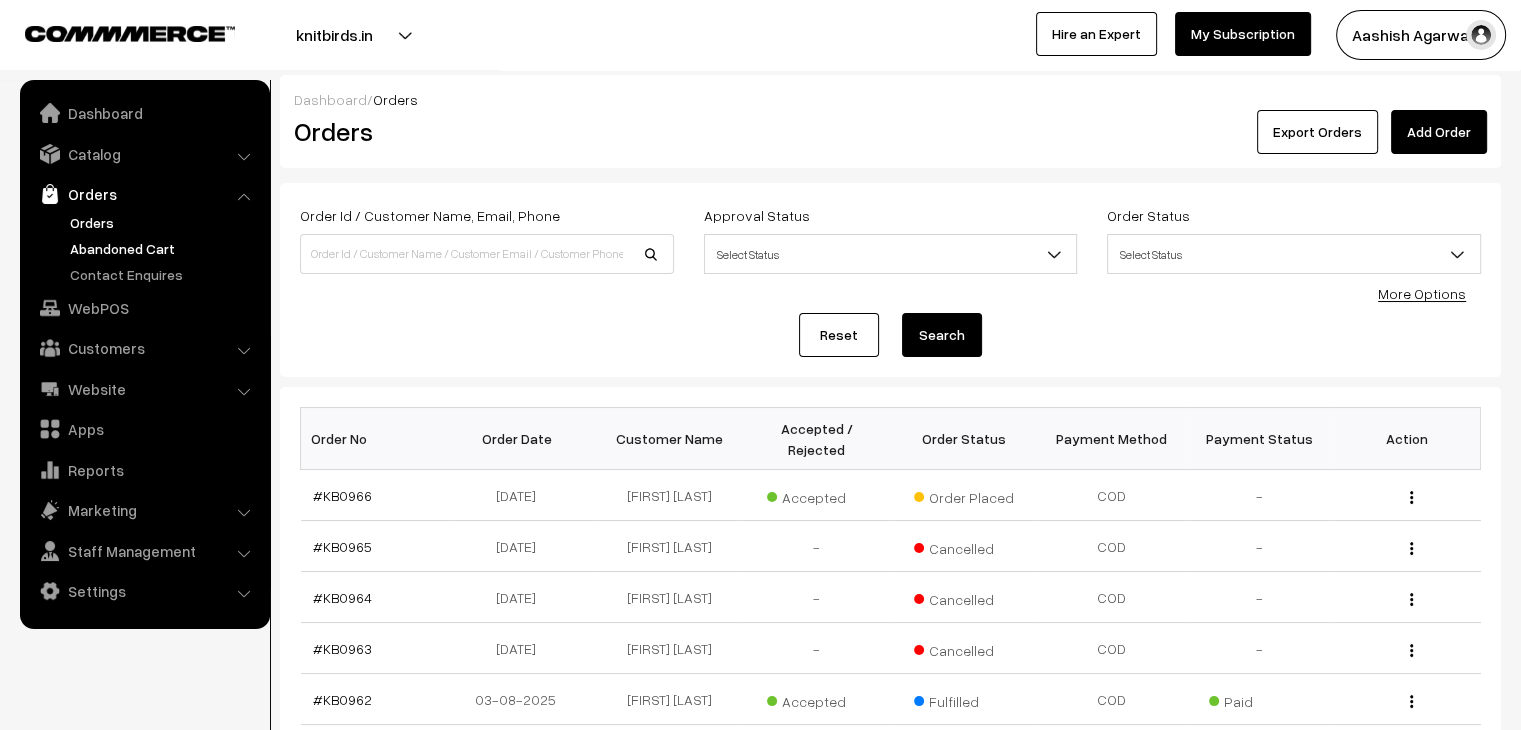 click on "Abandoned Cart" at bounding box center [164, 248] 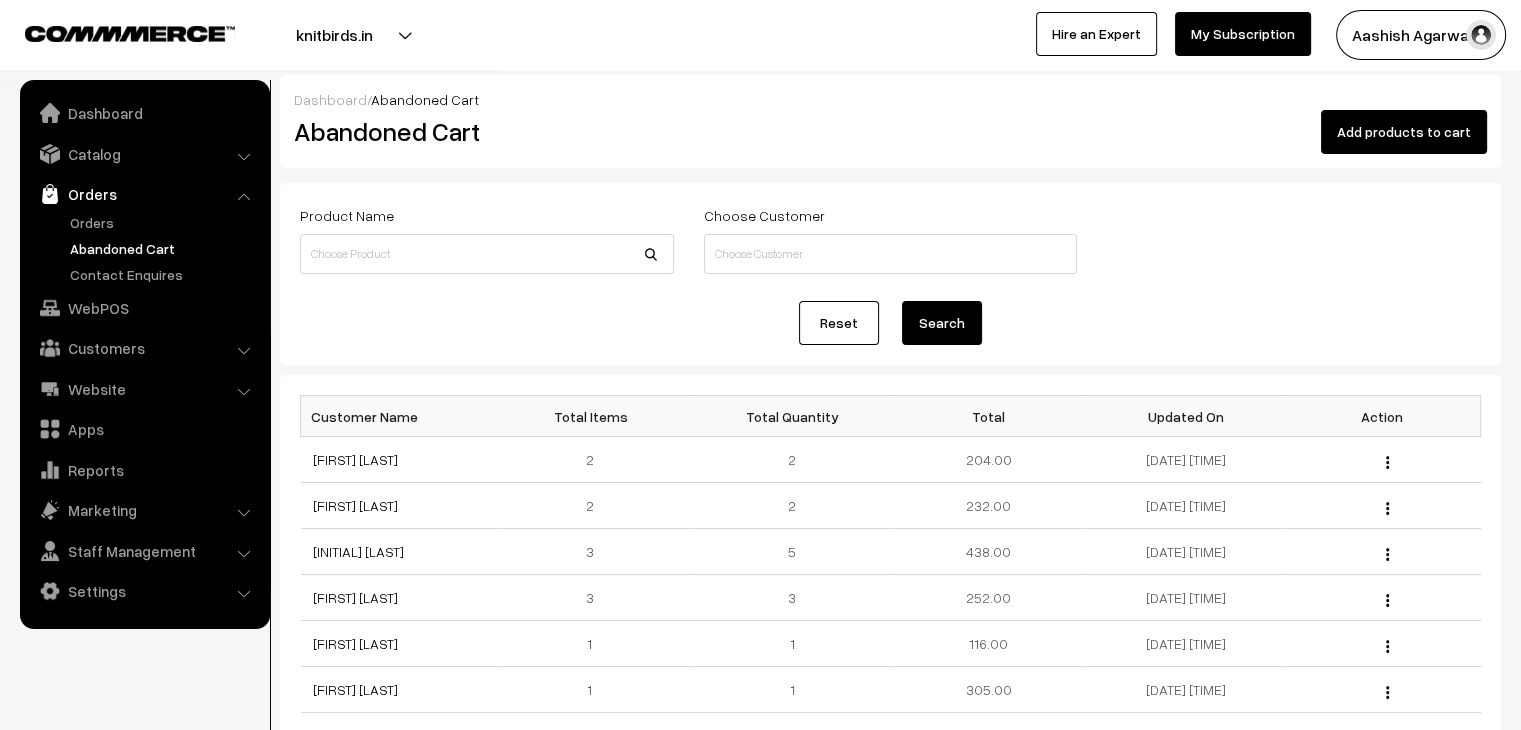 scroll, scrollTop: 0, scrollLeft: 0, axis: both 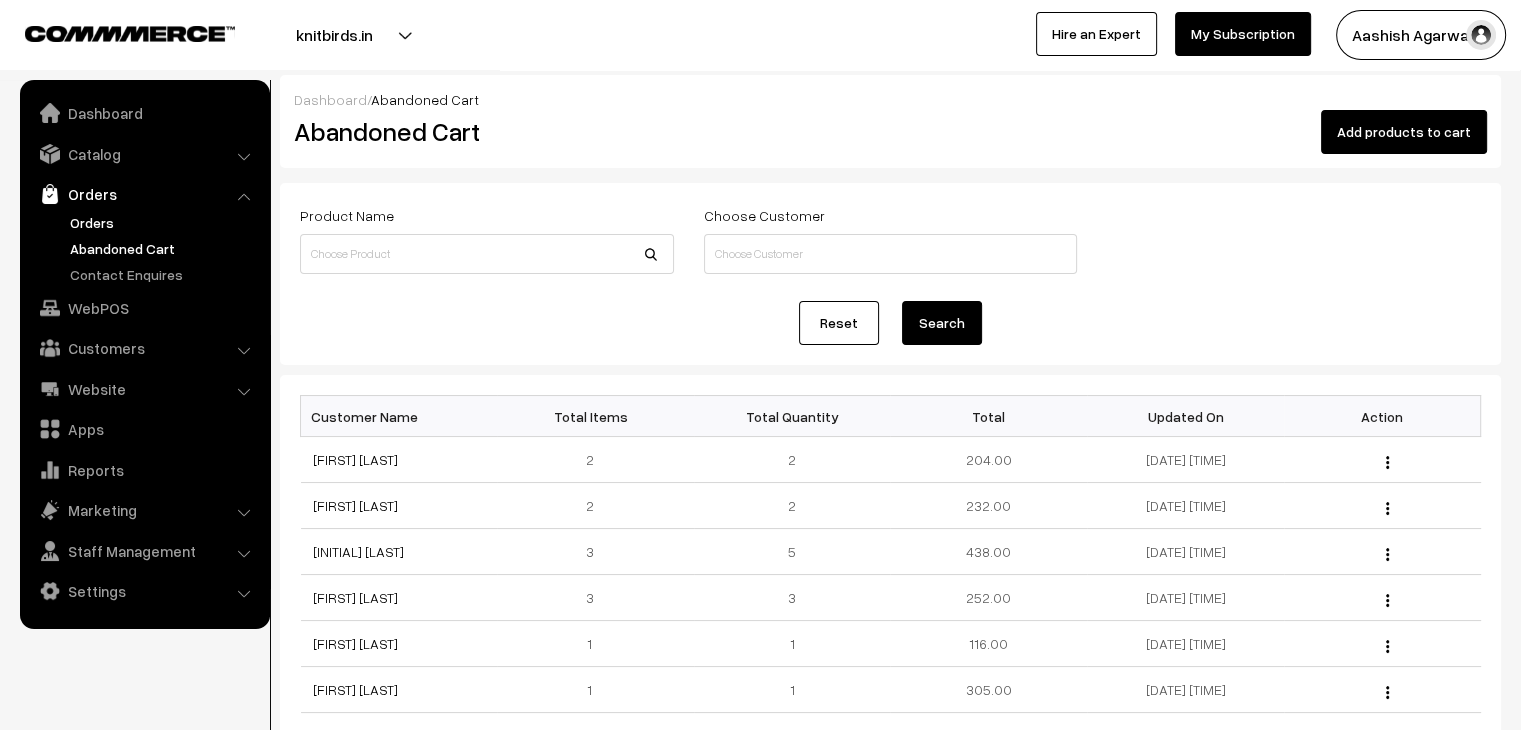 click on "Orders" at bounding box center (164, 222) 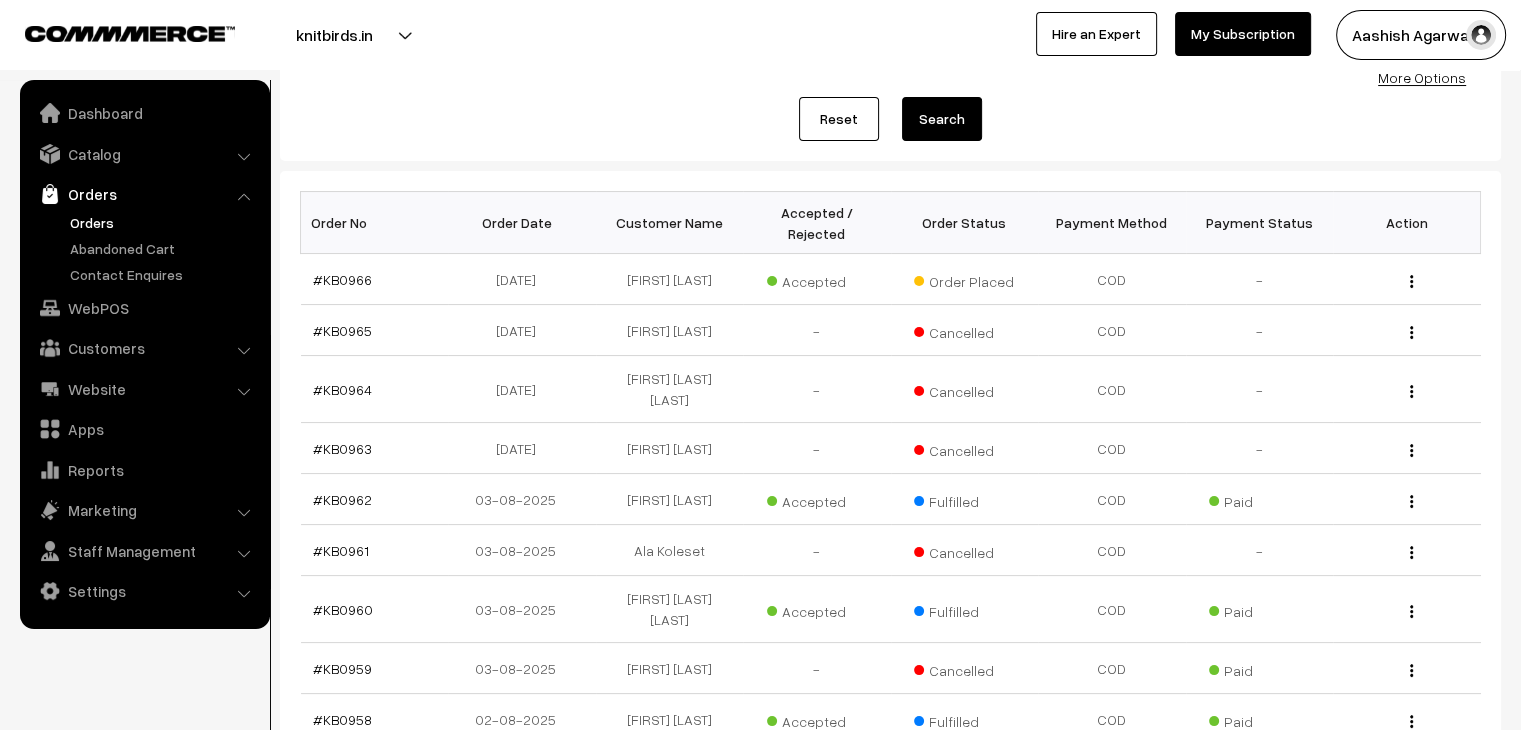 scroll, scrollTop: 300, scrollLeft: 0, axis: vertical 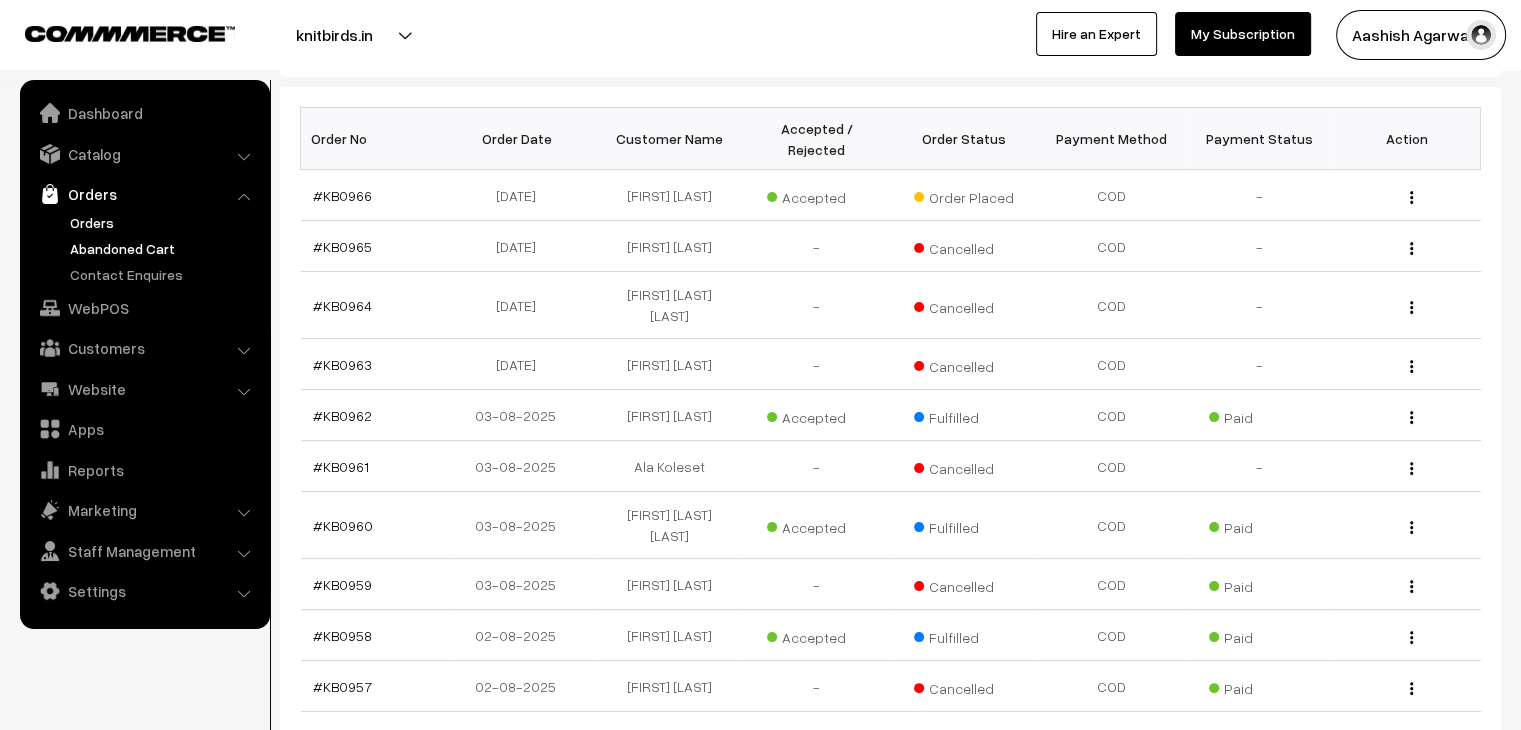 click on "Abandoned Cart" at bounding box center [164, 248] 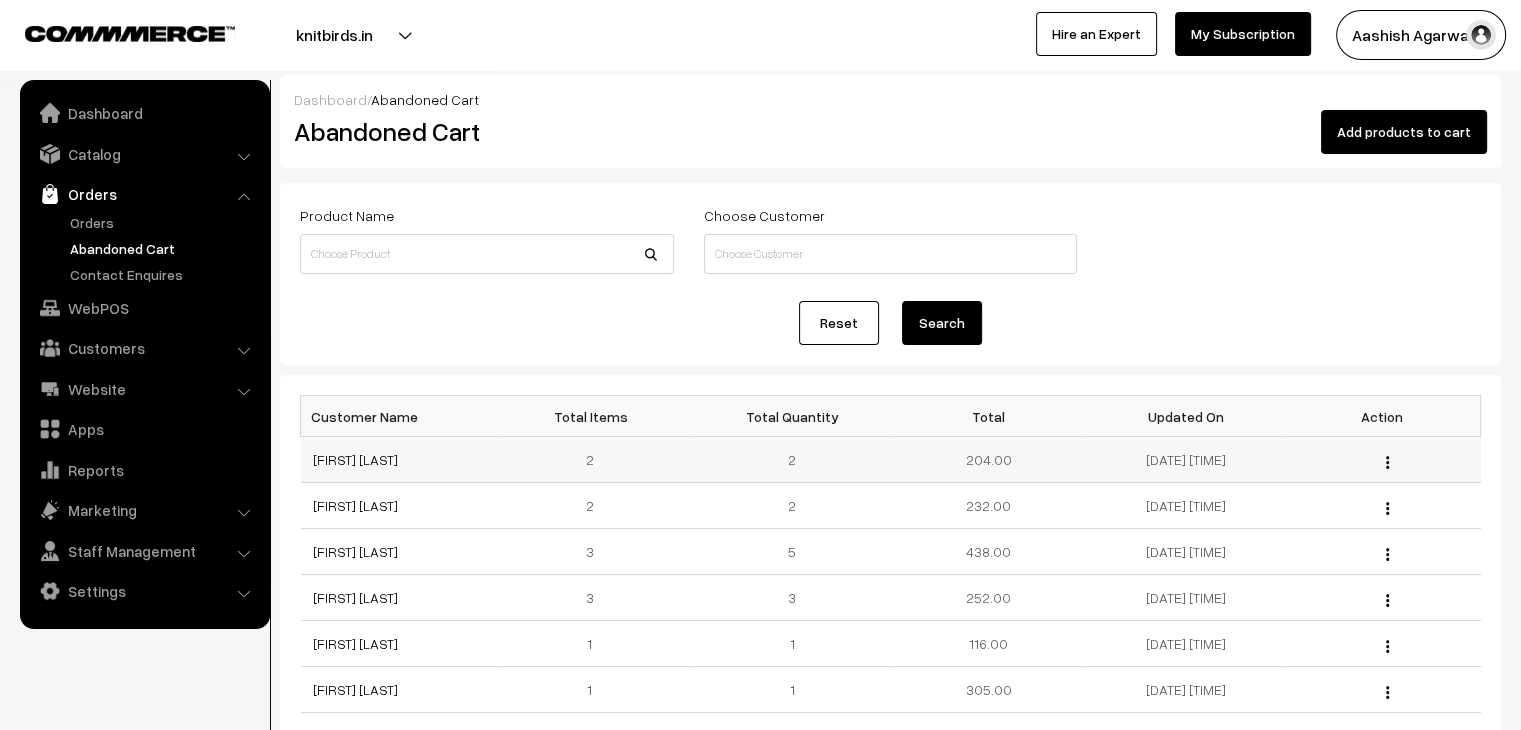 scroll, scrollTop: 0, scrollLeft: 0, axis: both 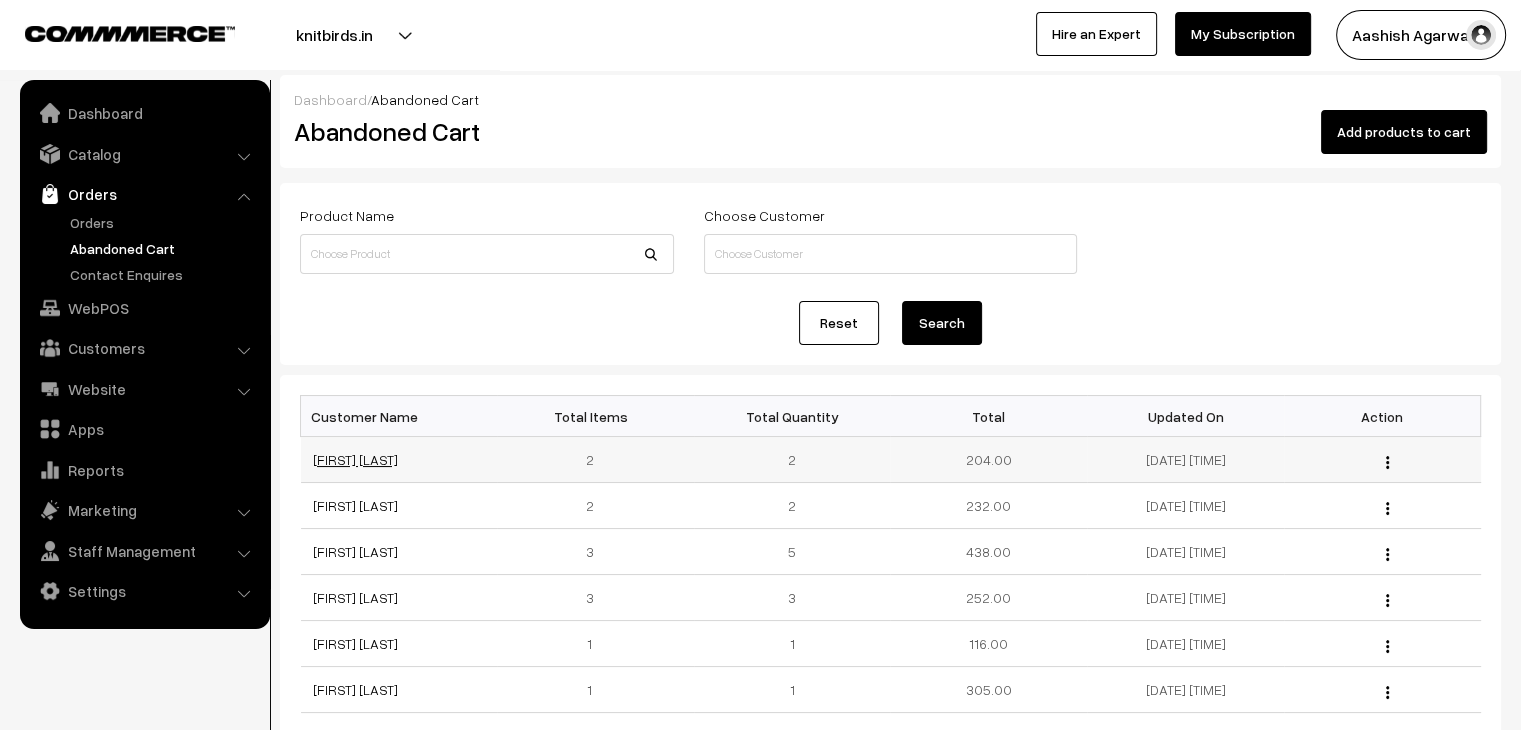 click on "[FIRST] [LAST]" at bounding box center (355, 459) 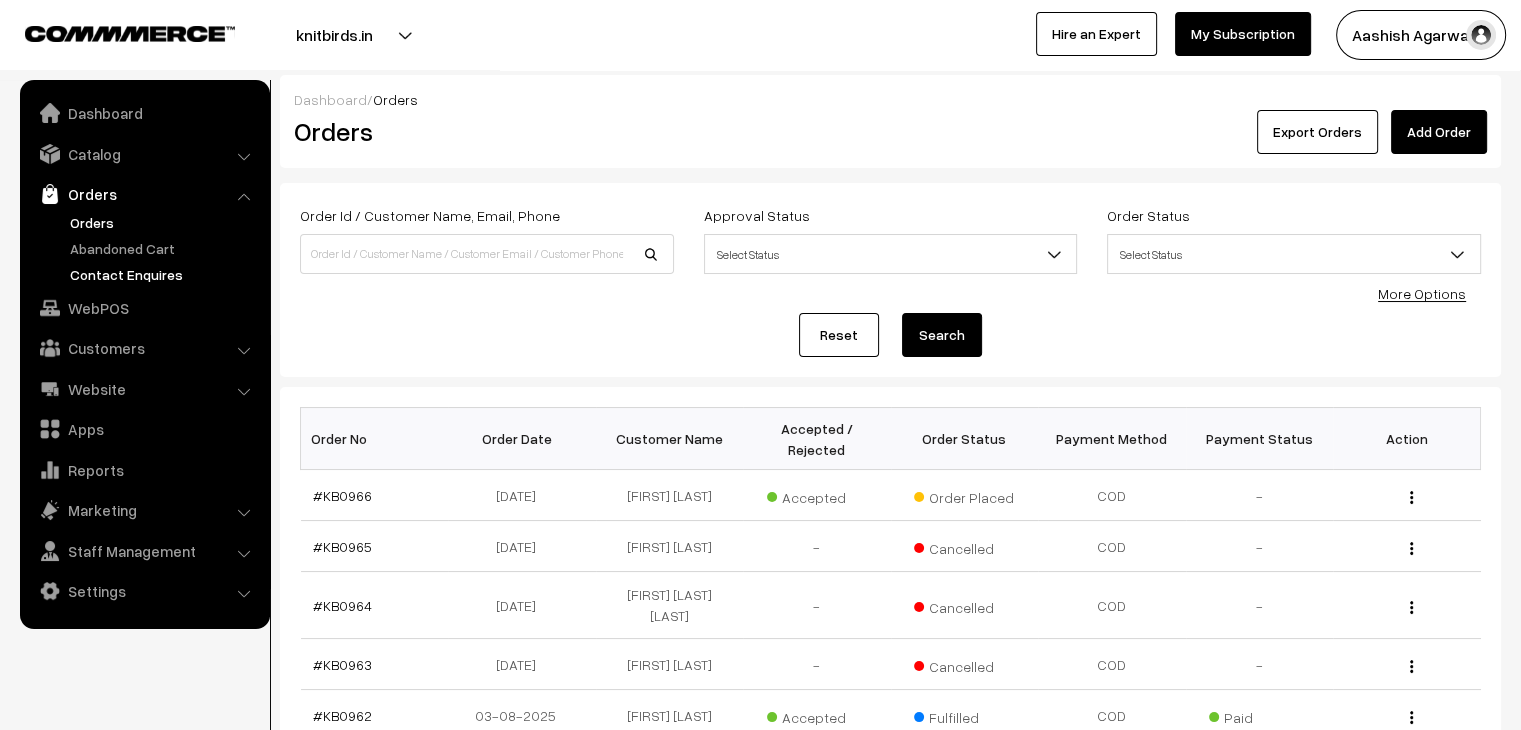 scroll, scrollTop: 0, scrollLeft: 0, axis: both 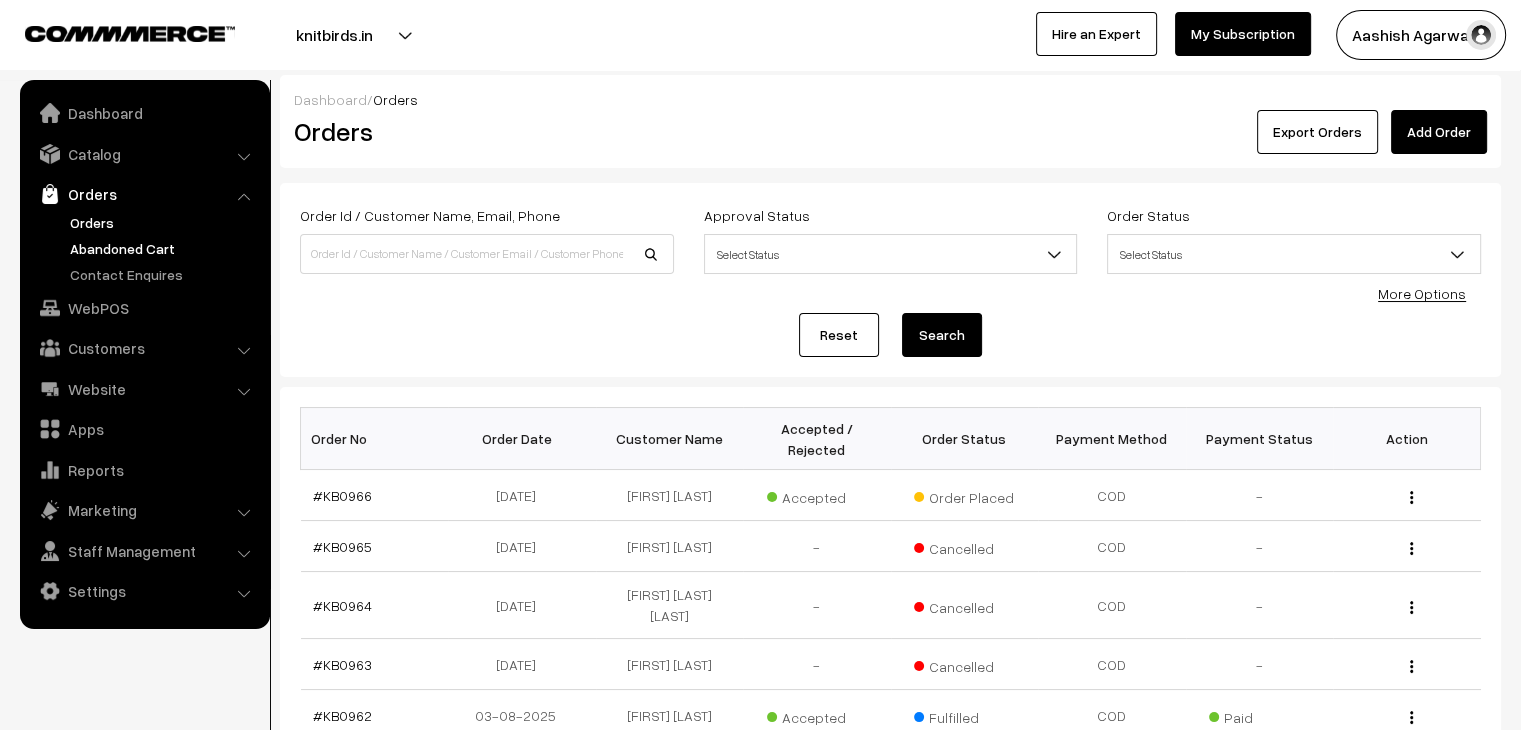 click on "Abandoned Cart" at bounding box center (164, 248) 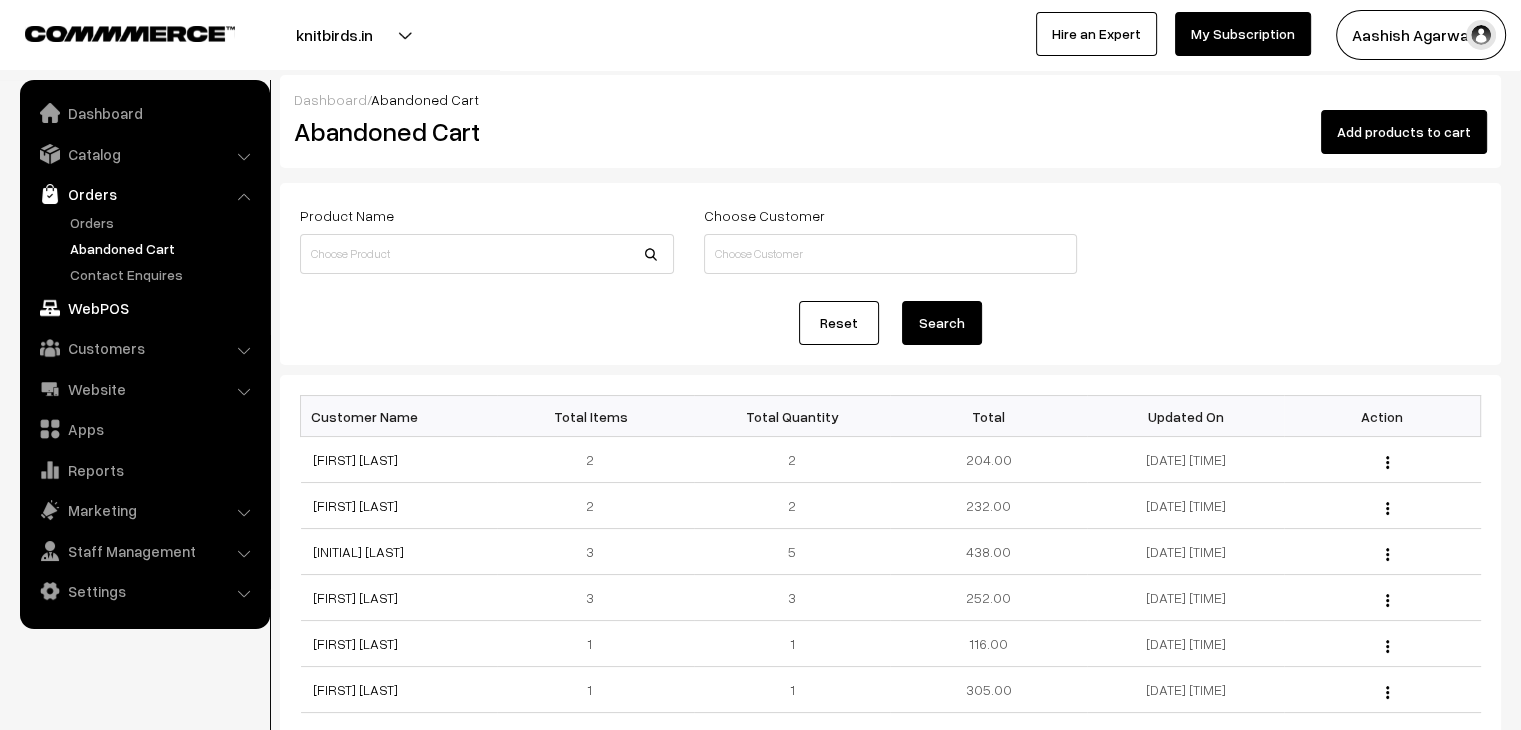 scroll, scrollTop: 0, scrollLeft: 0, axis: both 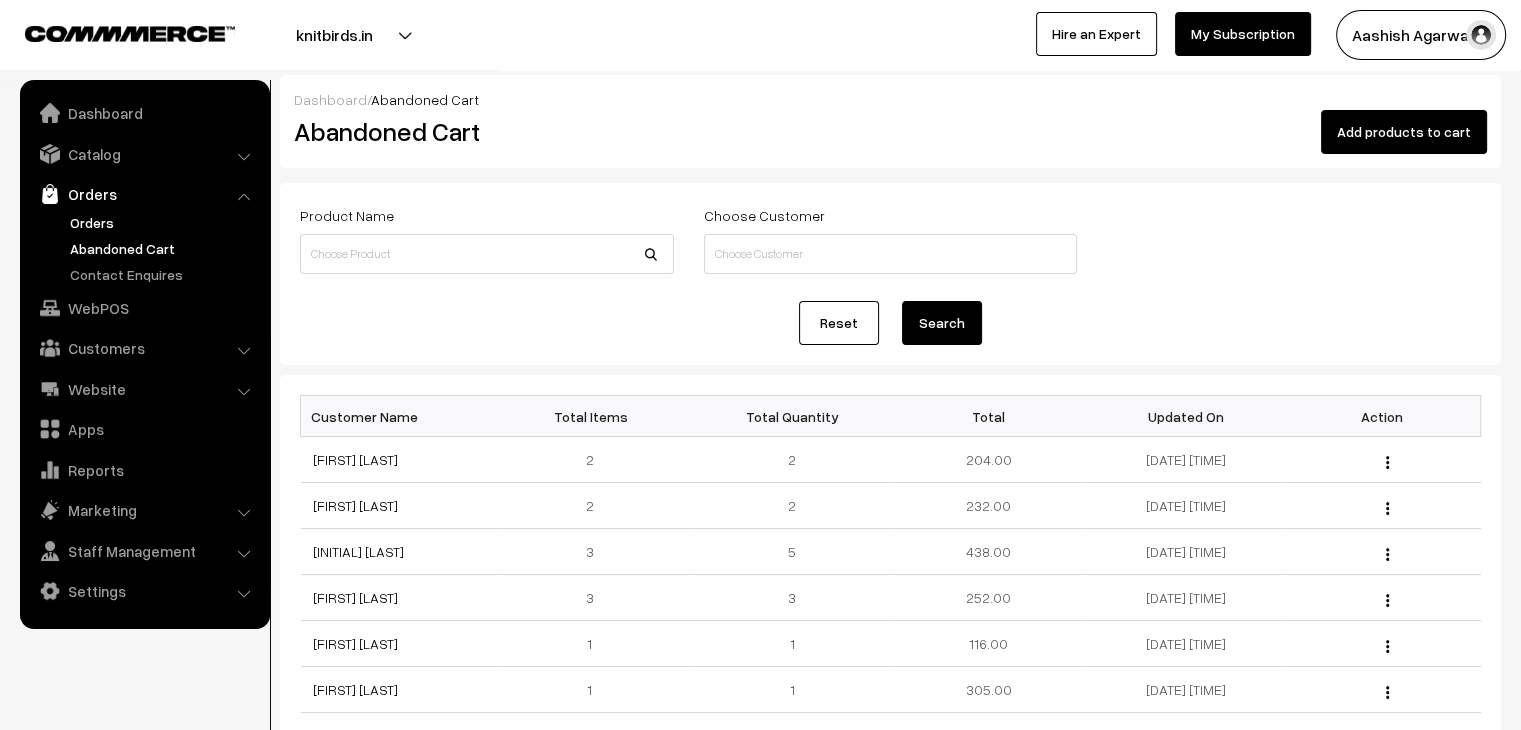 click on "Orders" at bounding box center (164, 222) 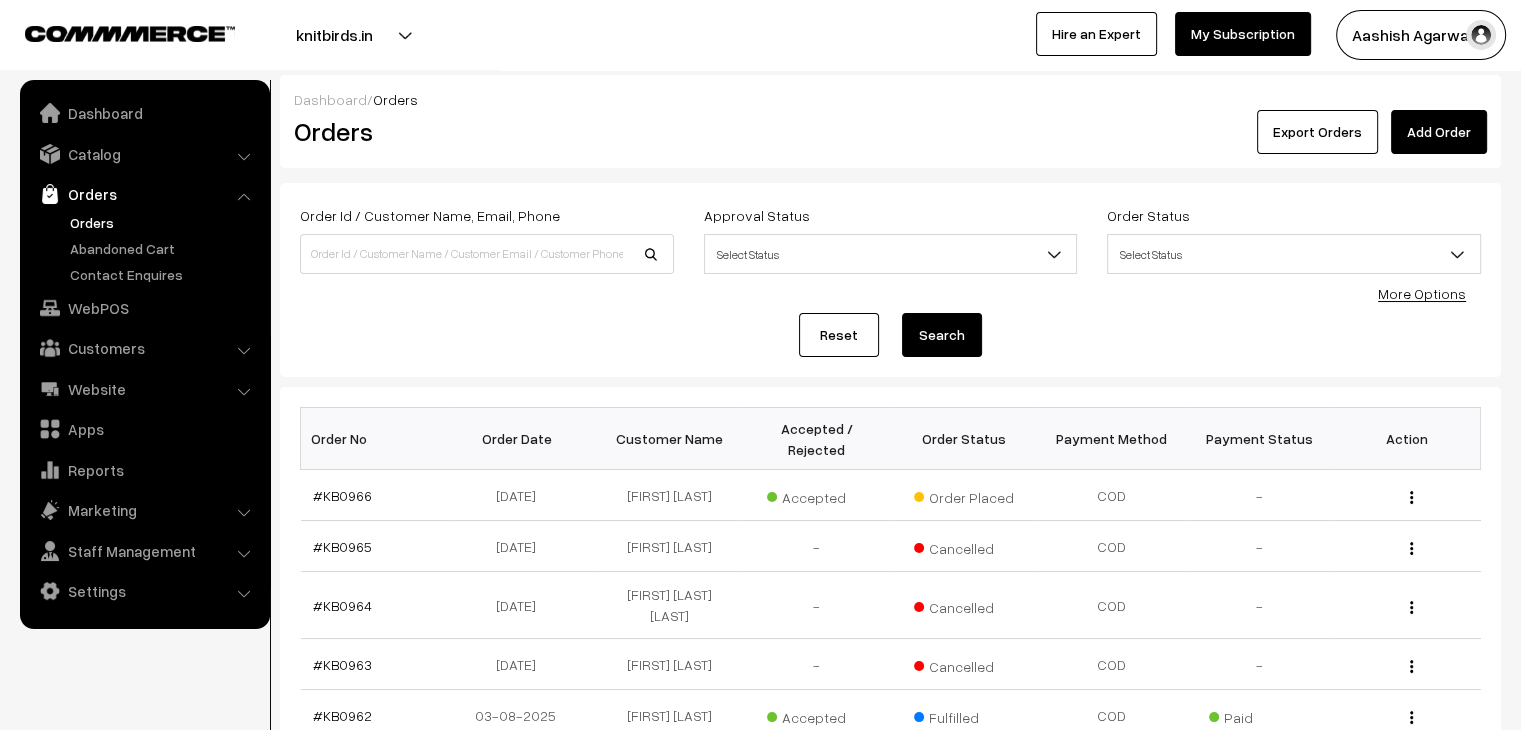 scroll, scrollTop: 0, scrollLeft: 0, axis: both 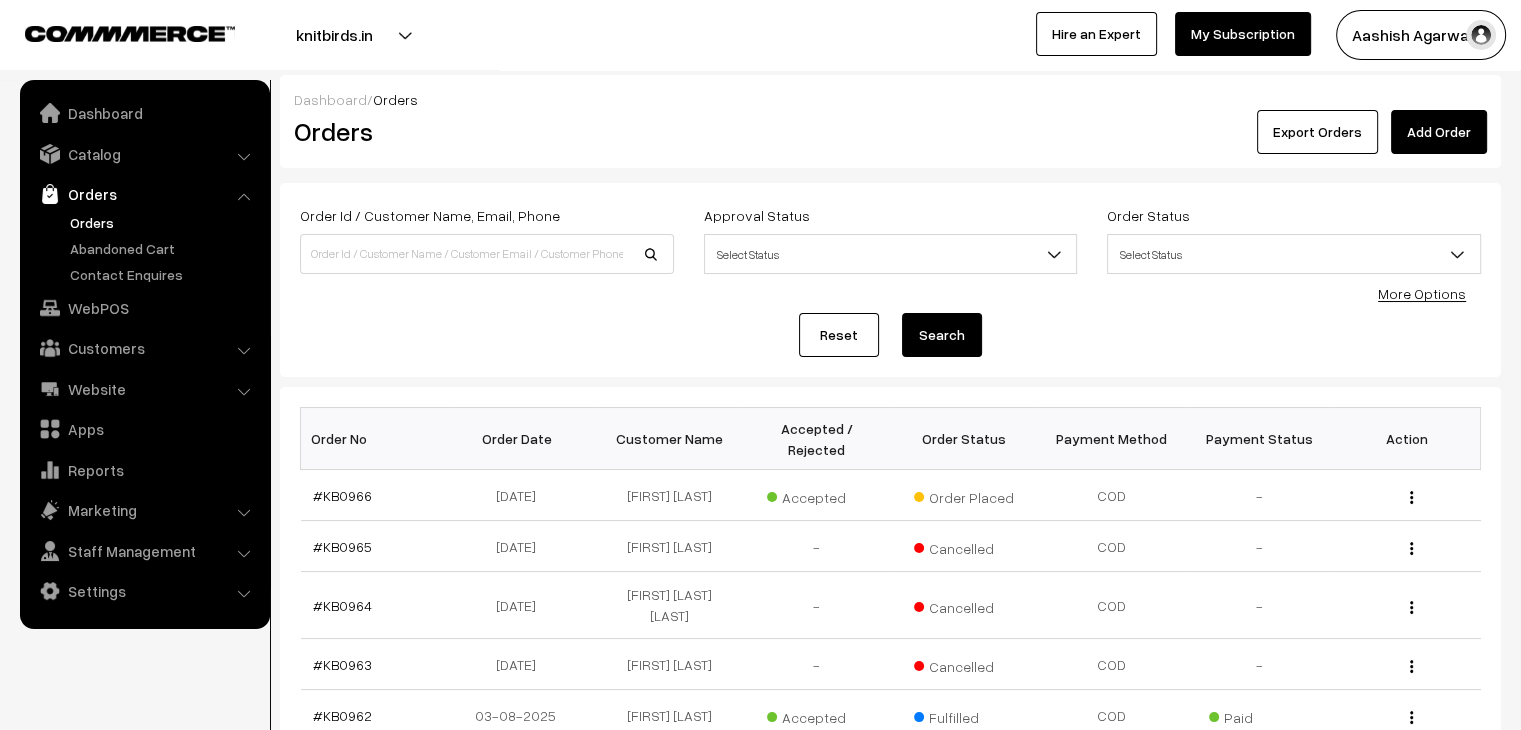 click on "Orders" at bounding box center (164, 222) 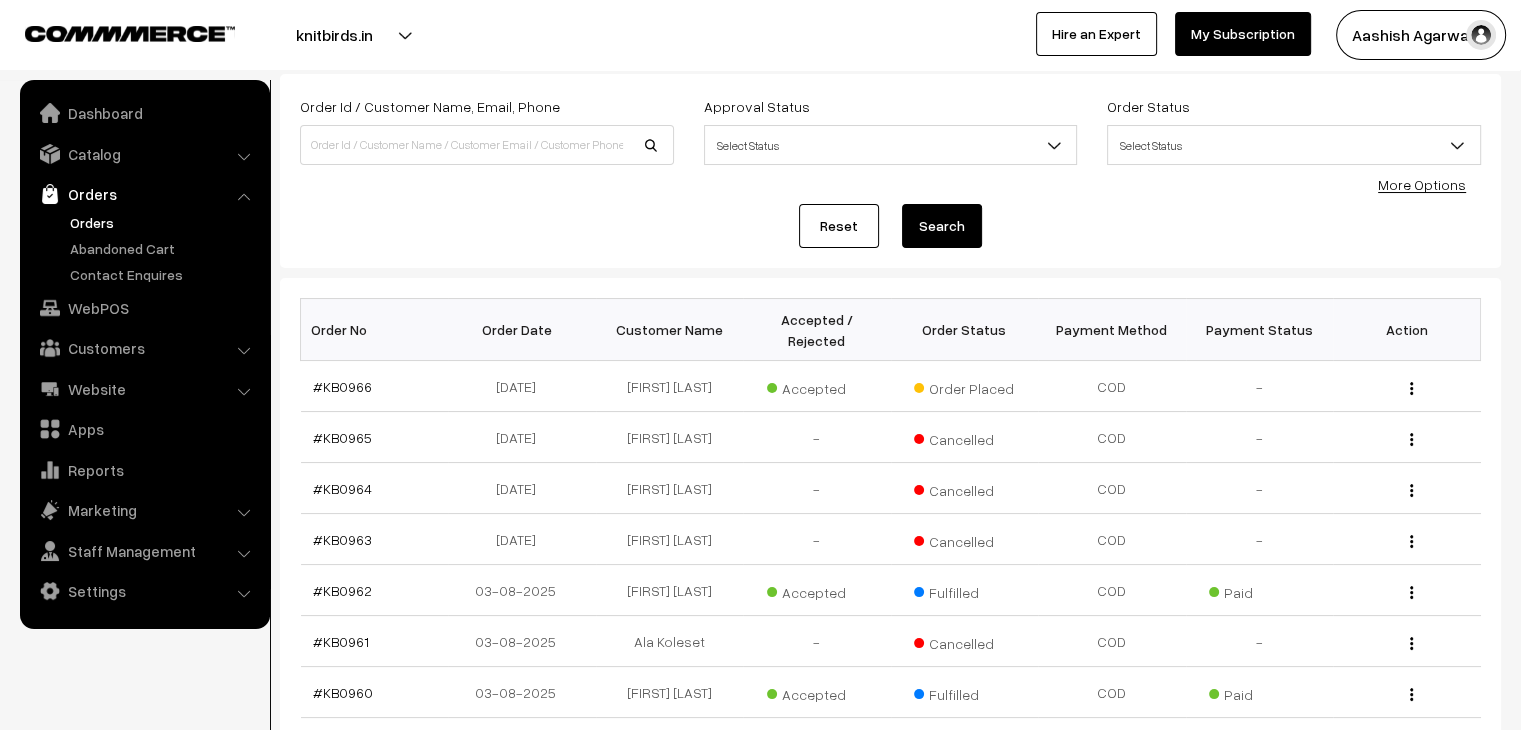 scroll, scrollTop: 100, scrollLeft: 0, axis: vertical 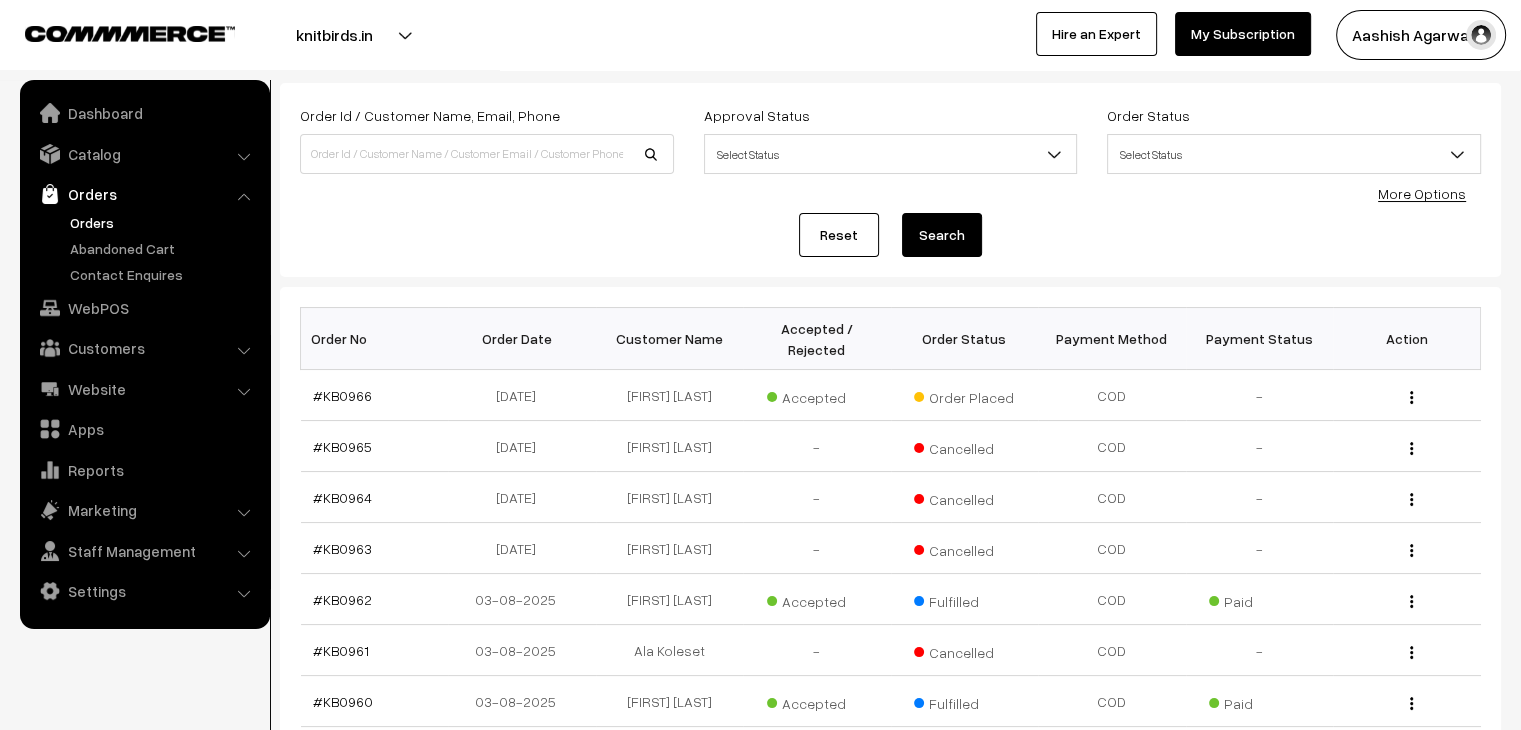 click on "Orders" at bounding box center [164, 222] 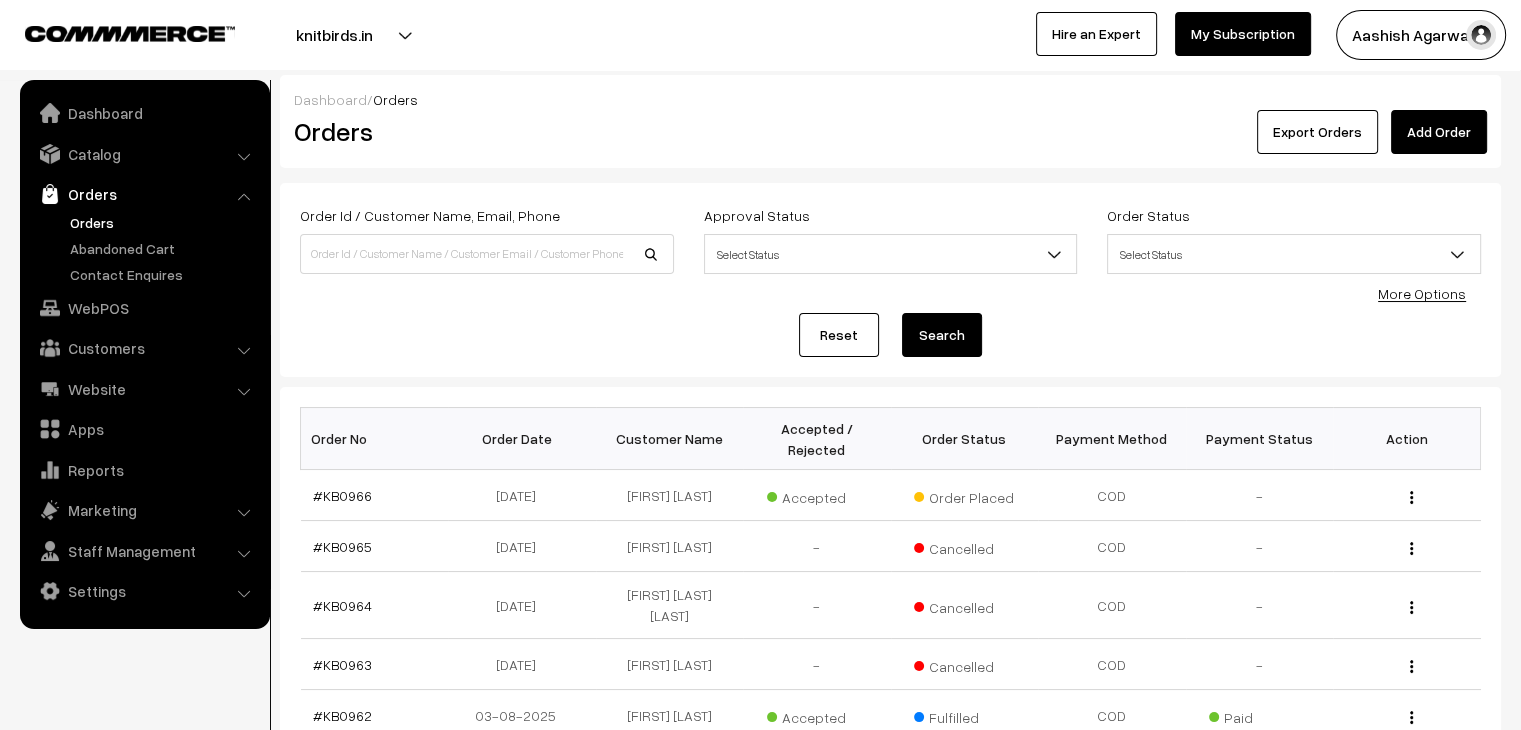 scroll, scrollTop: 0, scrollLeft: 0, axis: both 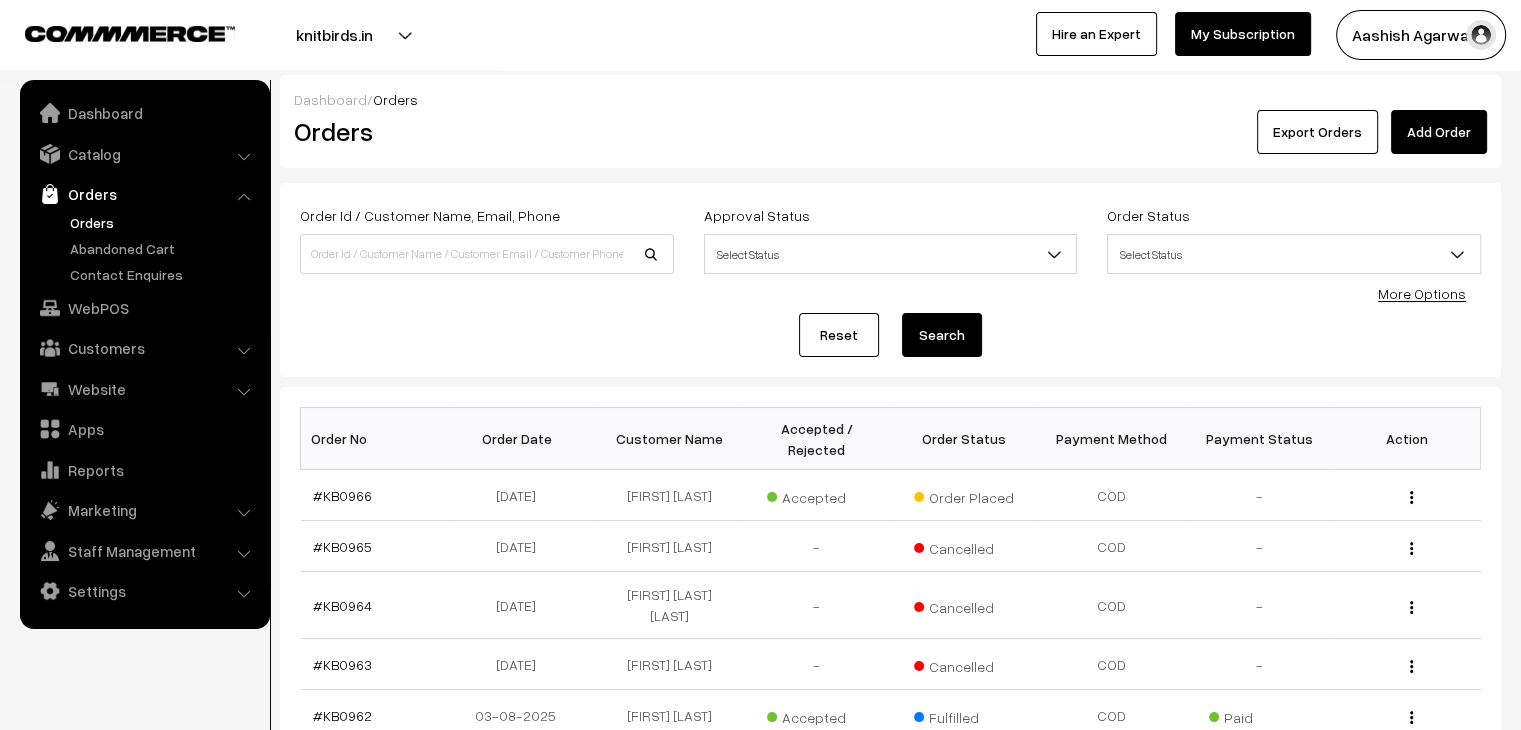 click on "Orders" at bounding box center [164, 222] 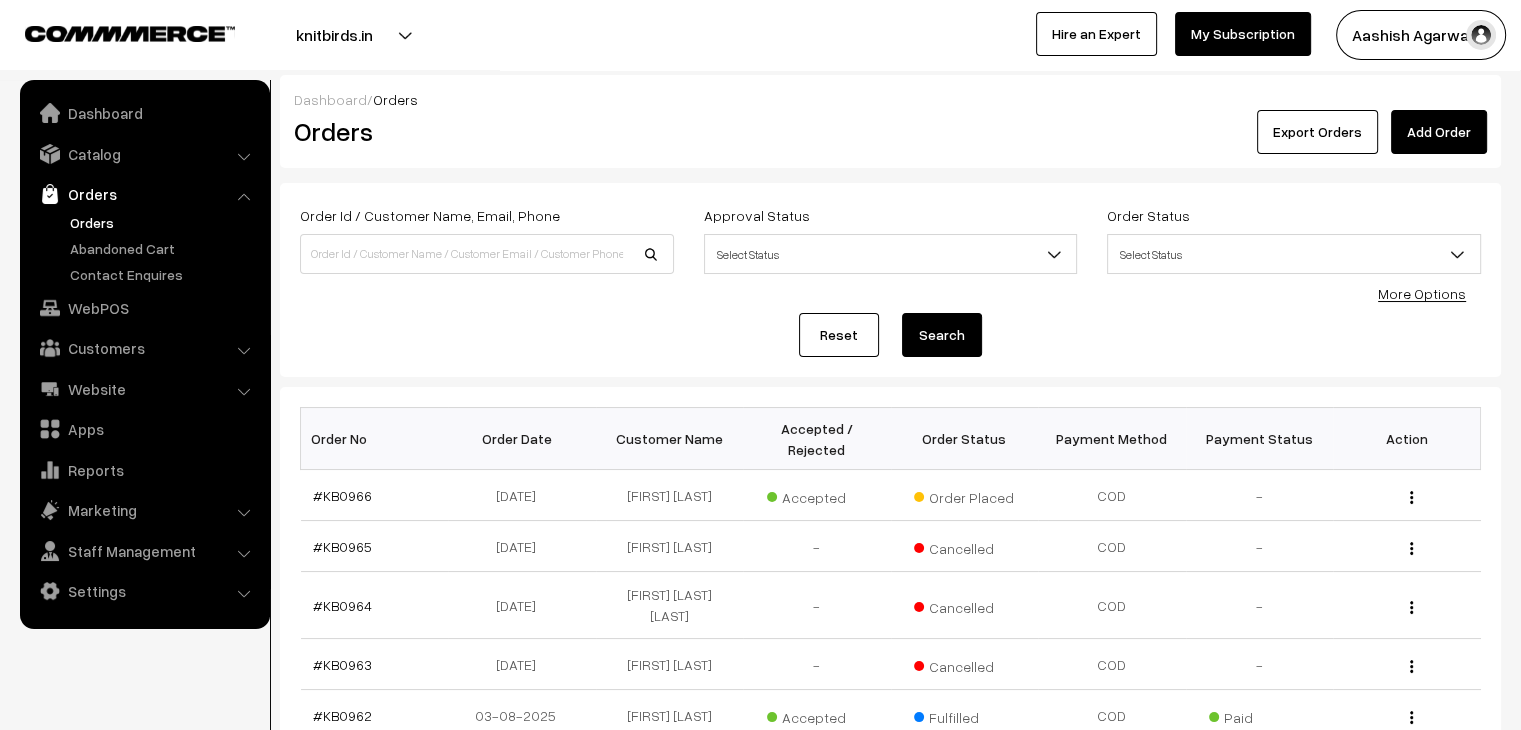 scroll, scrollTop: 0, scrollLeft: 0, axis: both 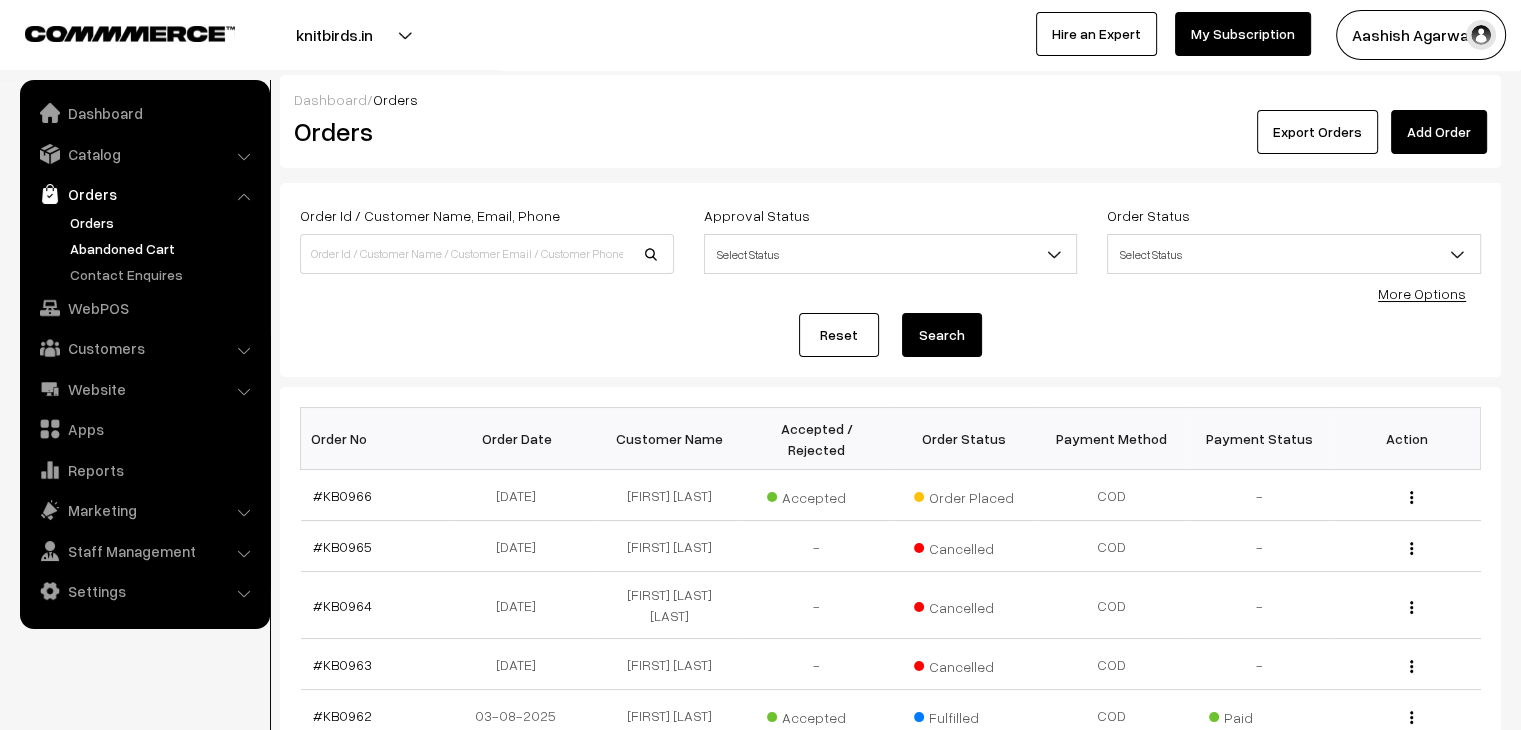 click on "Abandoned Cart" at bounding box center (164, 248) 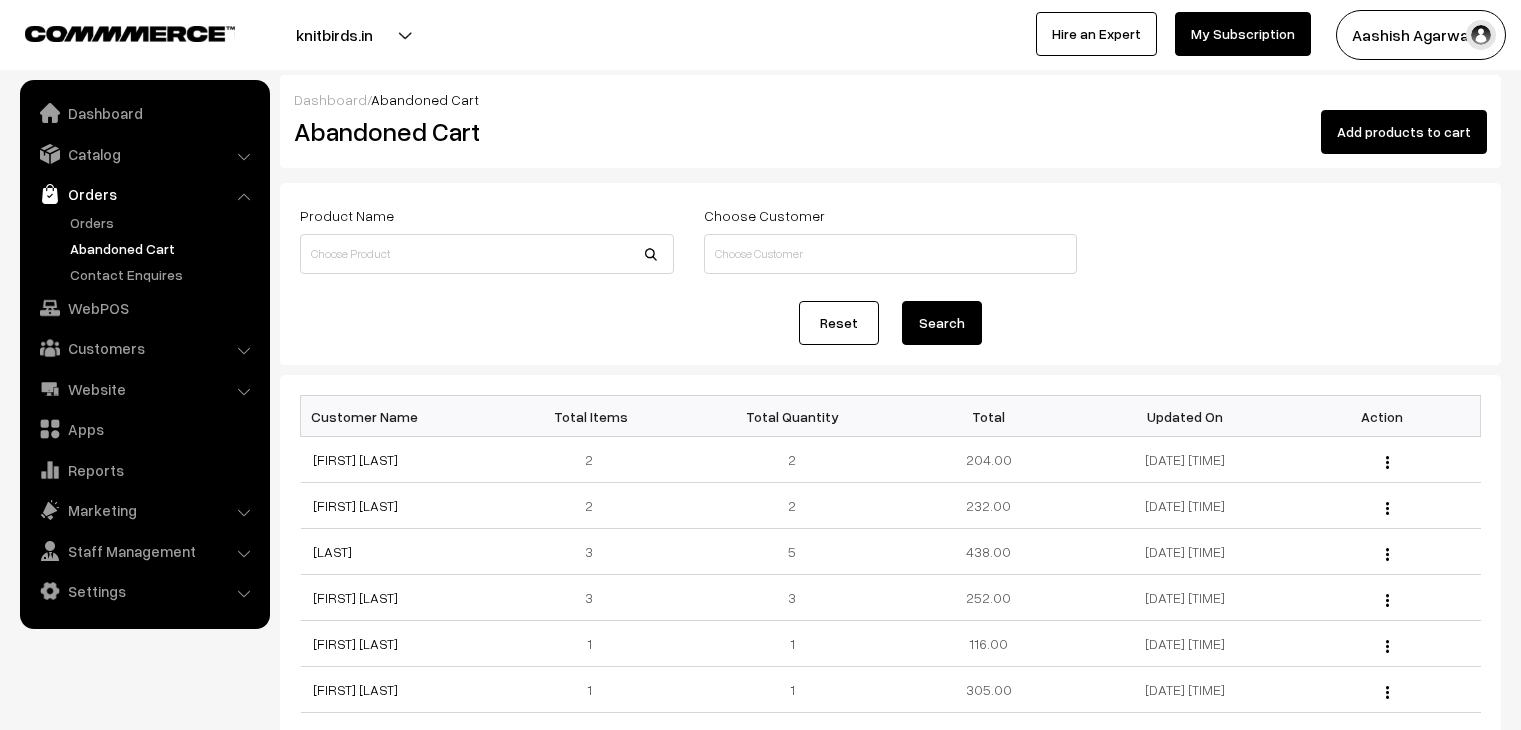 scroll, scrollTop: 0, scrollLeft: 0, axis: both 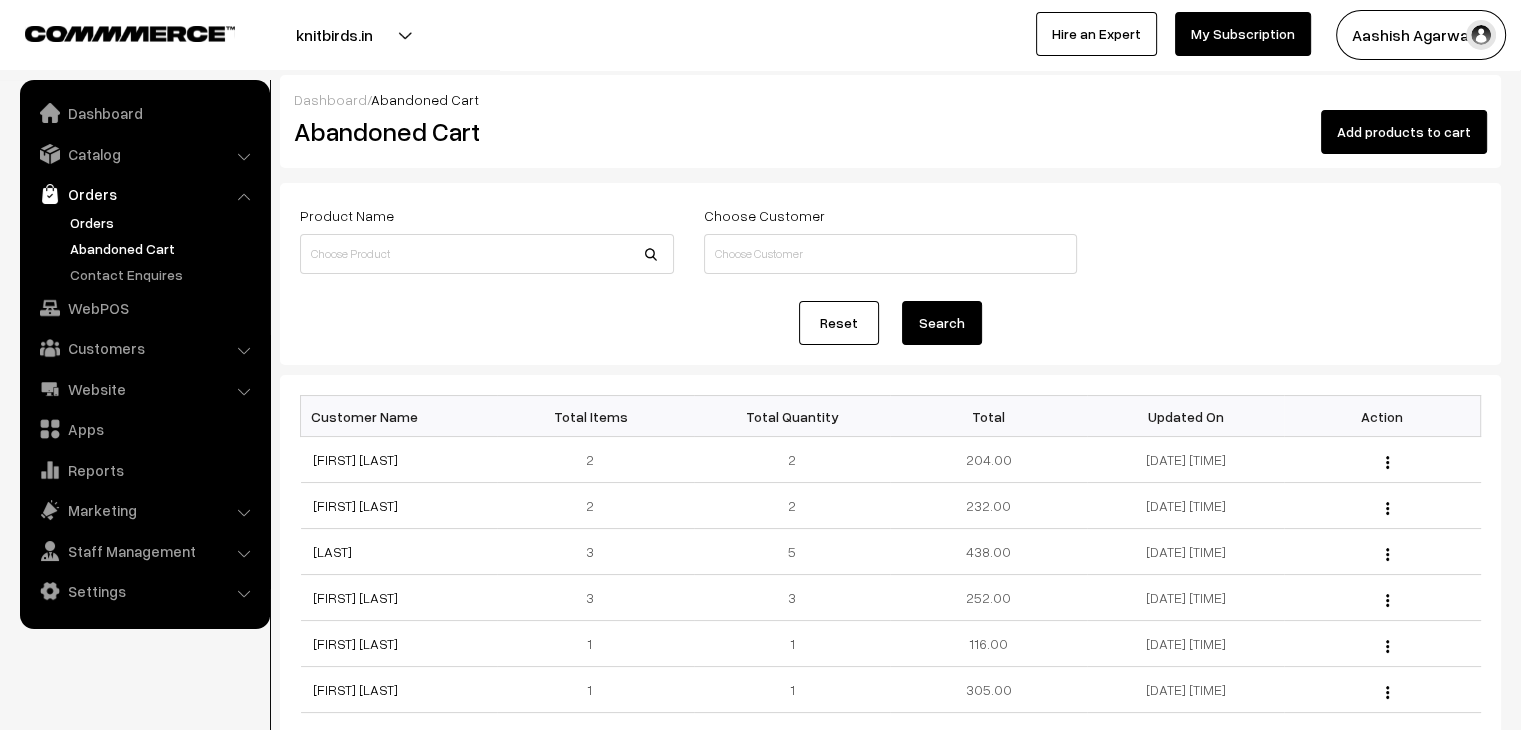 click on "Orders" at bounding box center (164, 222) 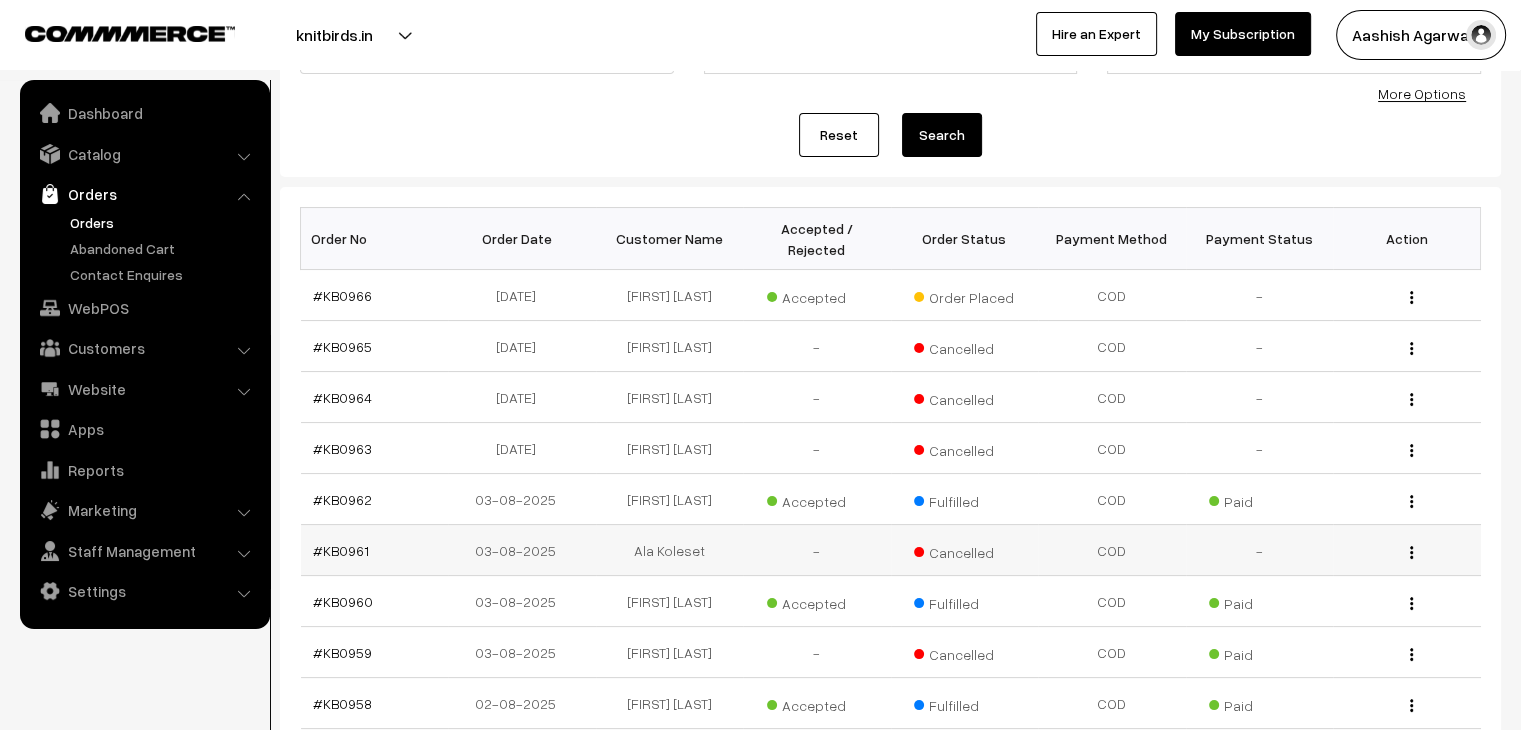 scroll, scrollTop: 200, scrollLeft: 0, axis: vertical 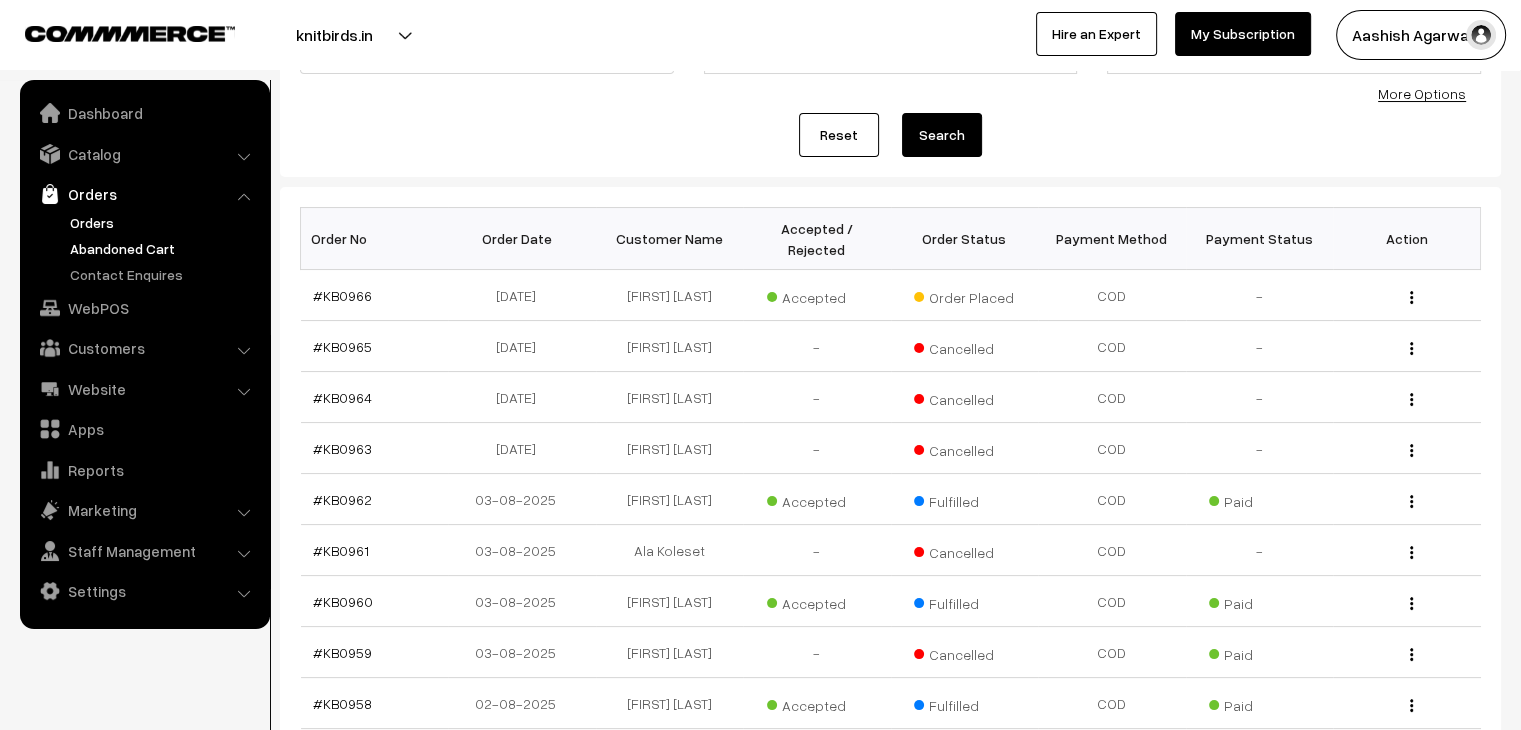click on "Abandoned Cart" at bounding box center (164, 248) 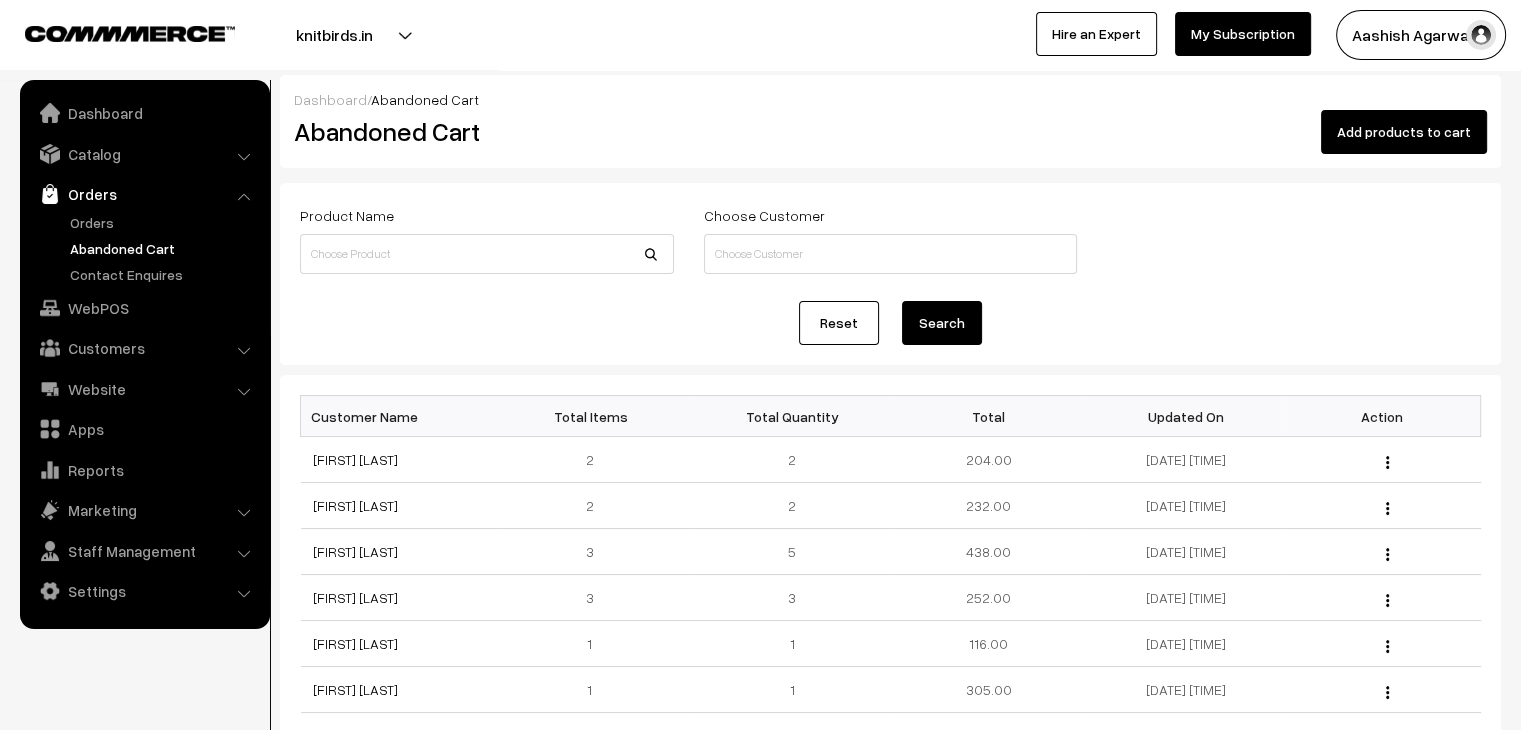 scroll, scrollTop: 0, scrollLeft: 0, axis: both 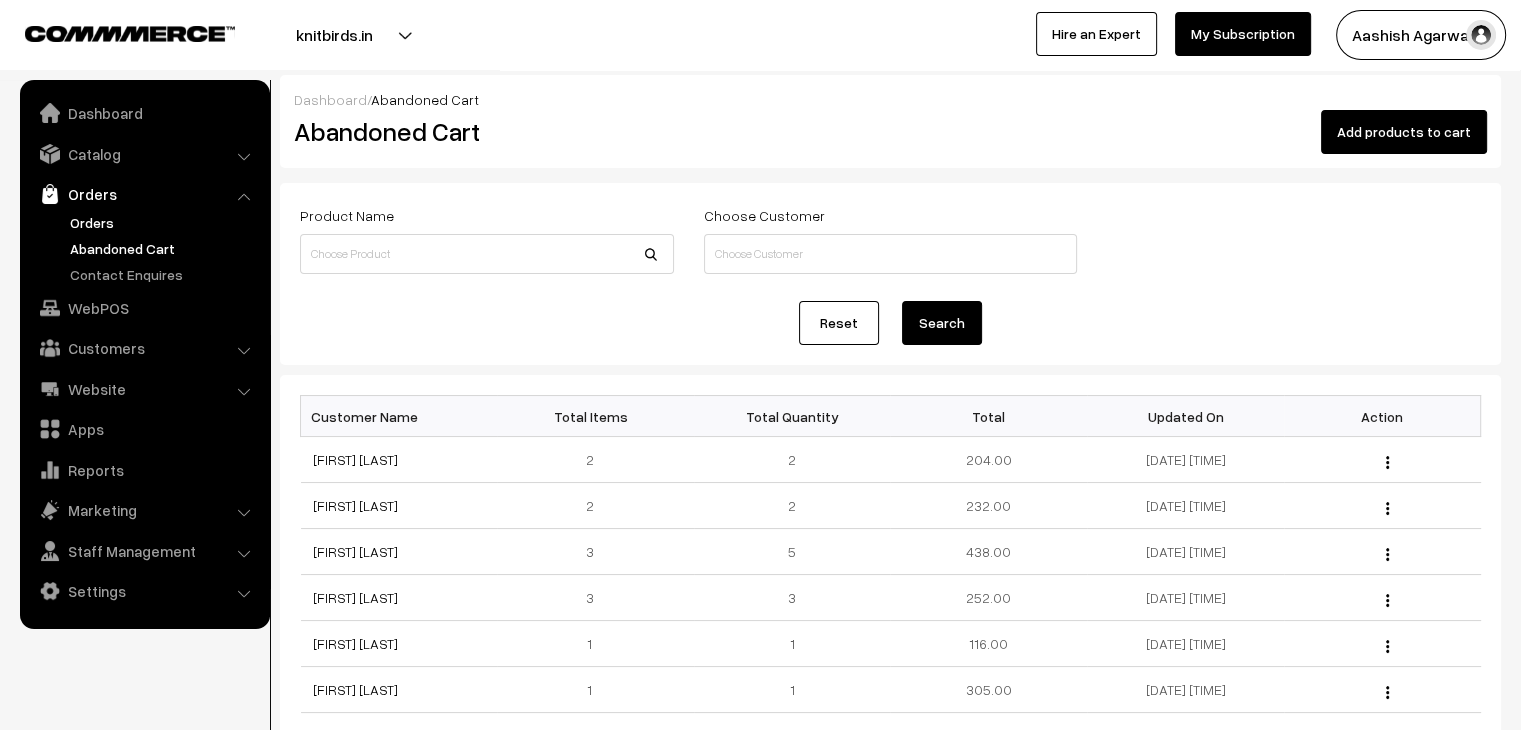 click on "Orders" at bounding box center [164, 222] 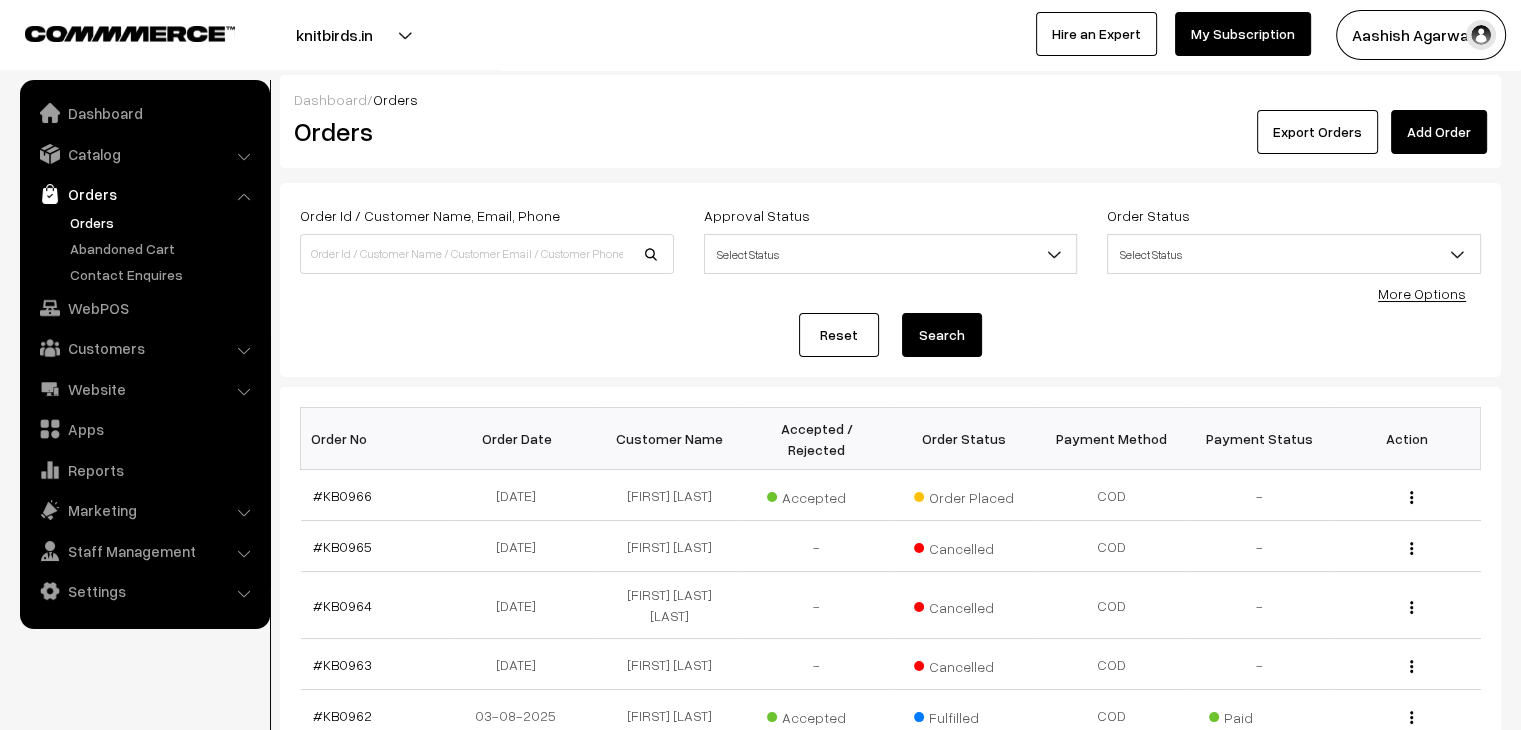 scroll, scrollTop: 0, scrollLeft: 0, axis: both 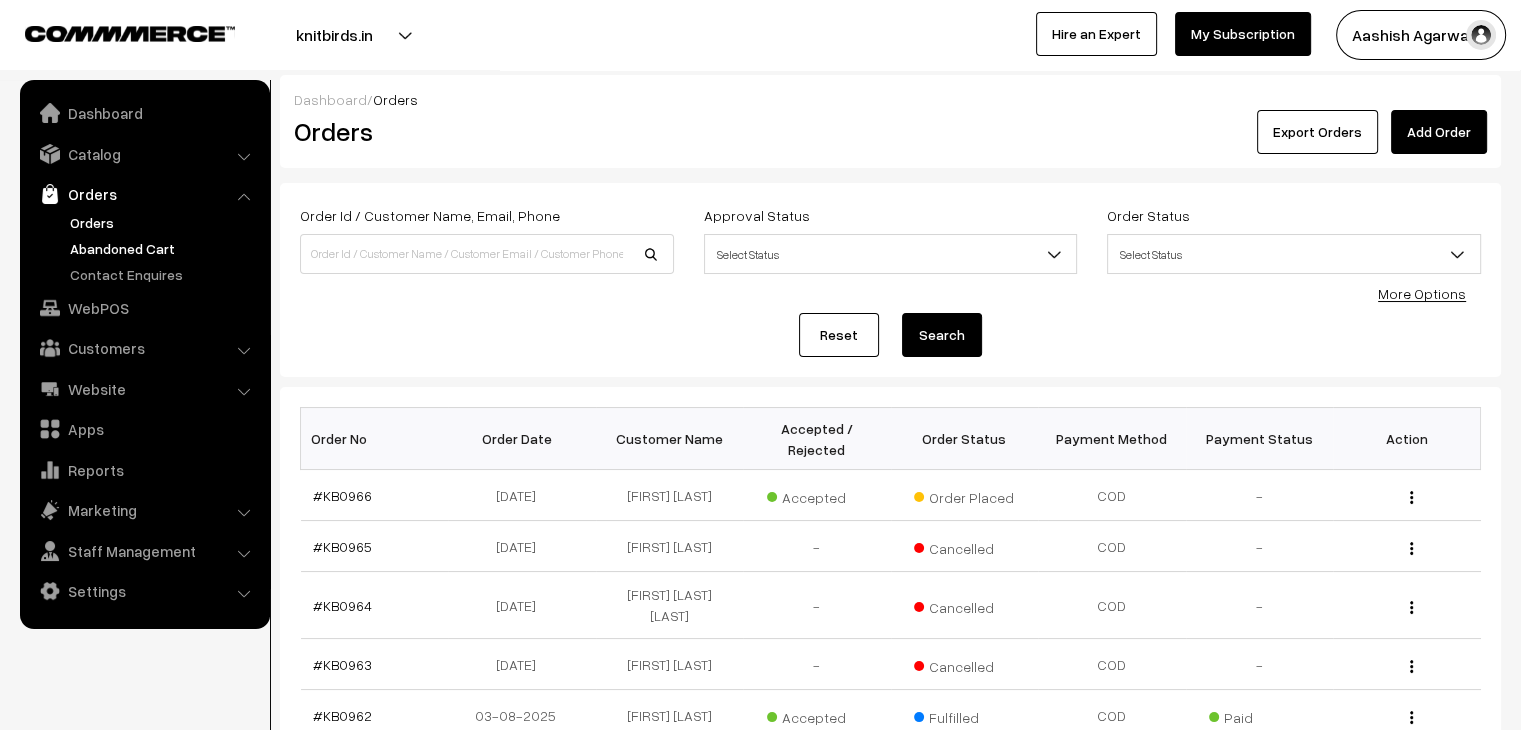 click on "Abandoned Cart" at bounding box center [164, 248] 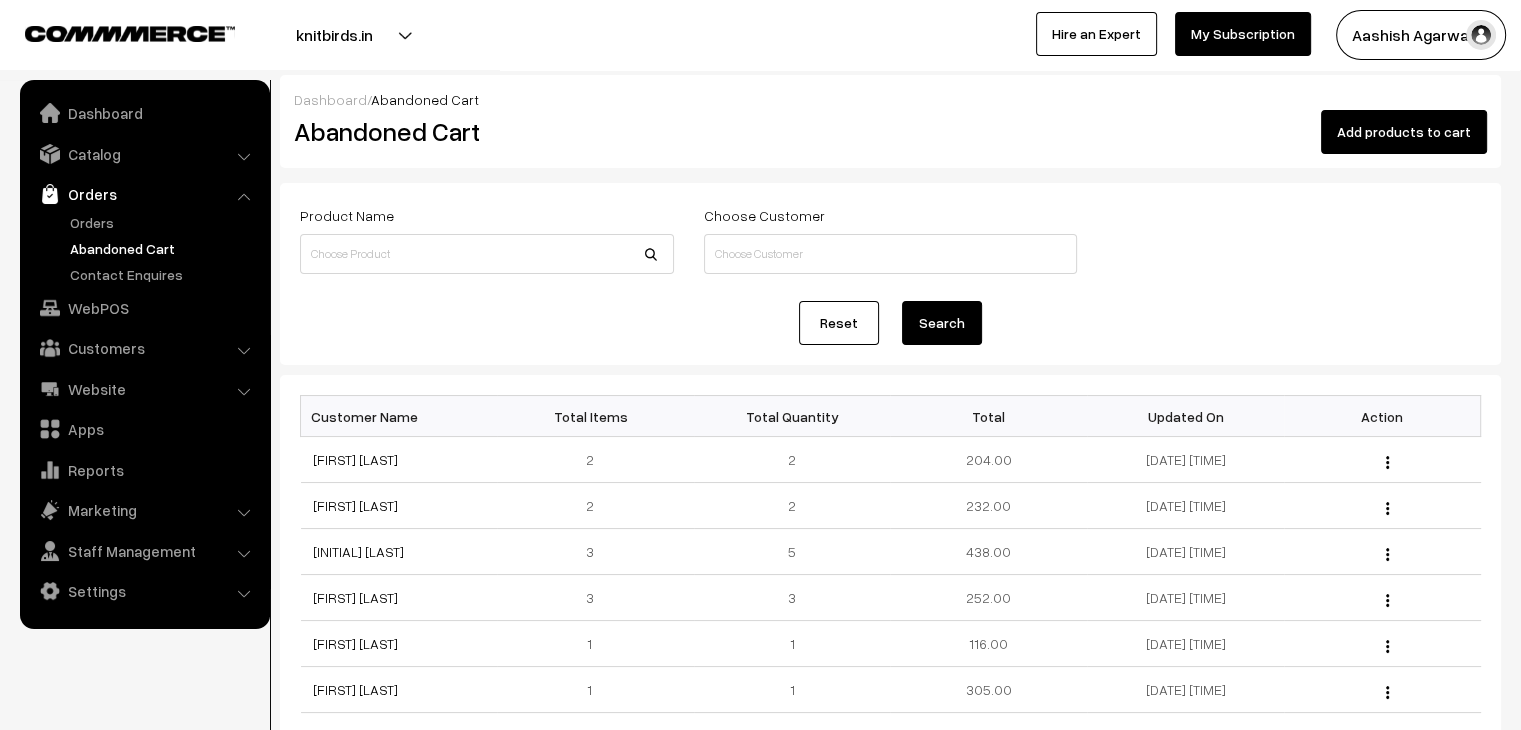 scroll, scrollTop: 0, scrollLeft: 0, axis: both 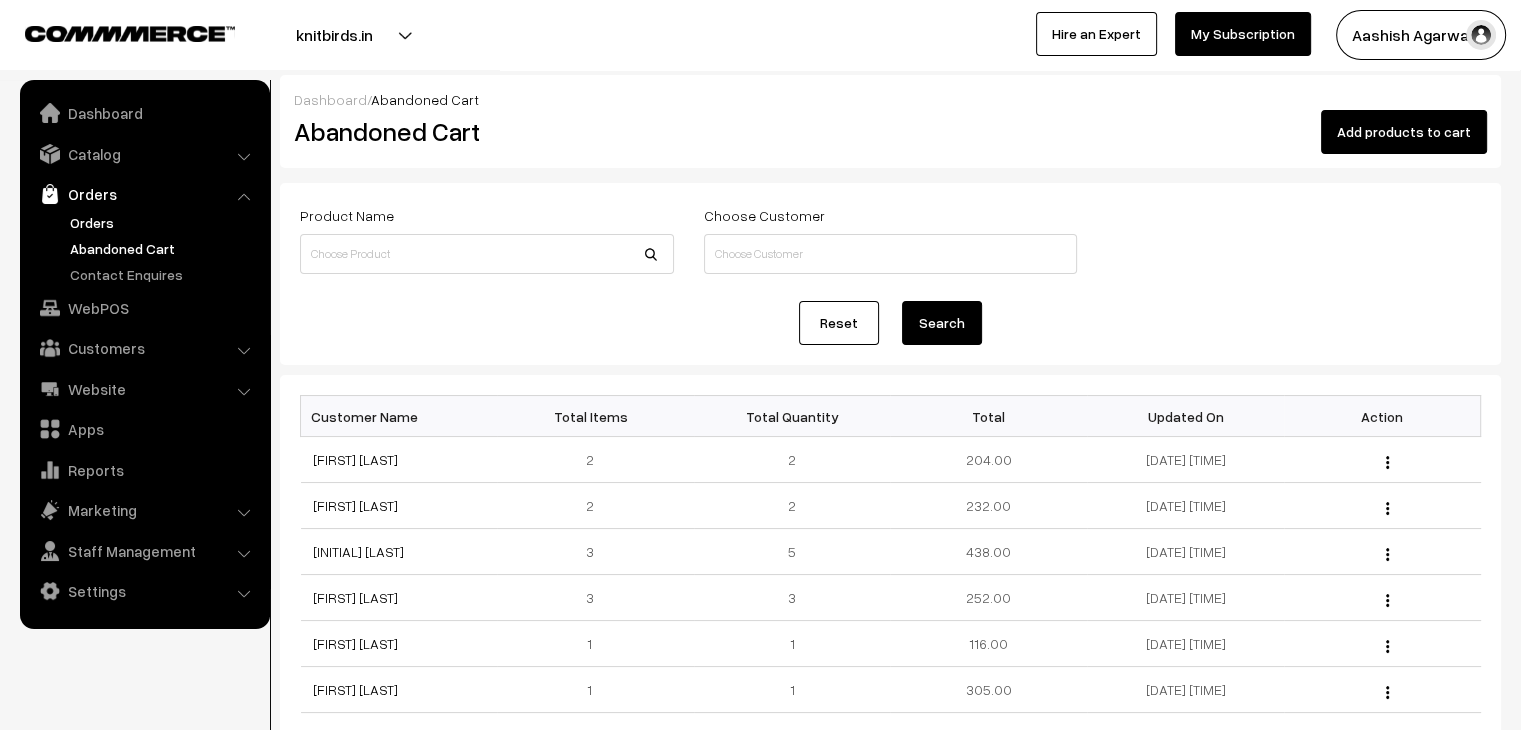 click on "Orders" at bounding box center [164, 222] 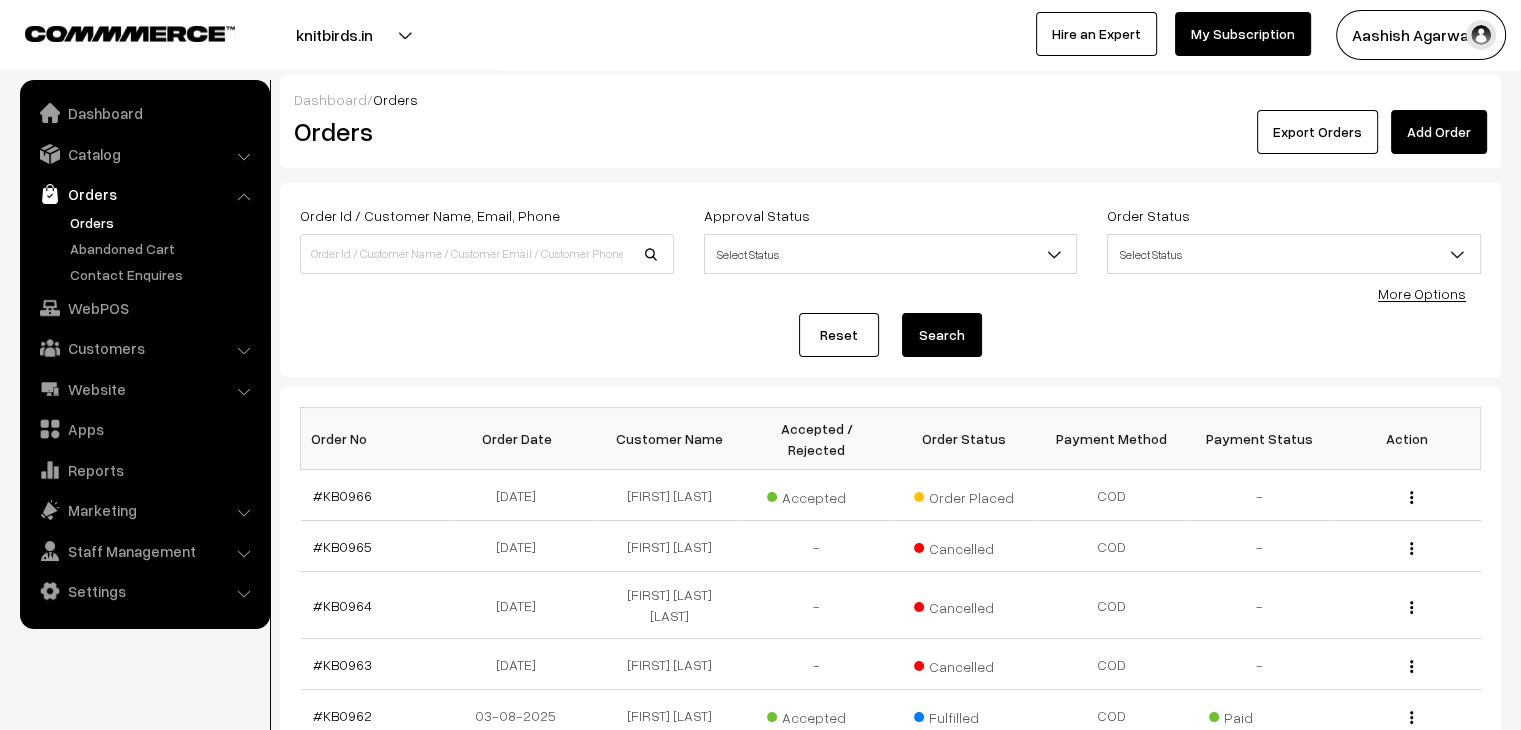 scroll, scrollTop: 0, scrollLeft: 0, axis: both 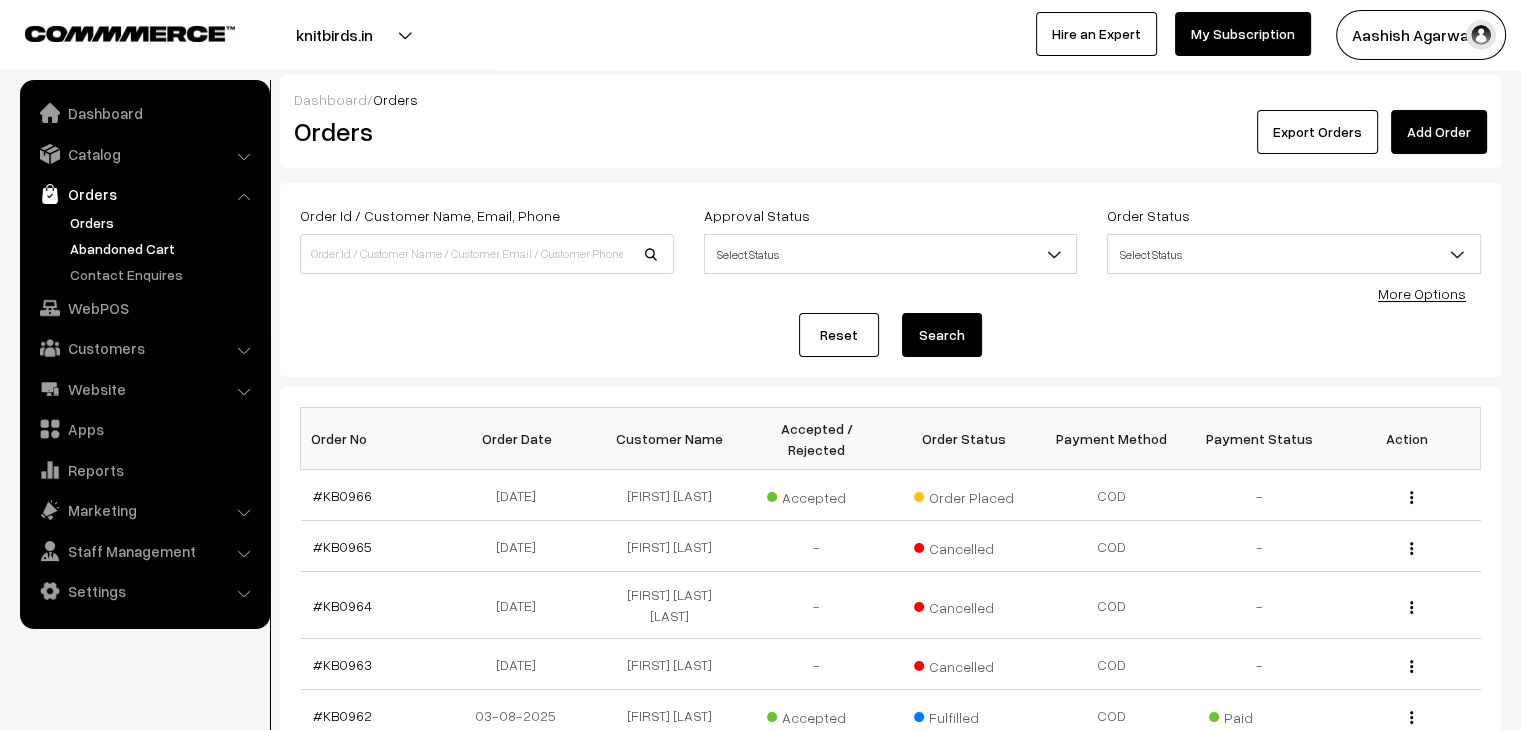 click on "Abandoned Cart" at bounding box center [164, 248] 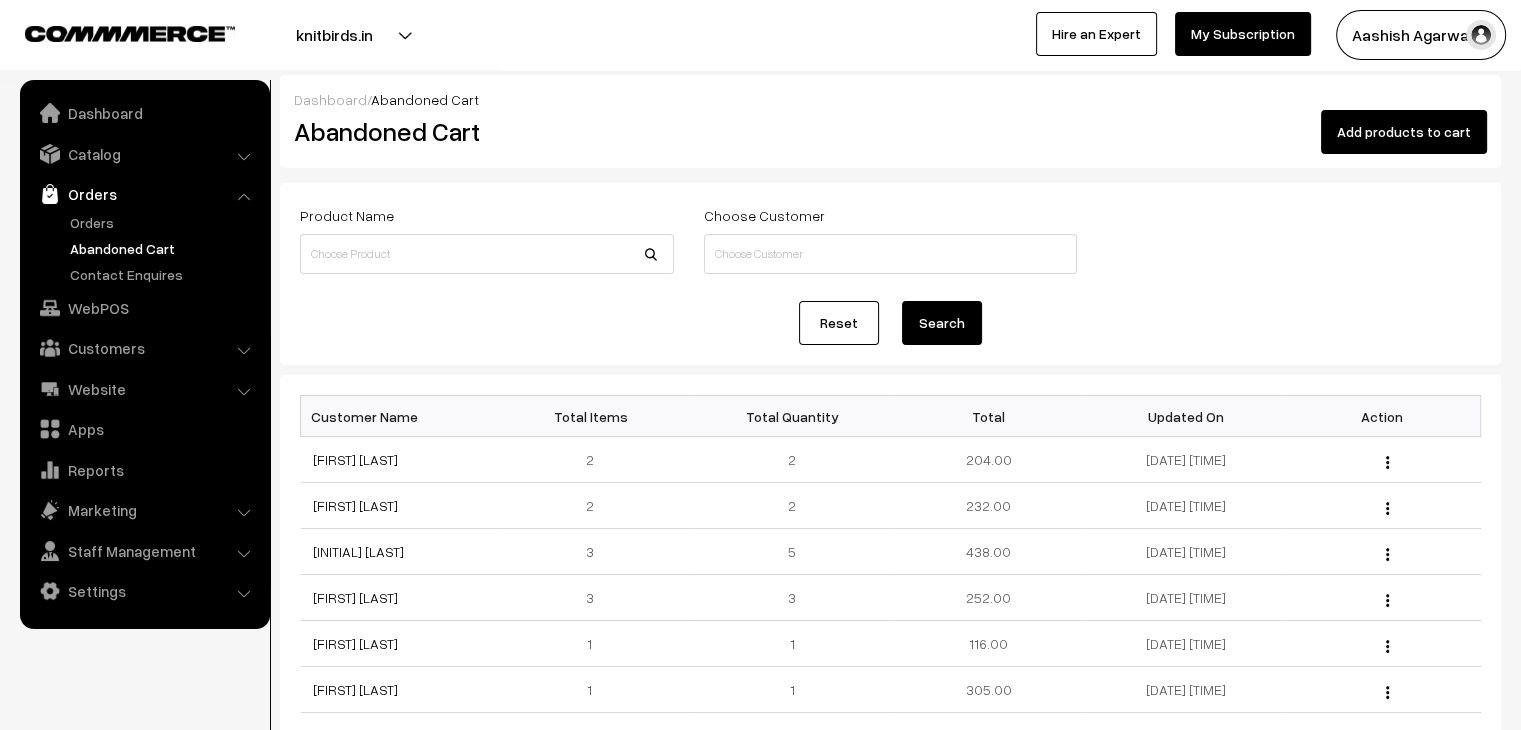 scroll, scrollTop: 0, scrollLeft: 0, axis: both 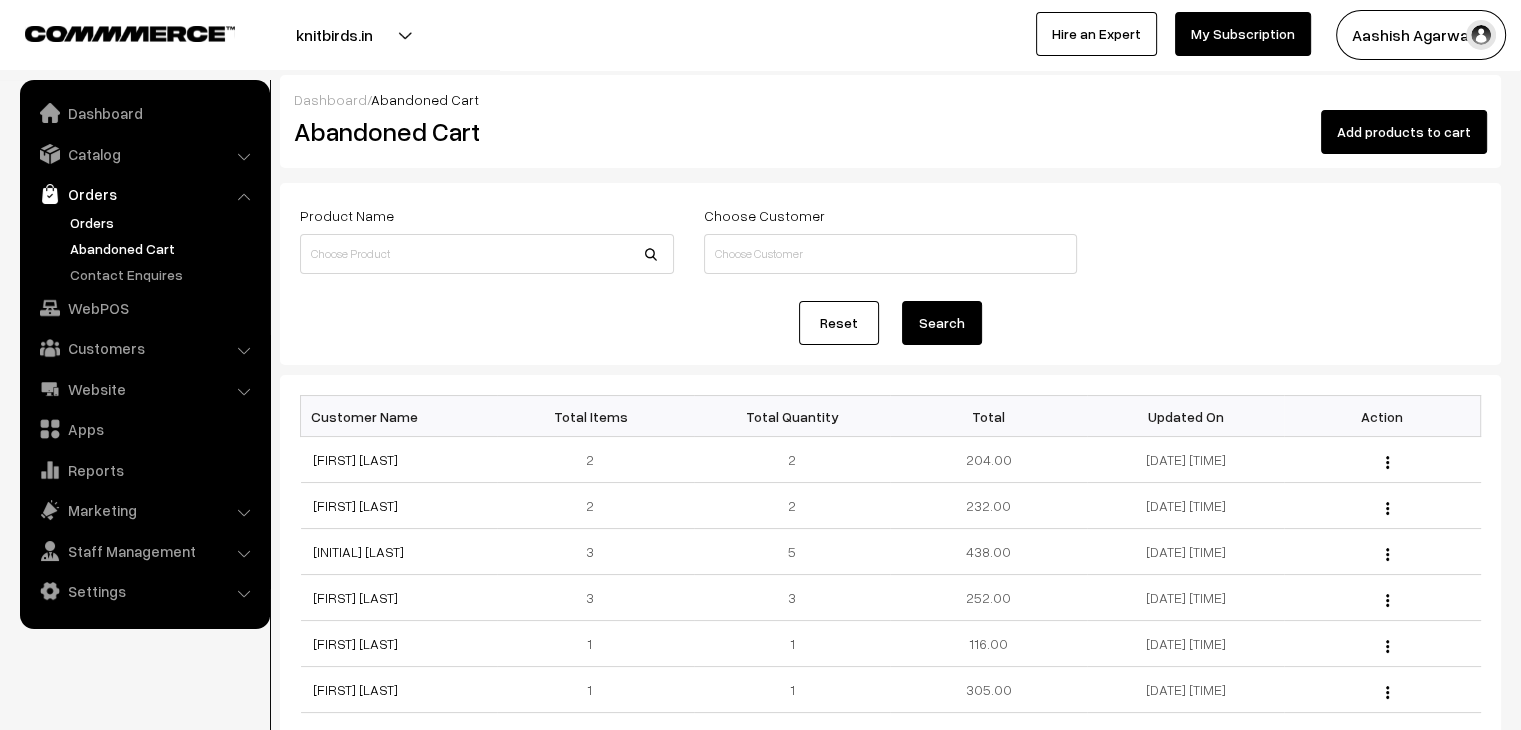 click on "Orders" at bounding box center [164, 222] 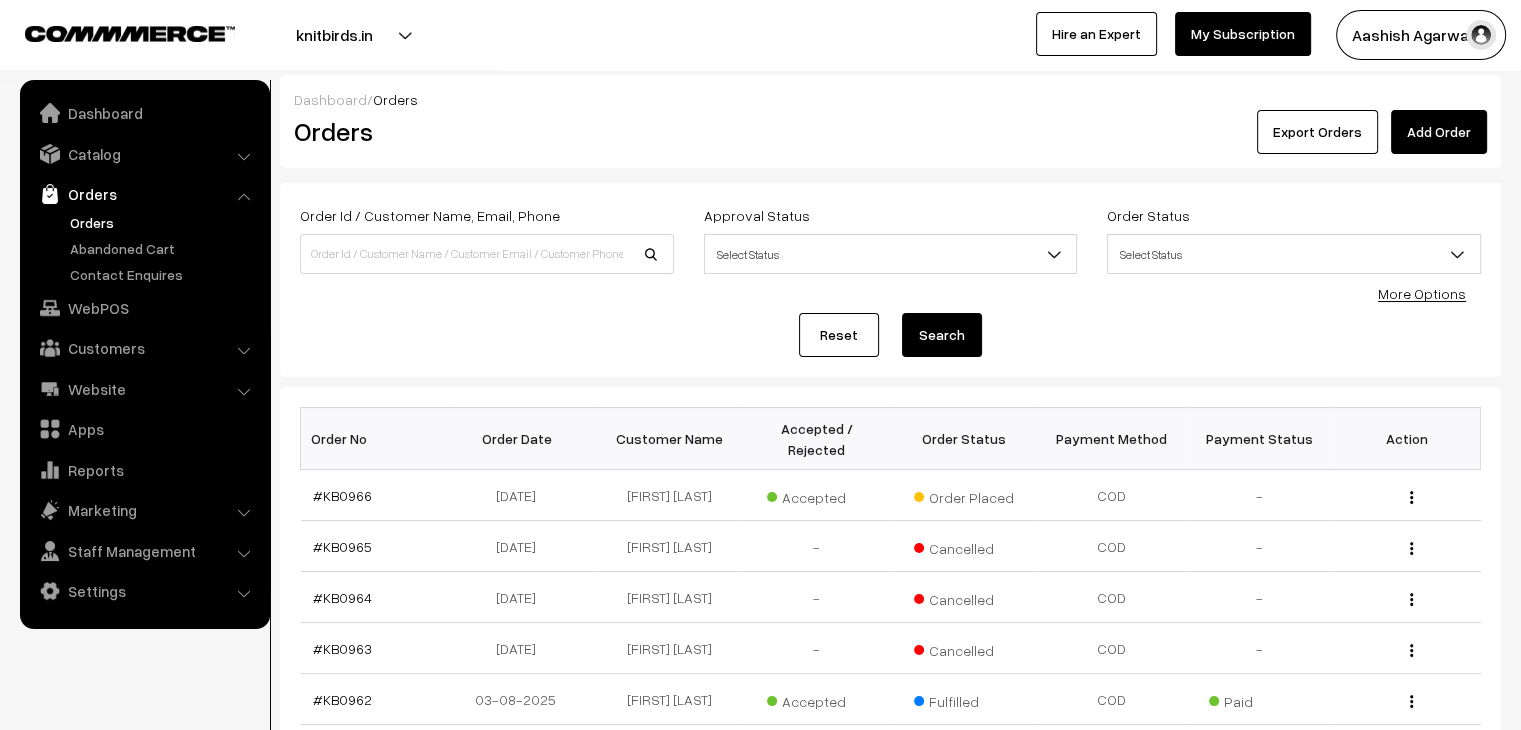 scroll, scrollTop: 0, scrollLeft: 0, axis: both 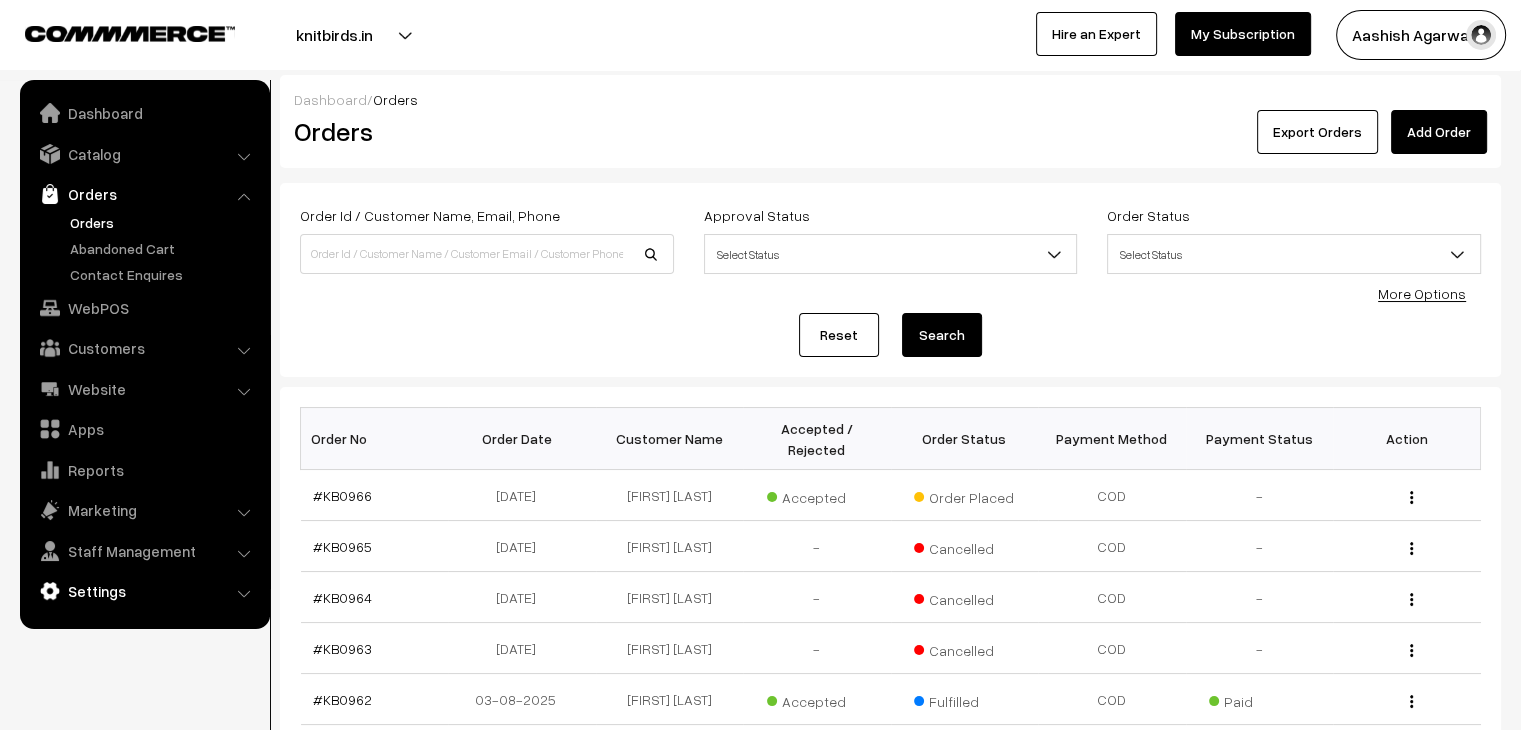click on "Settings" at bounding box center [144, 591] 